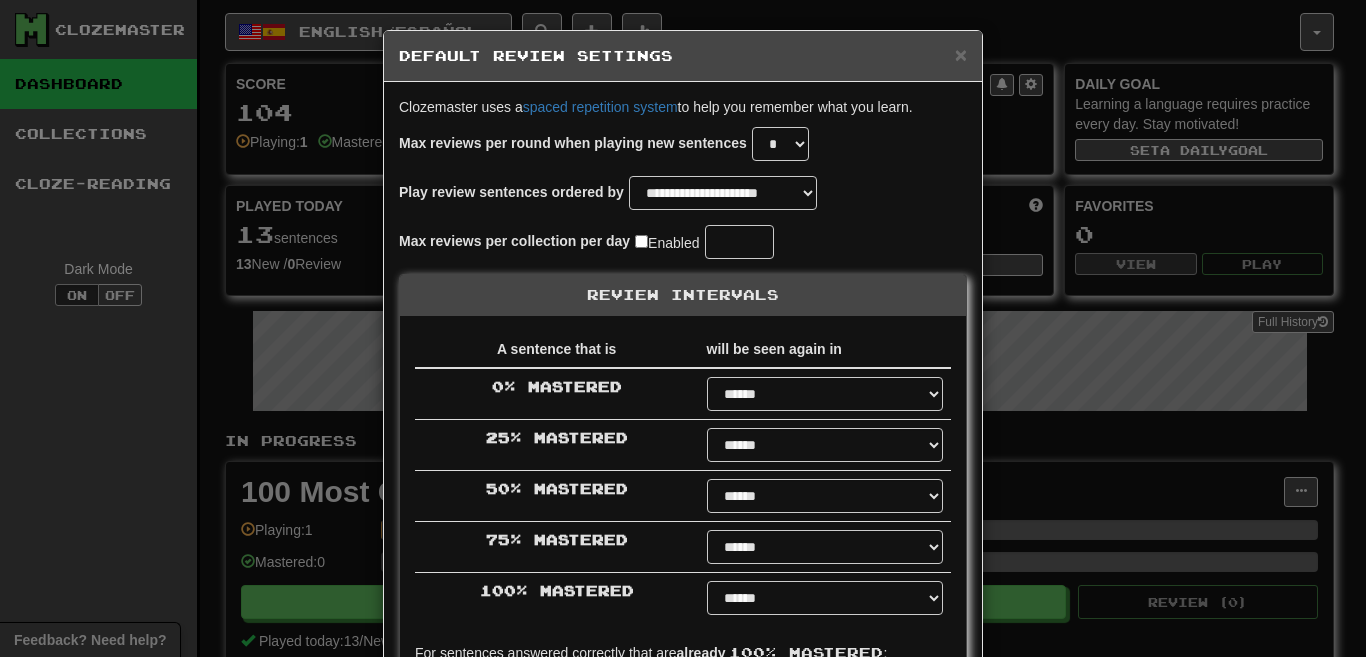 select on "*" 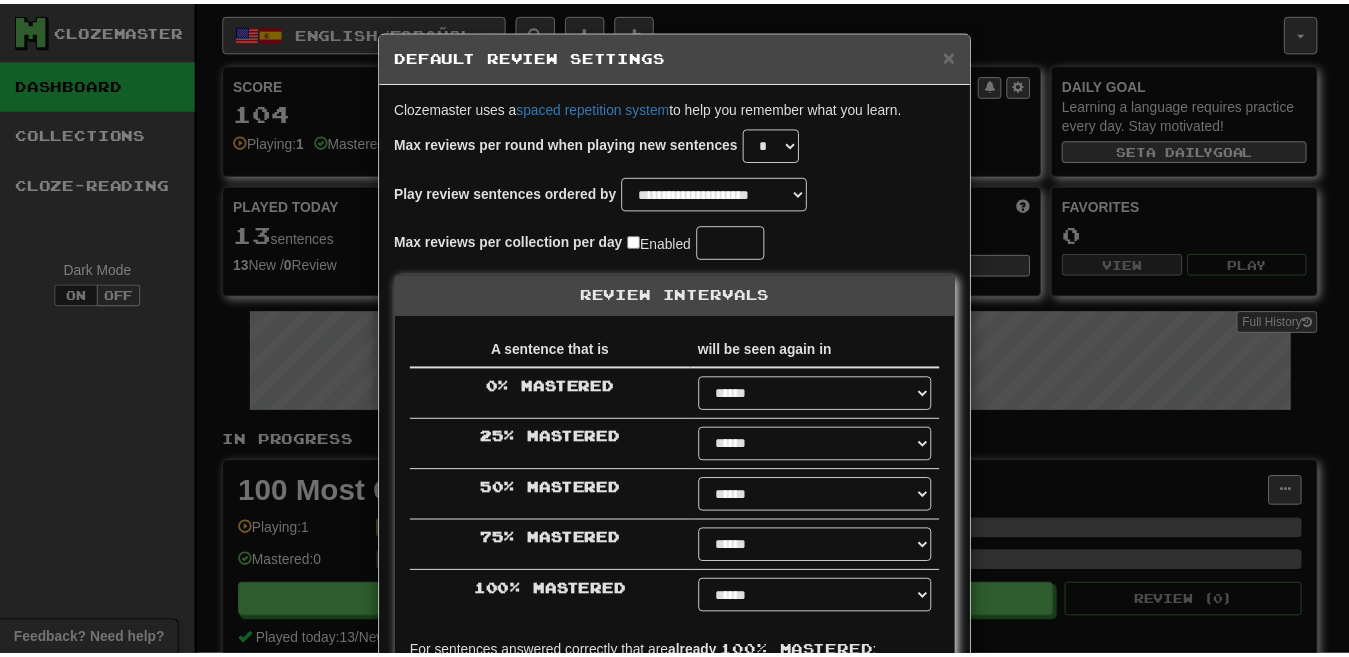 scroll, scrollTop: 0, scrollLeft: 0, axis: both 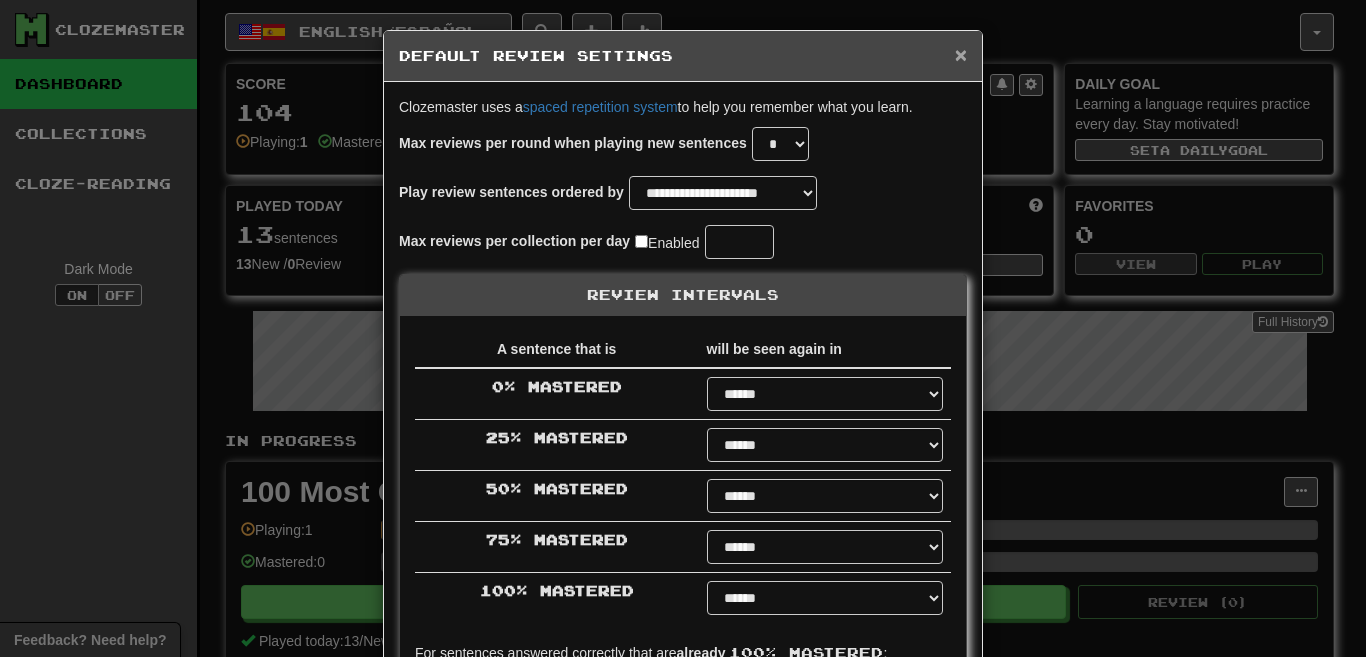 click on "×" at bounding box center (961, 54) 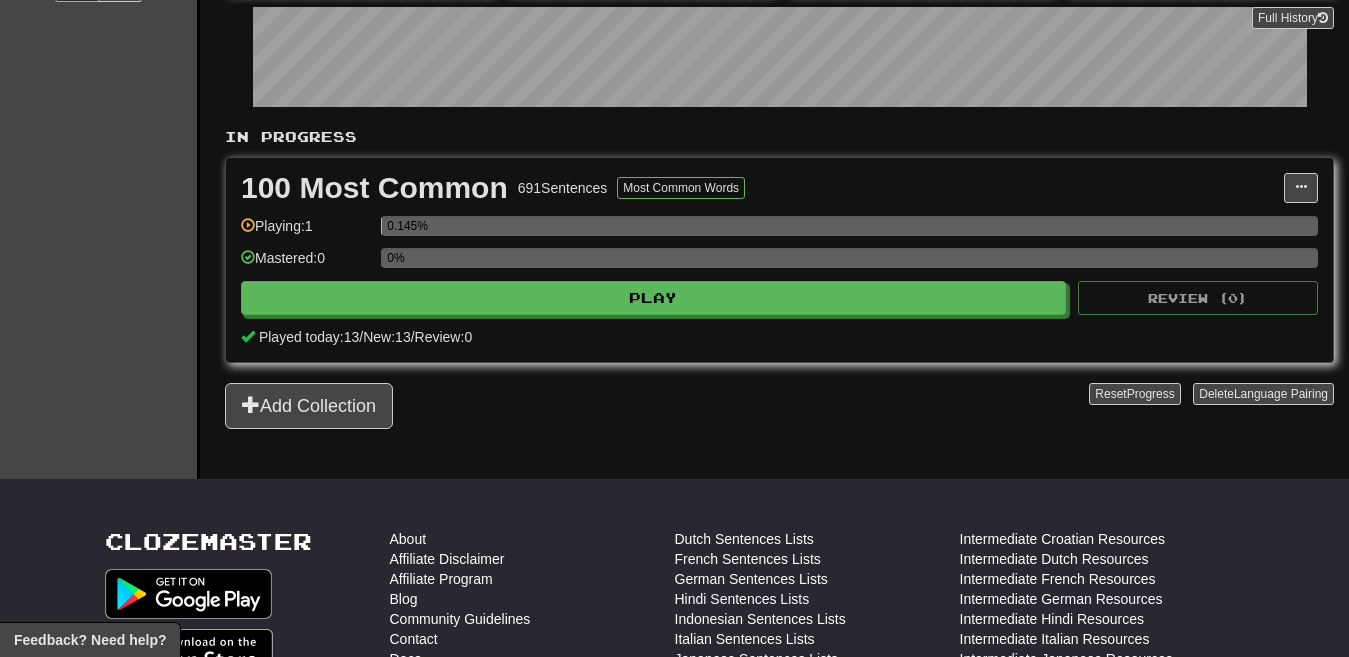 scroll, scrollTop: 315, scrollLeft: 0, axis: vertical 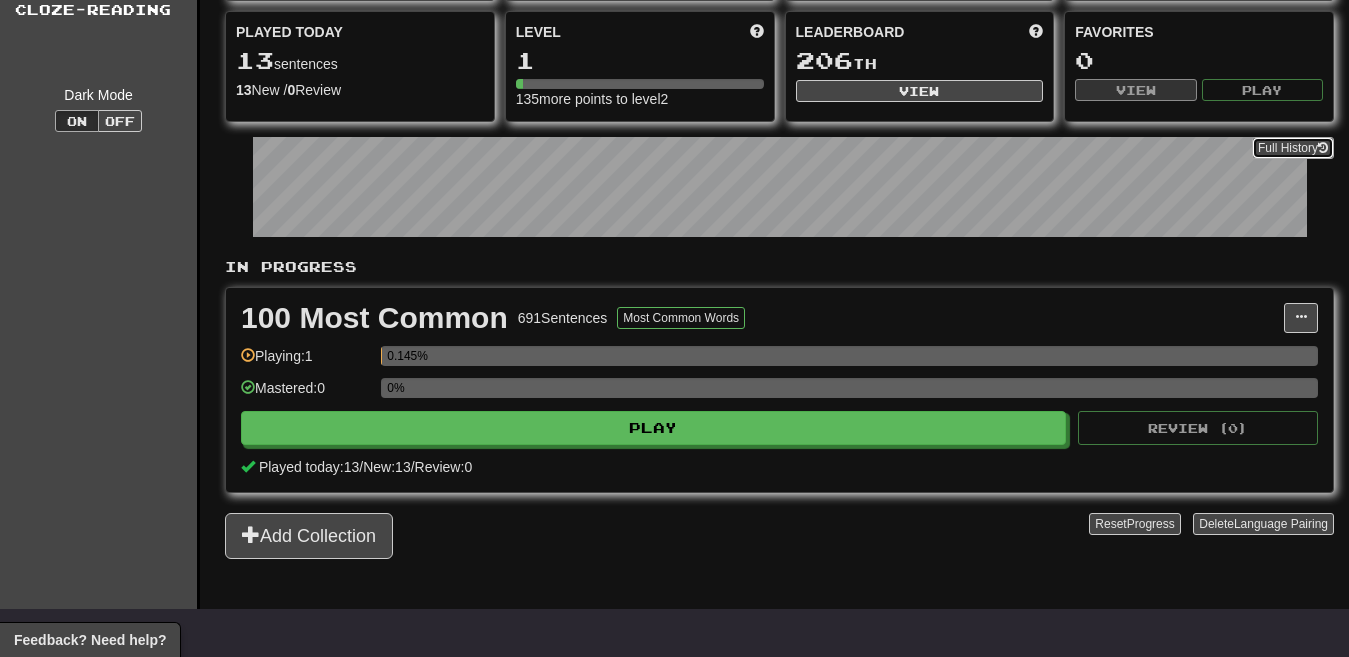 click on "Full History" at bounding box center (1293, 148) 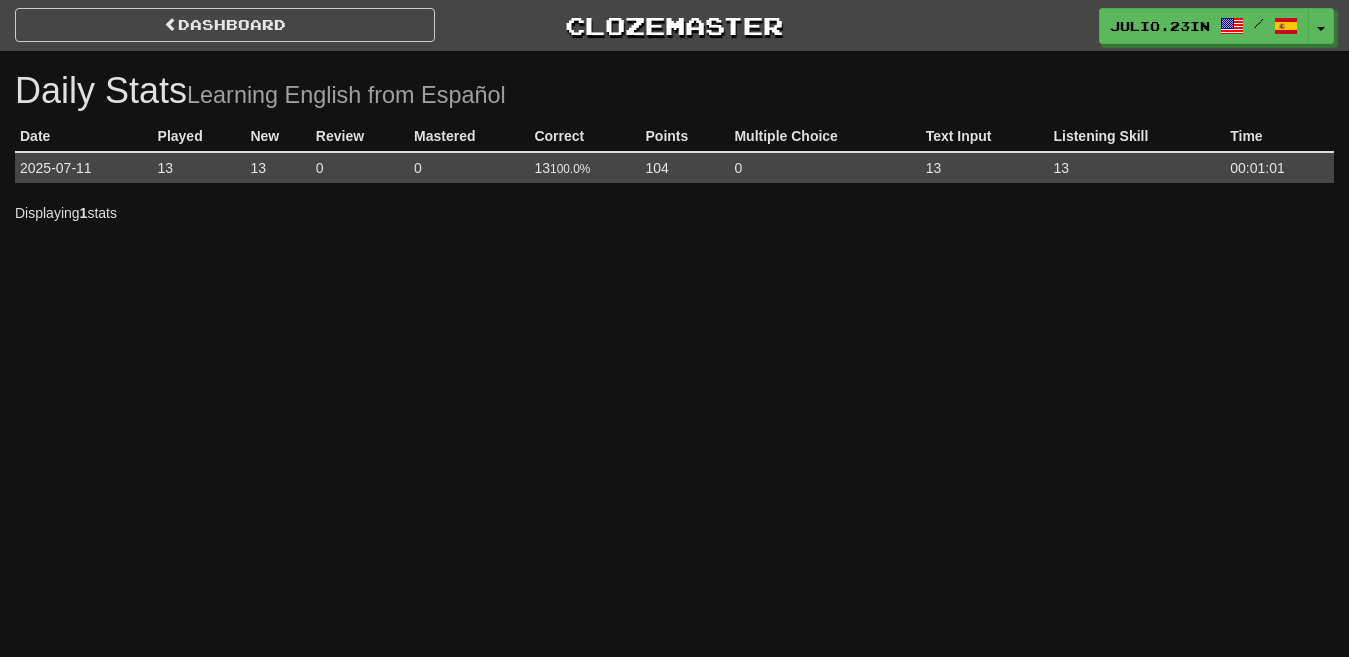 scroll, scrollTop: 0, scrollLeft: 0, axis: both 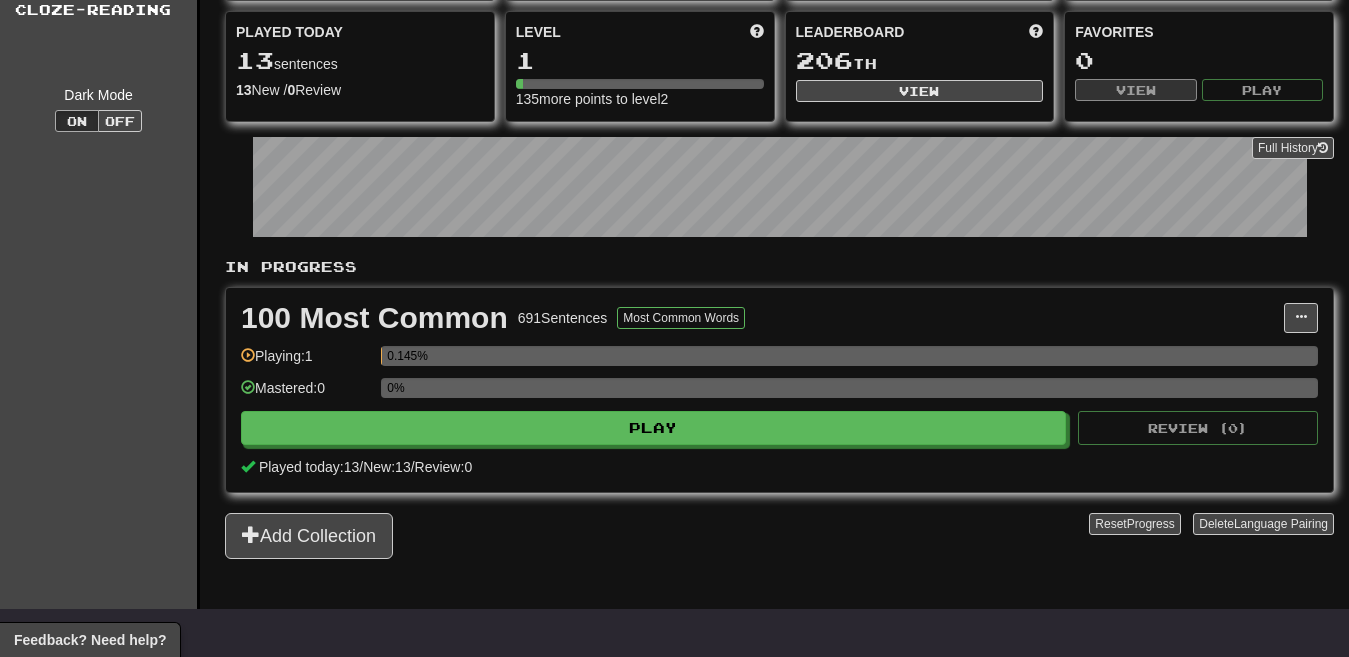 click on "0%" at bounding box center [849, 394] 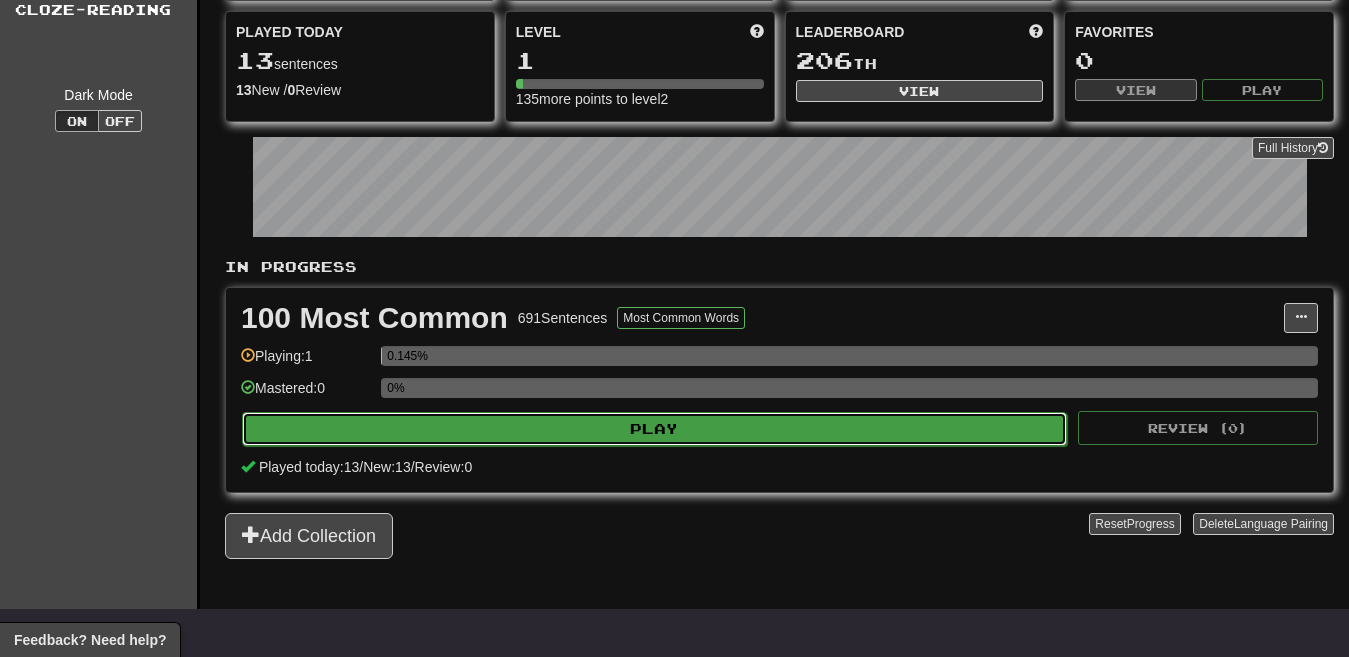 click on "Play" at bounding box center (654, 429) 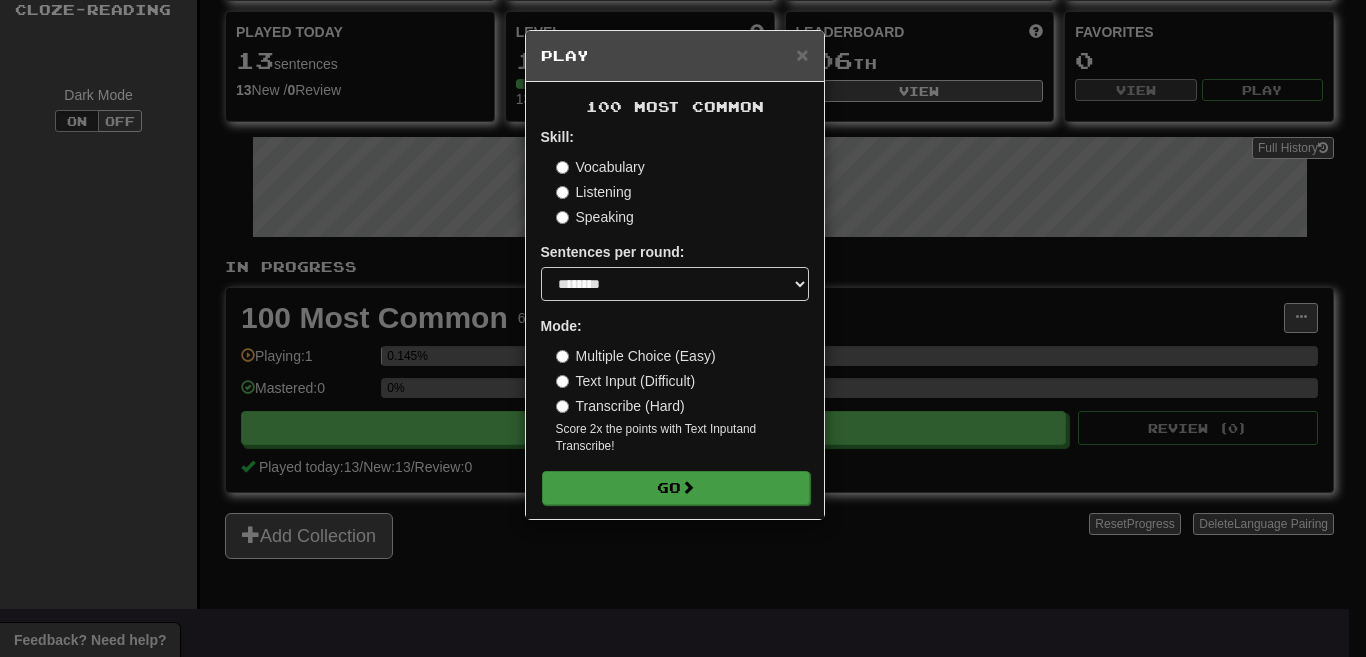 click on "Skill: Vocabulary Listening Speaking Sentences per round: * ** ** ** ** ** *** ******** Mode: Multiple Choice (Easy) Text Input (Difficult) Transcribe (Hard) Score 2x the points with Text Input  and Transcribe ! Go" at bounding box center (675, 315) 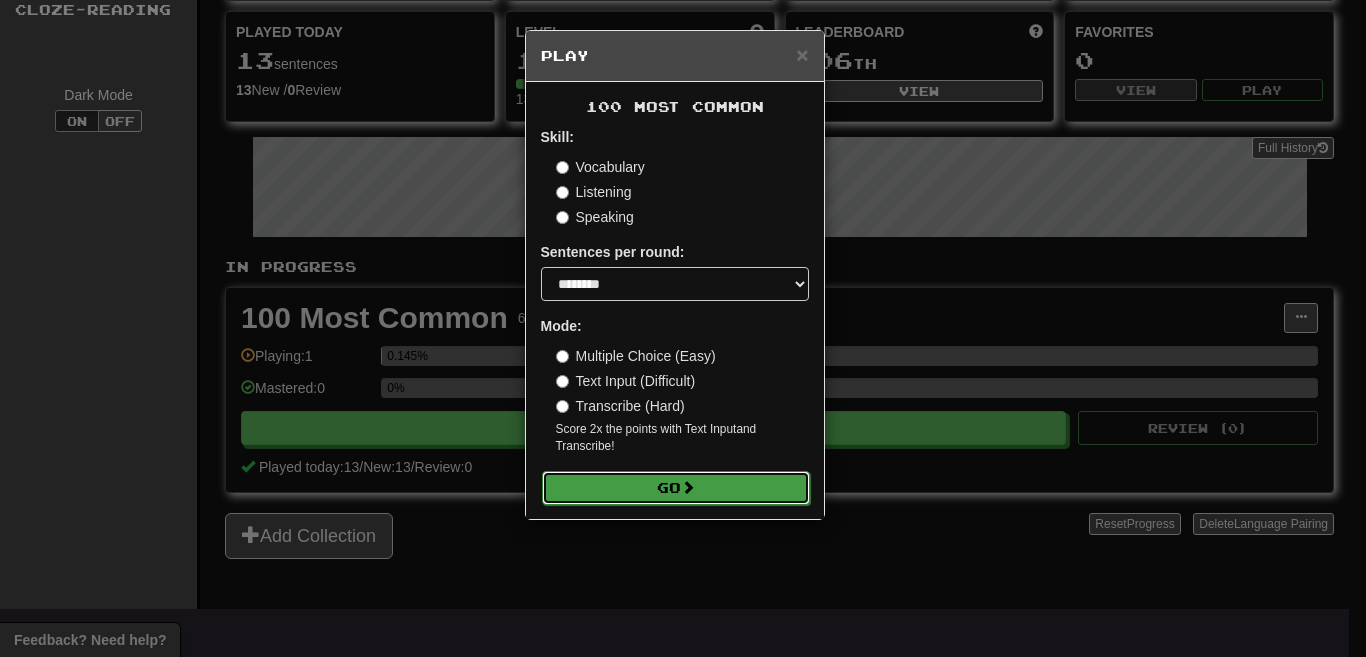 click on "Go" at bounding box center (676, 488) 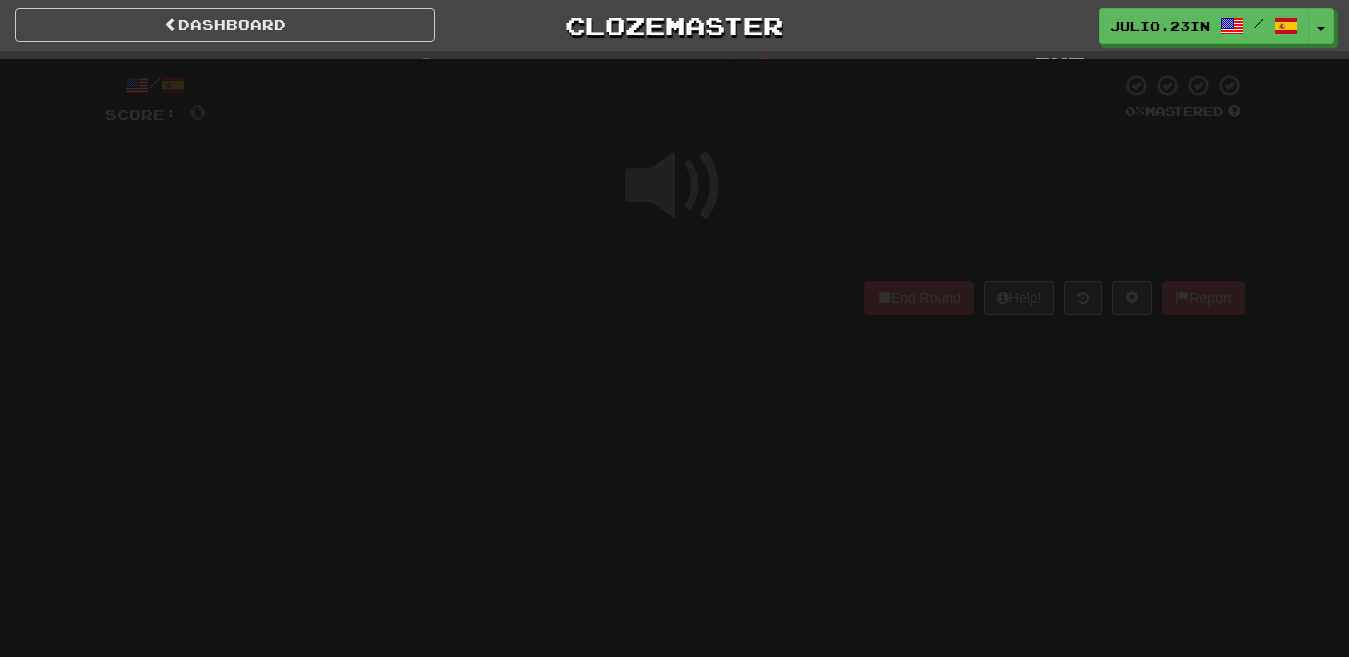 scroll, scrollTop: 0, scrollLeft: 0, axis: both 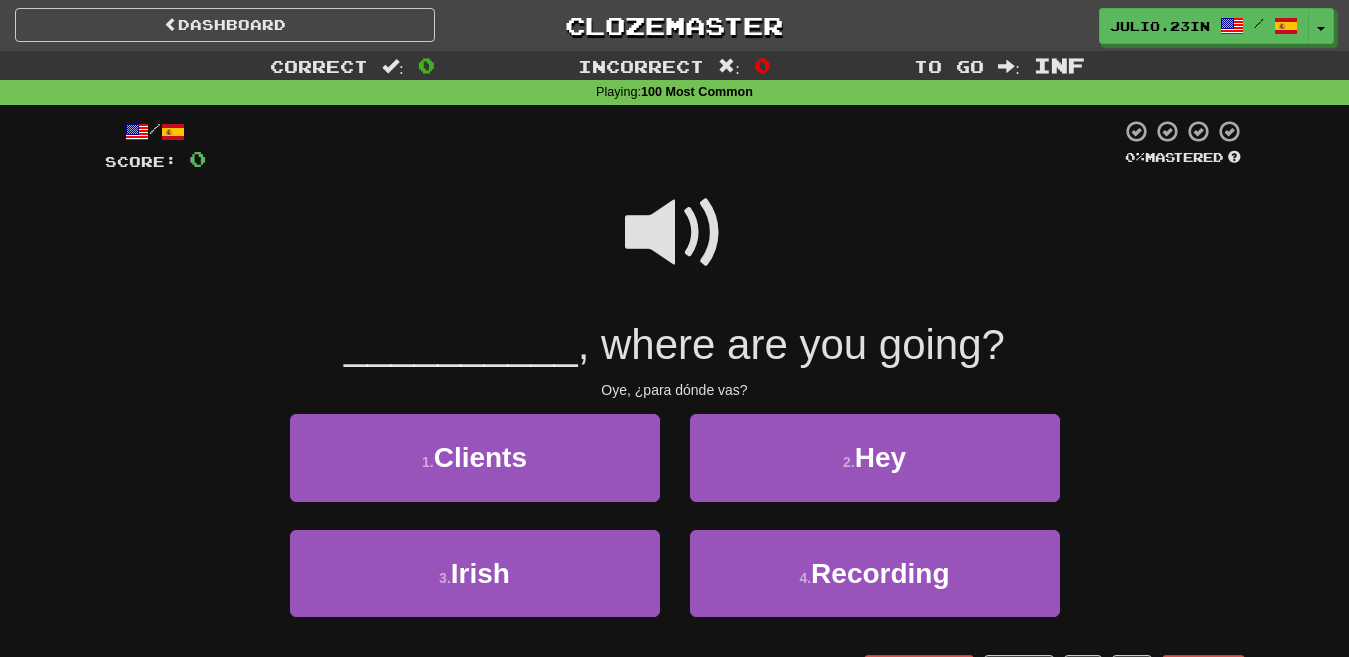 click at bounding box center (675, 233) 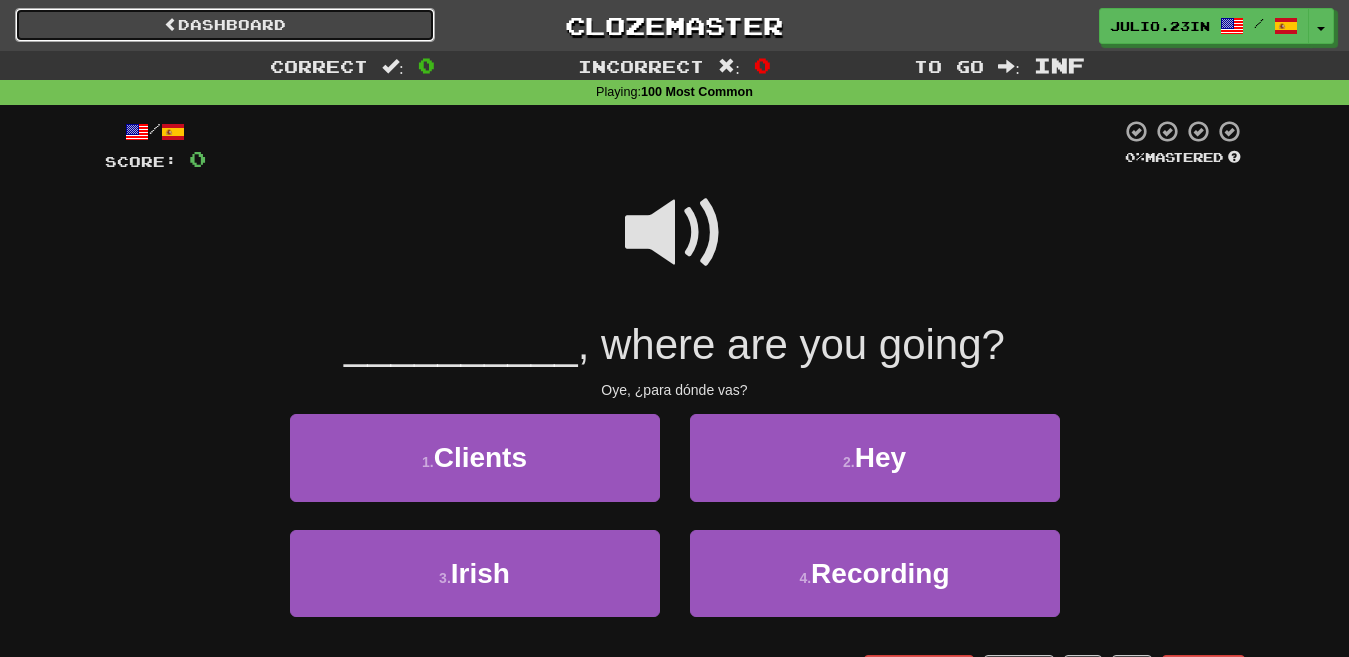 click on "Dashboard" at bounding box center (225, 25) 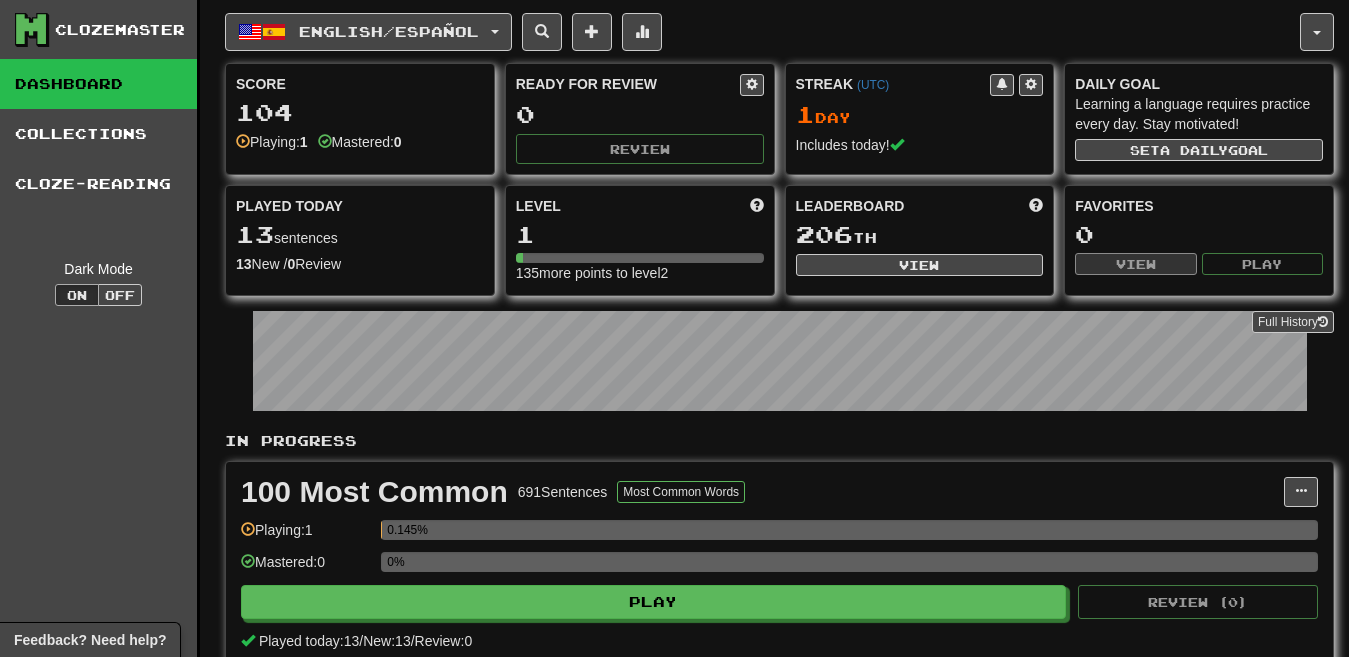 scroll, scrollTop: 0, scrollLeft: 0, axis: both 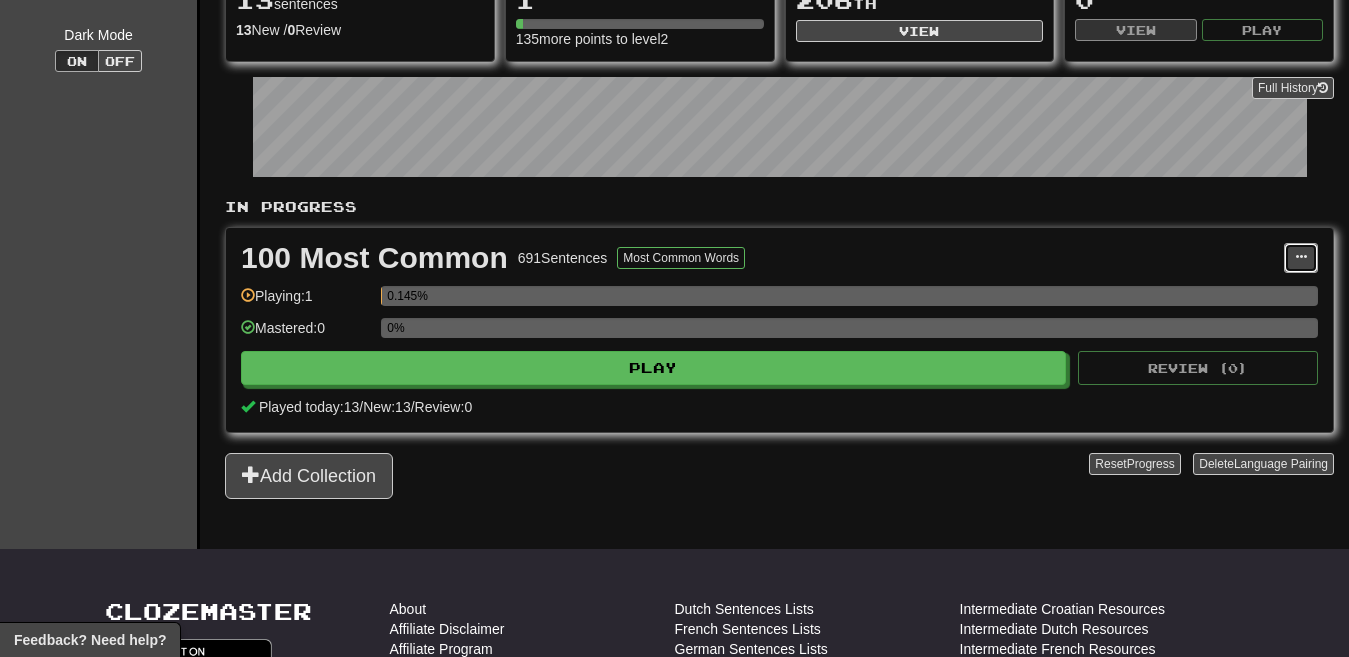 click at bounding box center [1301, 258] 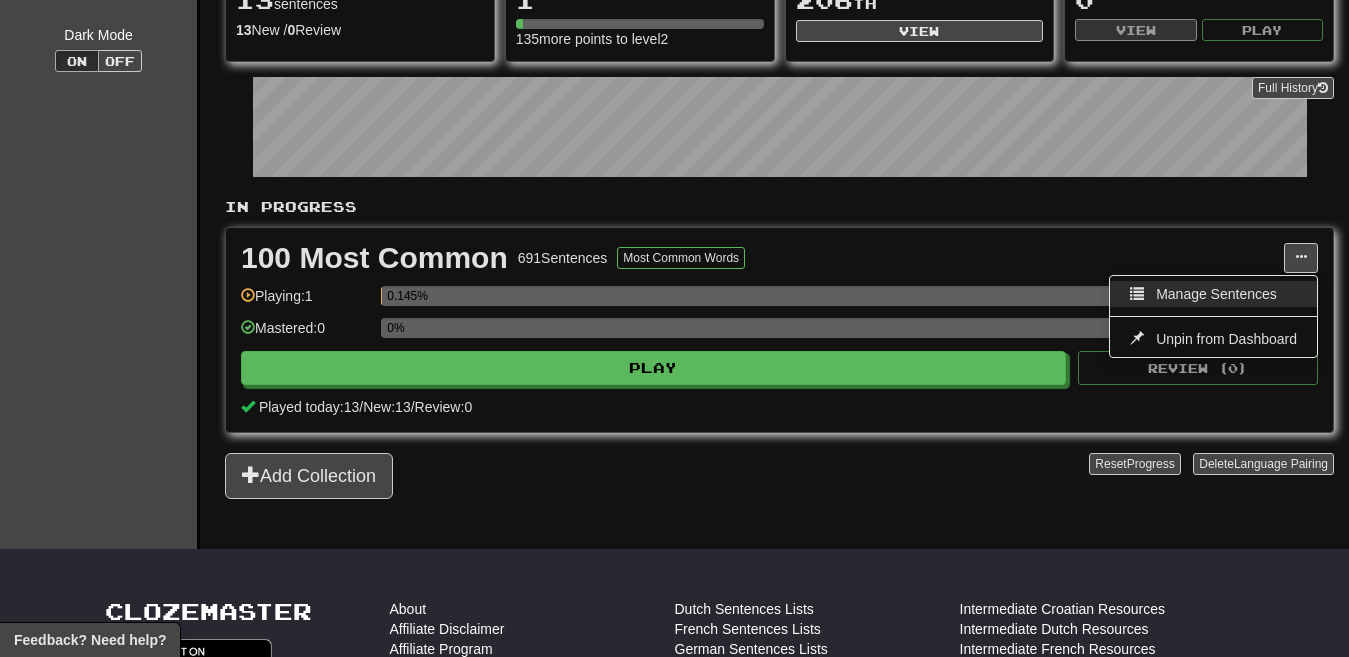 click on "Manage Sentences" at bounding box center [1216, 294] 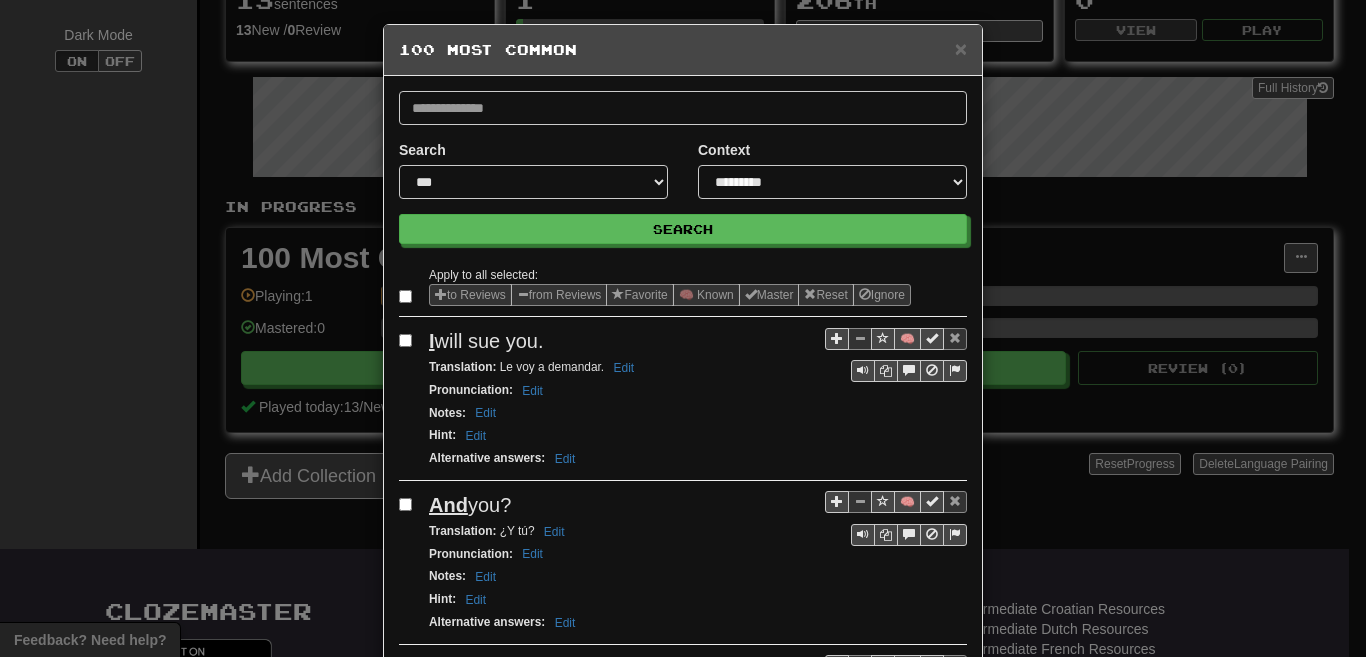 scroll, scrollTop: 0, scrollLeft: 0, axis: both 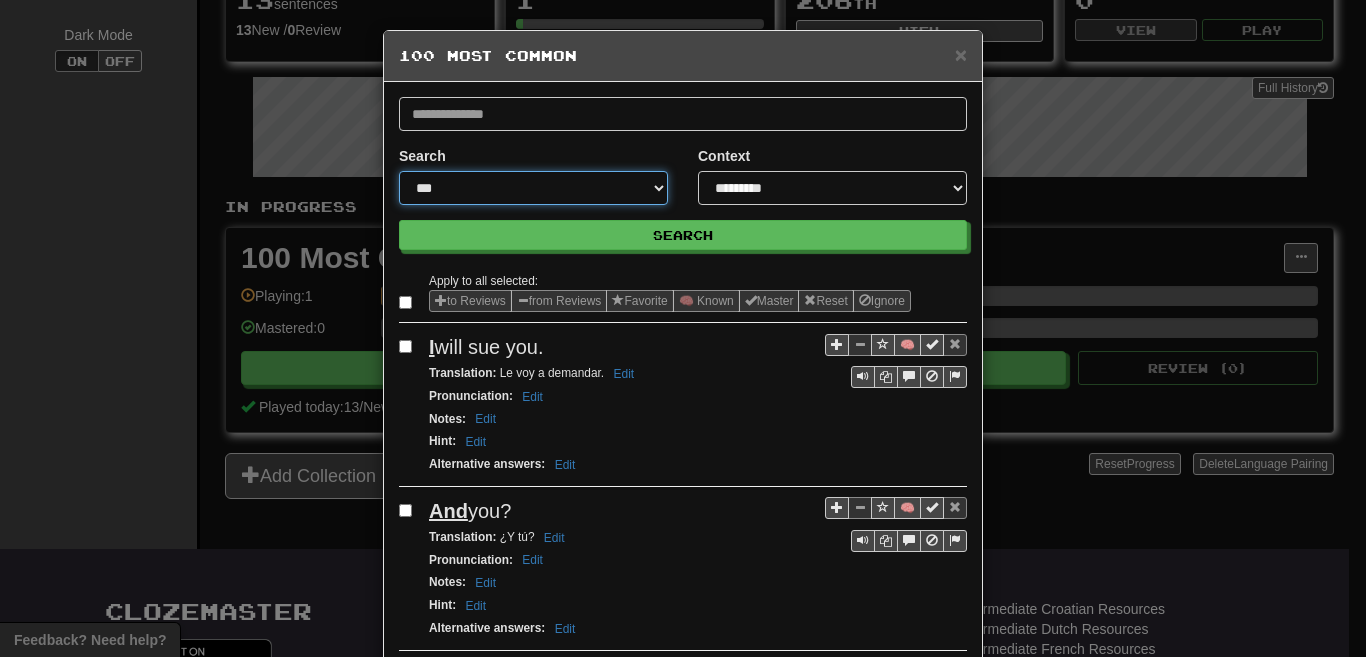 click on "**********" at bounding box center (533, 188) 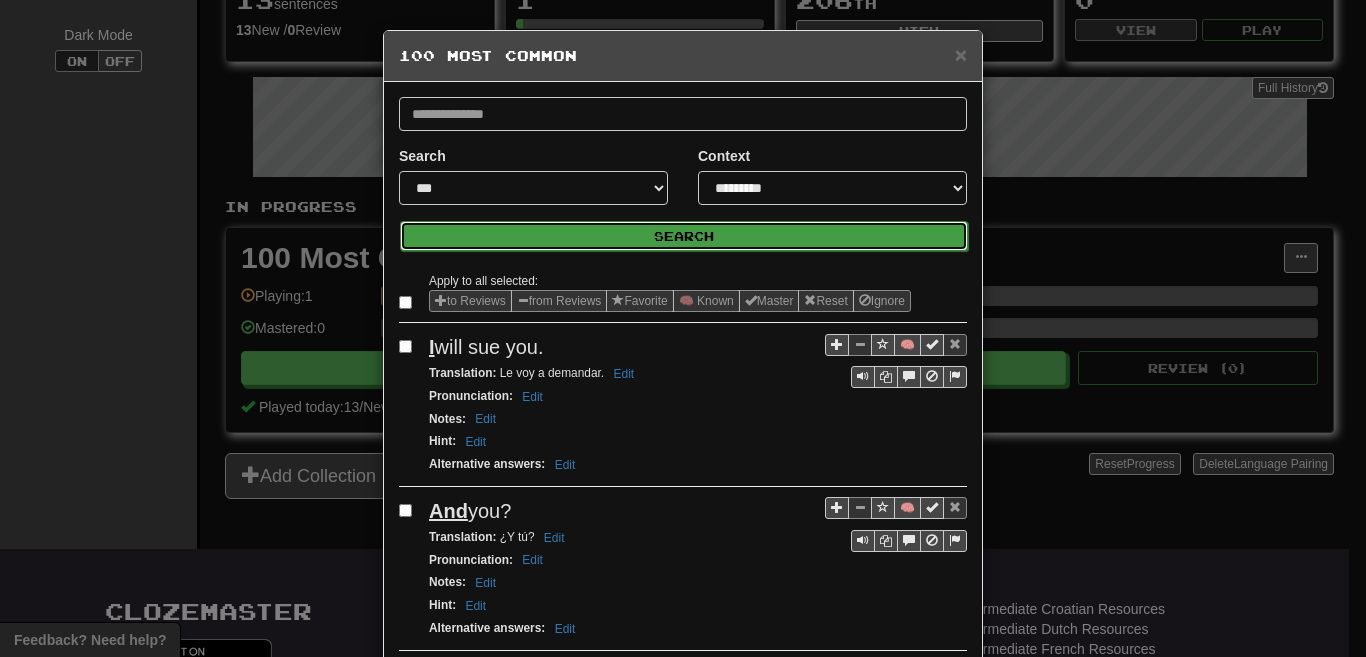 click on "Search" at bounding box center [684, 236] 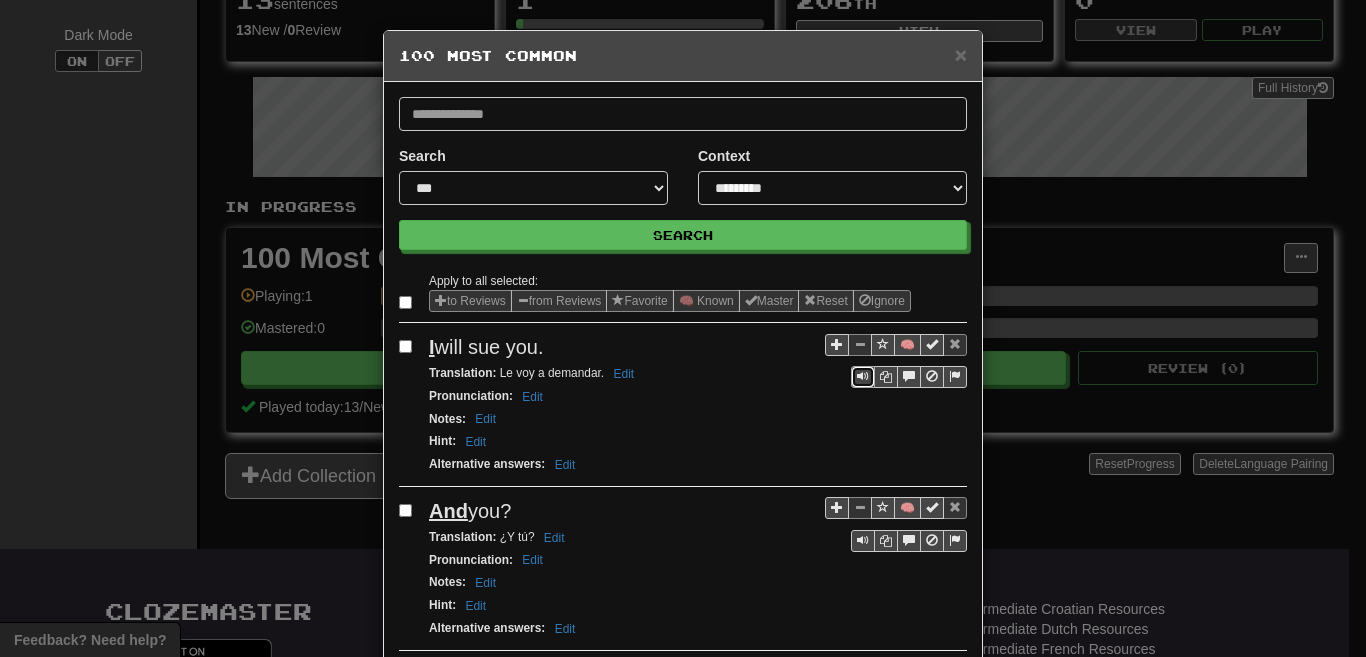 click at bounding box center (863, 377) 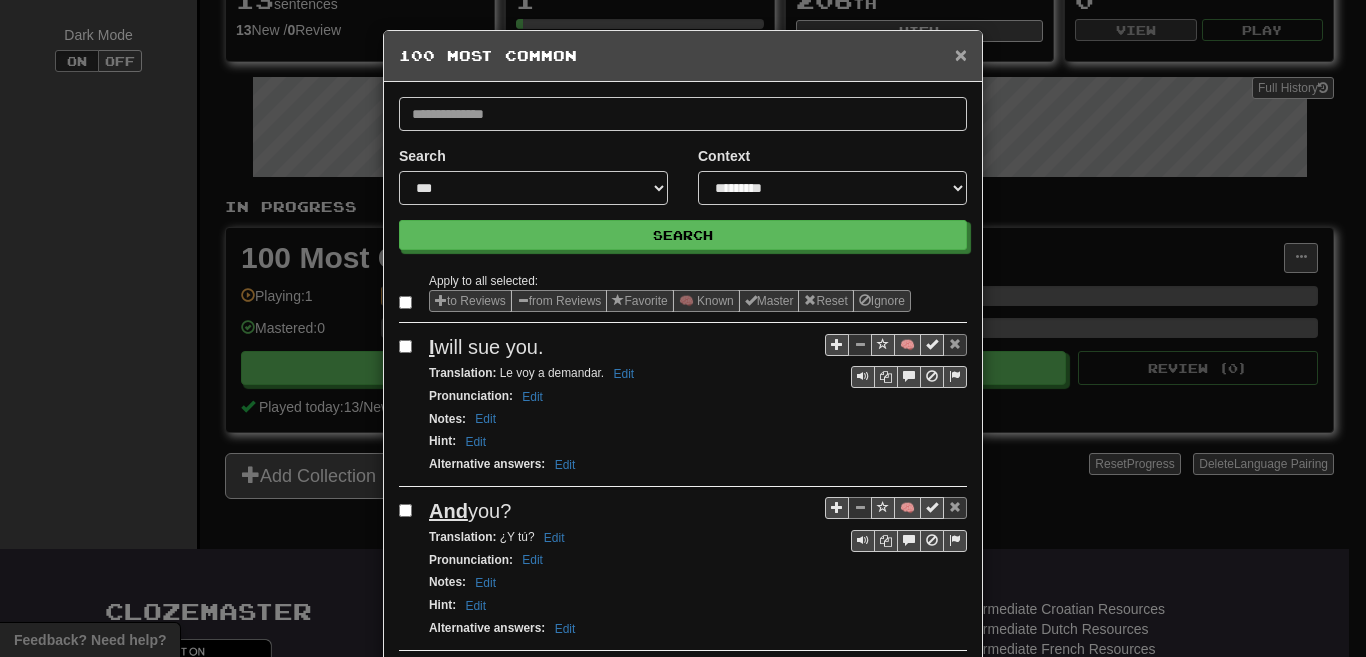 click on "×" at bounding box center [961, 54] 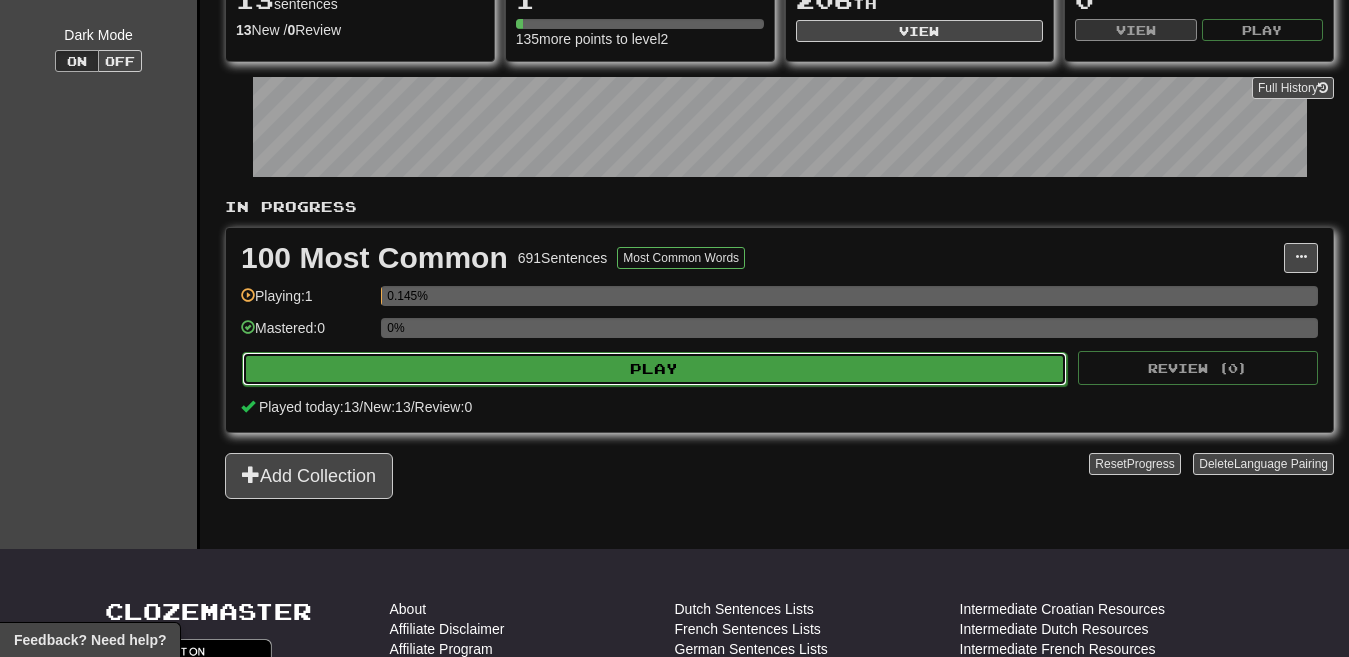 click on "Play" at bounding box center (654, 369) 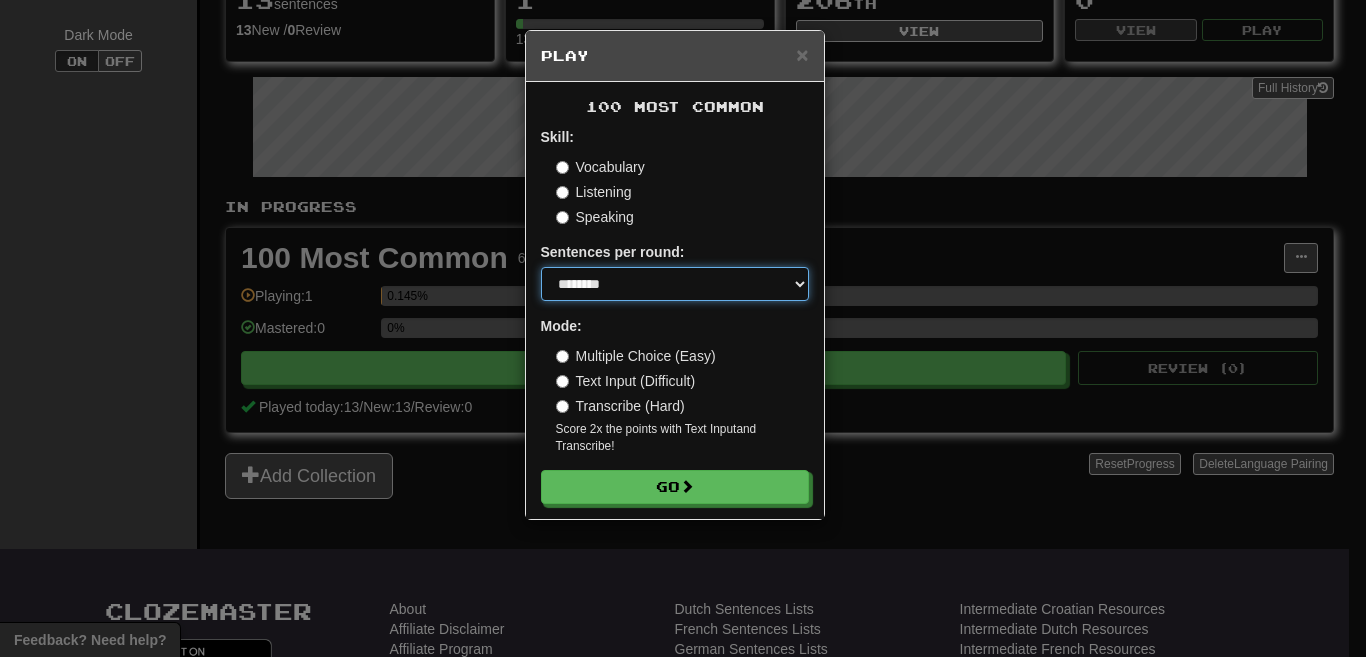 click on "* ** ** ** ** ** *** ********" at bounding box center [675, 284] 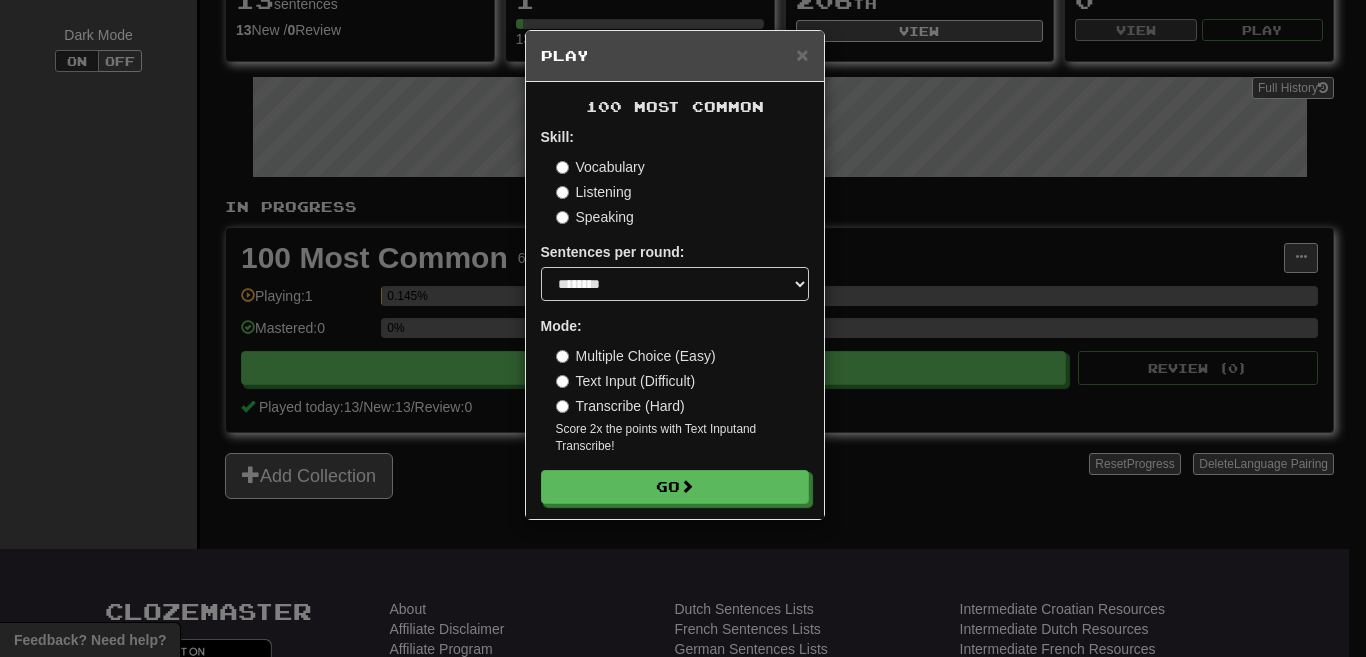 click on "Text Input (Difficult)" at bounding box center (626, 381) 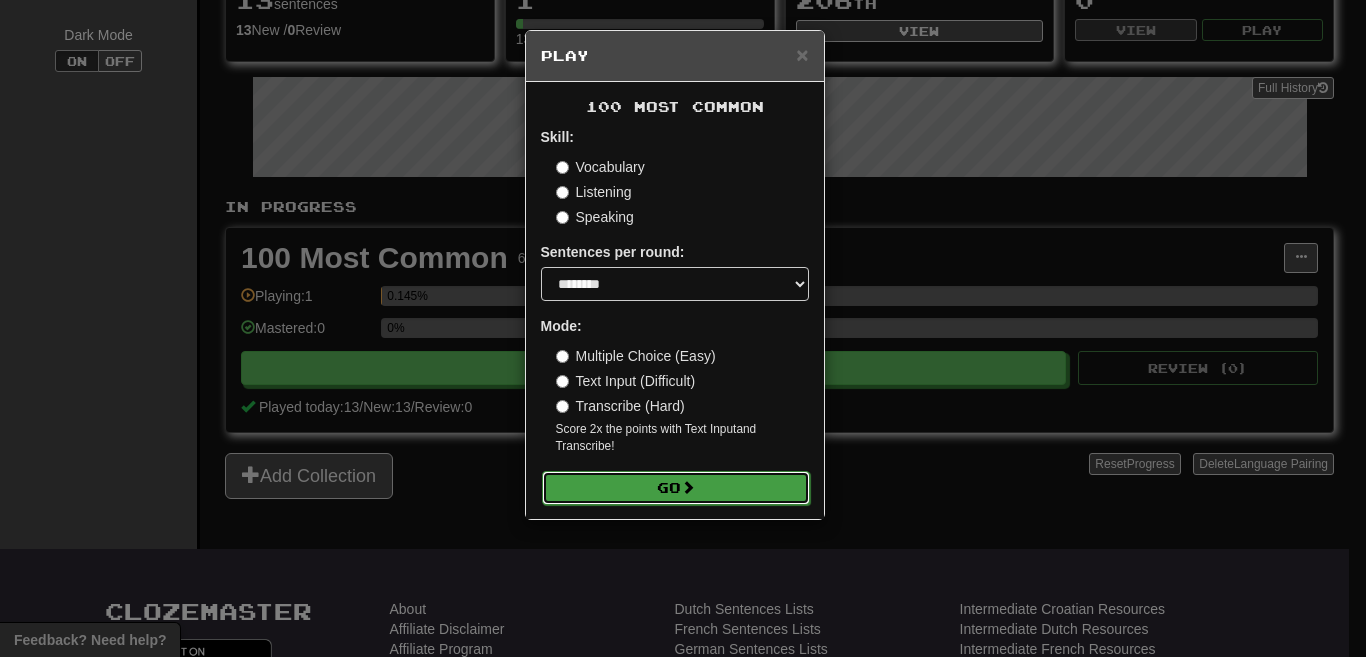 click on "Go" at bounding box center [676, 488] 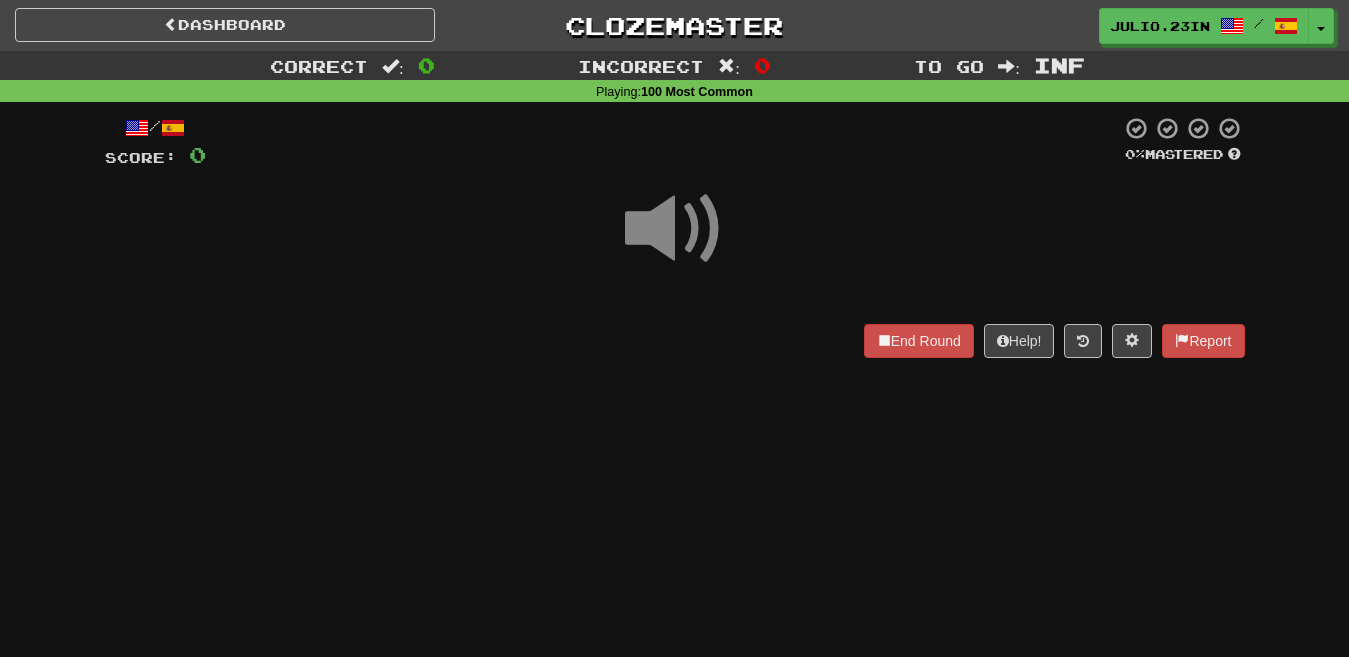 scroll, scrollTop: 0, scrollLeft: 0, axis: both 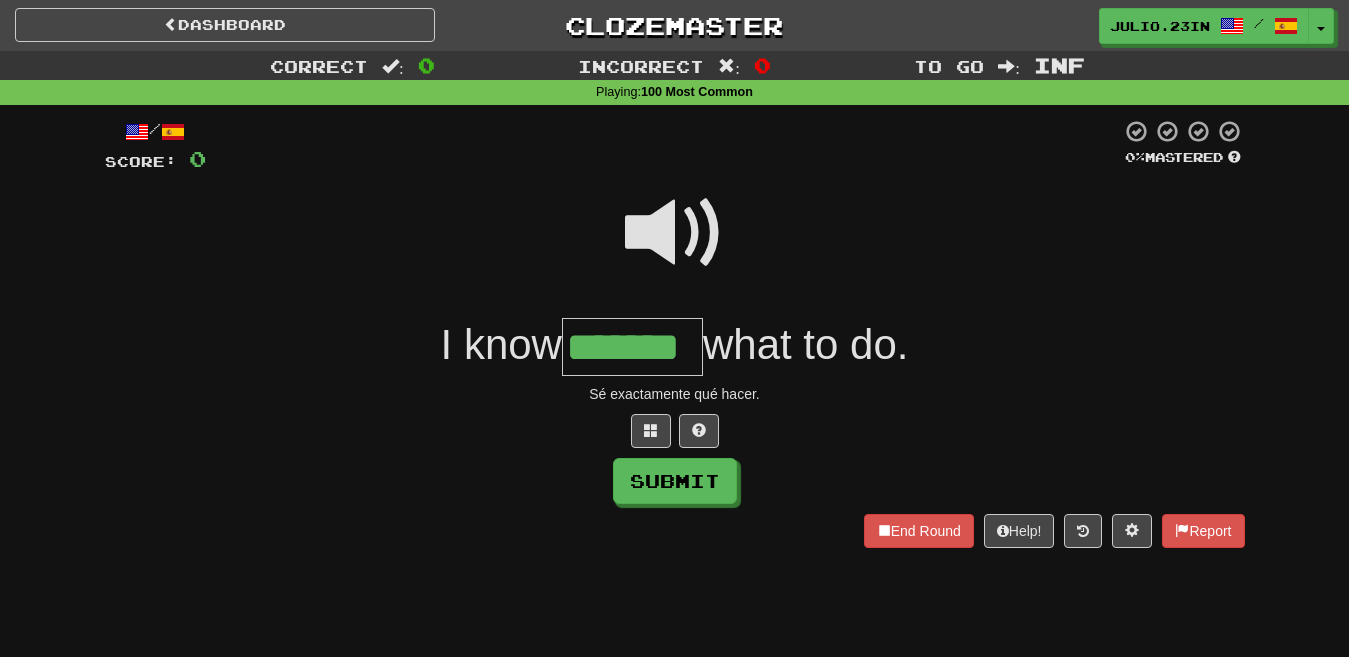 type on "*******" 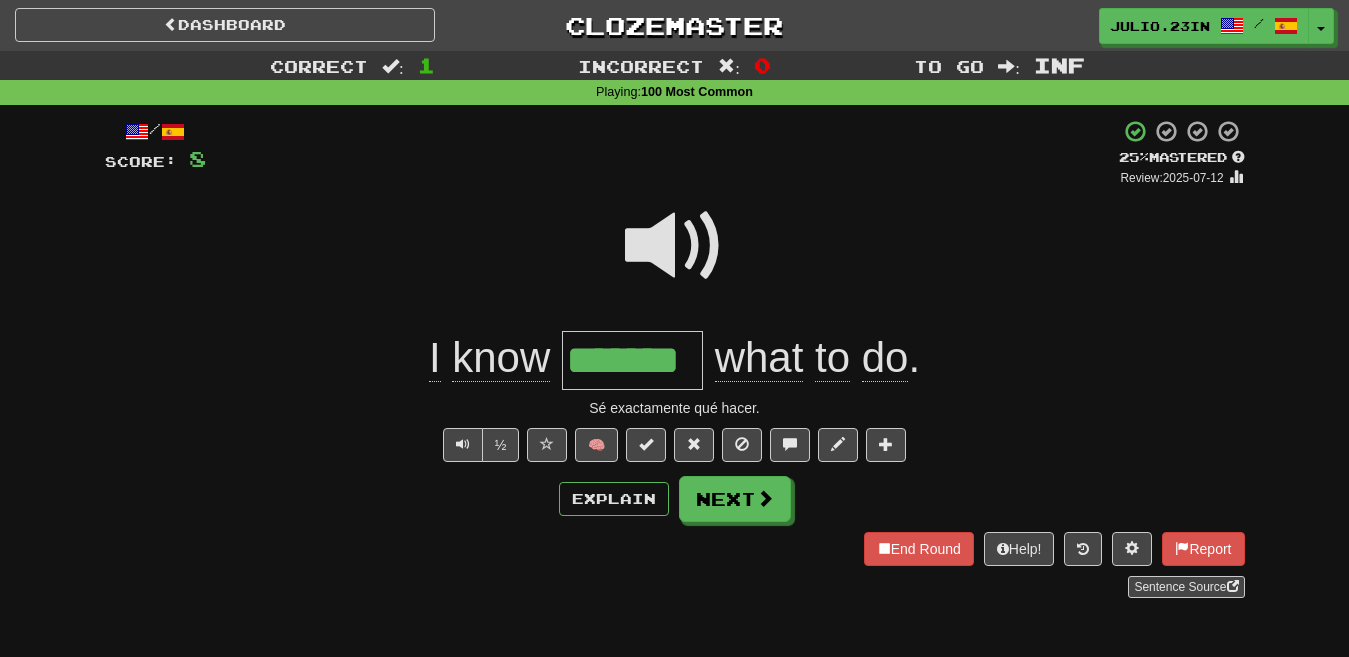click on "Sé exactamente qué hacer." at bounding box center (675, 408) 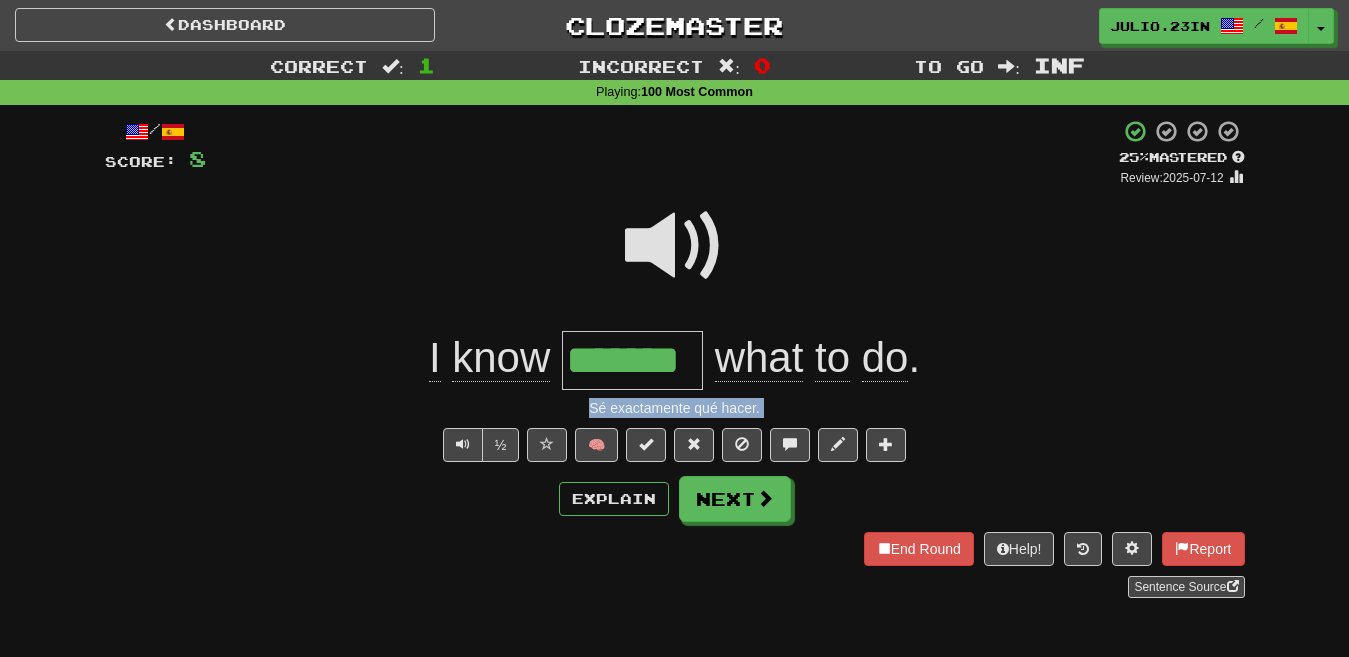click on "Sé exactamente qué hacer." at bounding box center (675, 408) 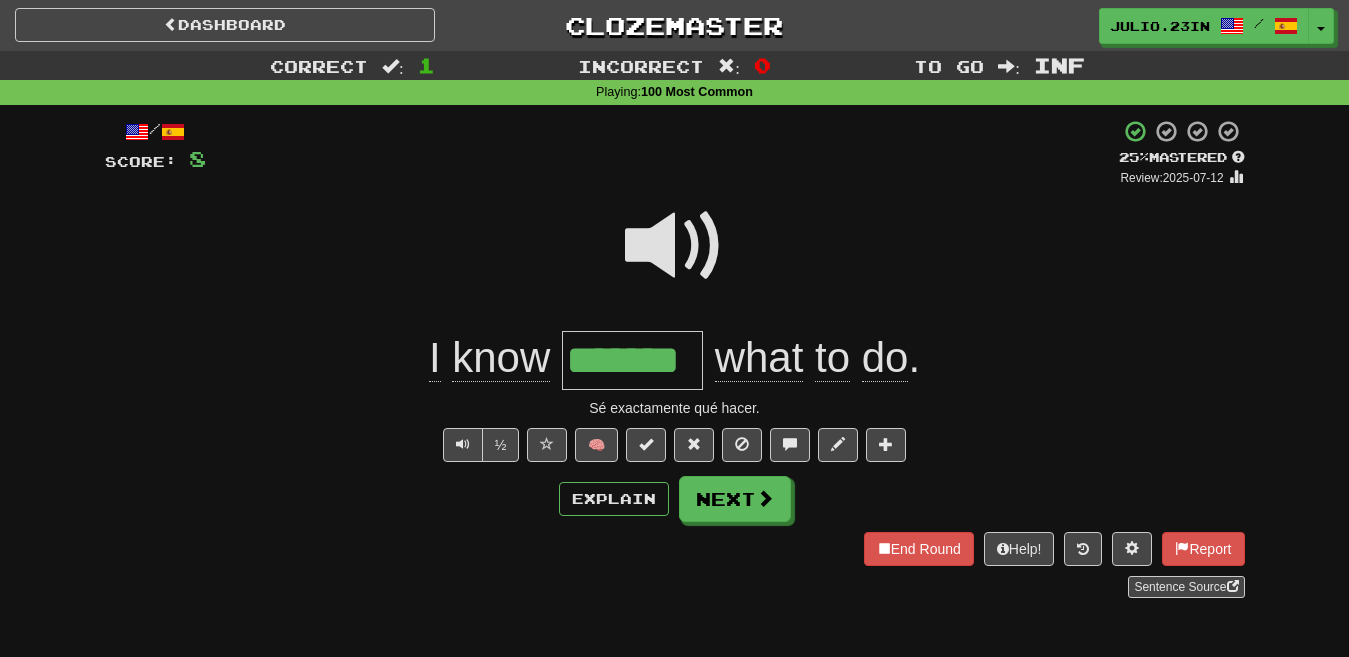 click on "I   know   *******   what   to   do ." at bounding box center [675, 360] 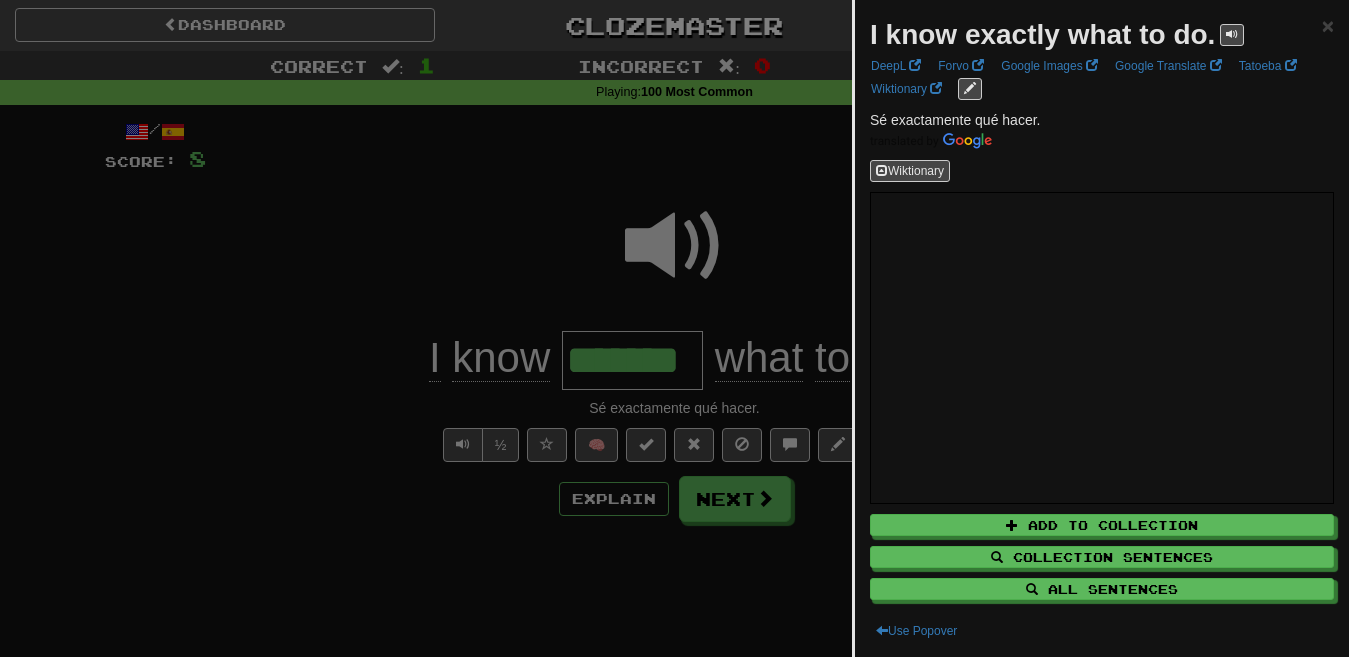click at bounding box center [674, 328] 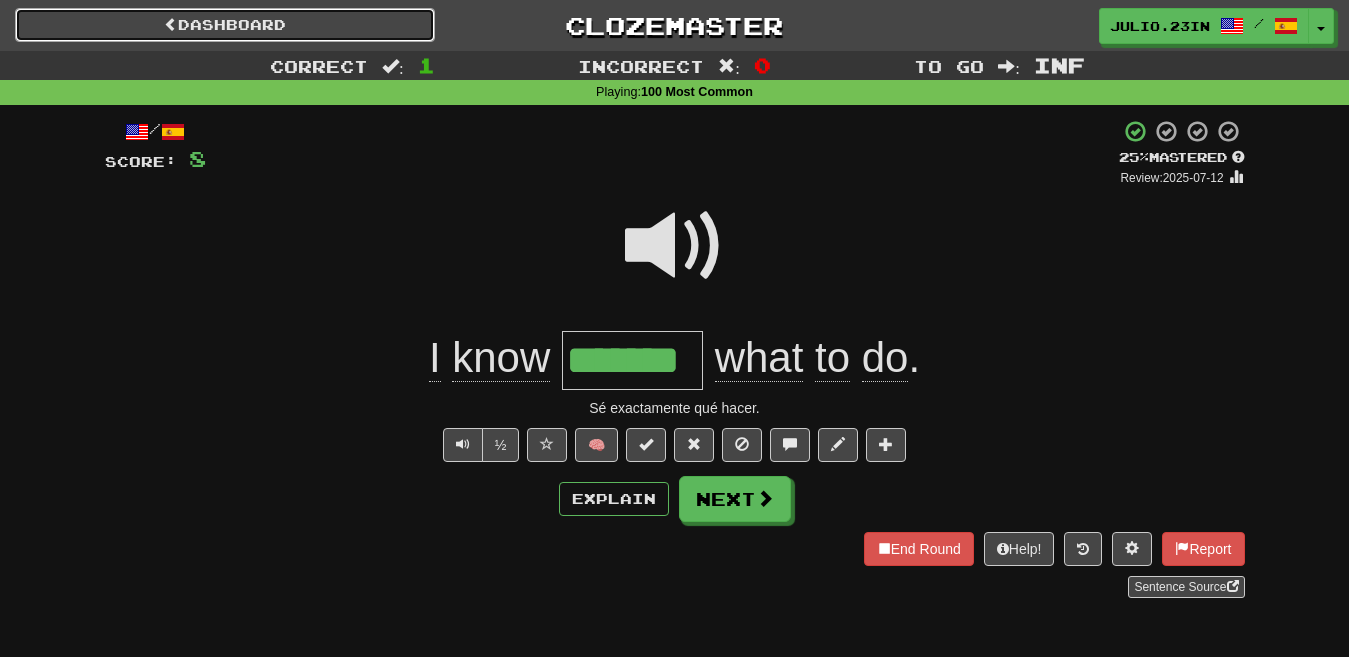click on "Dashboard" at bounding box center (225, 25) 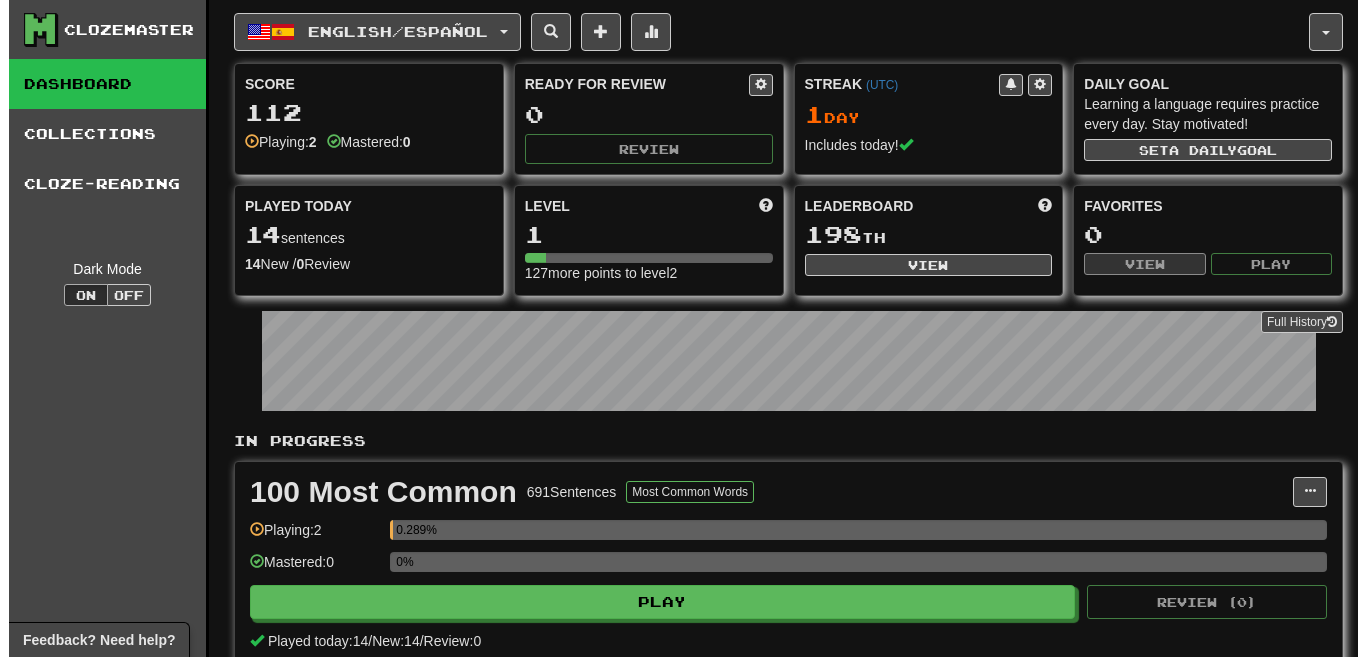 scroll, scrollTop: 0, scrollLeft: 0, axis: both 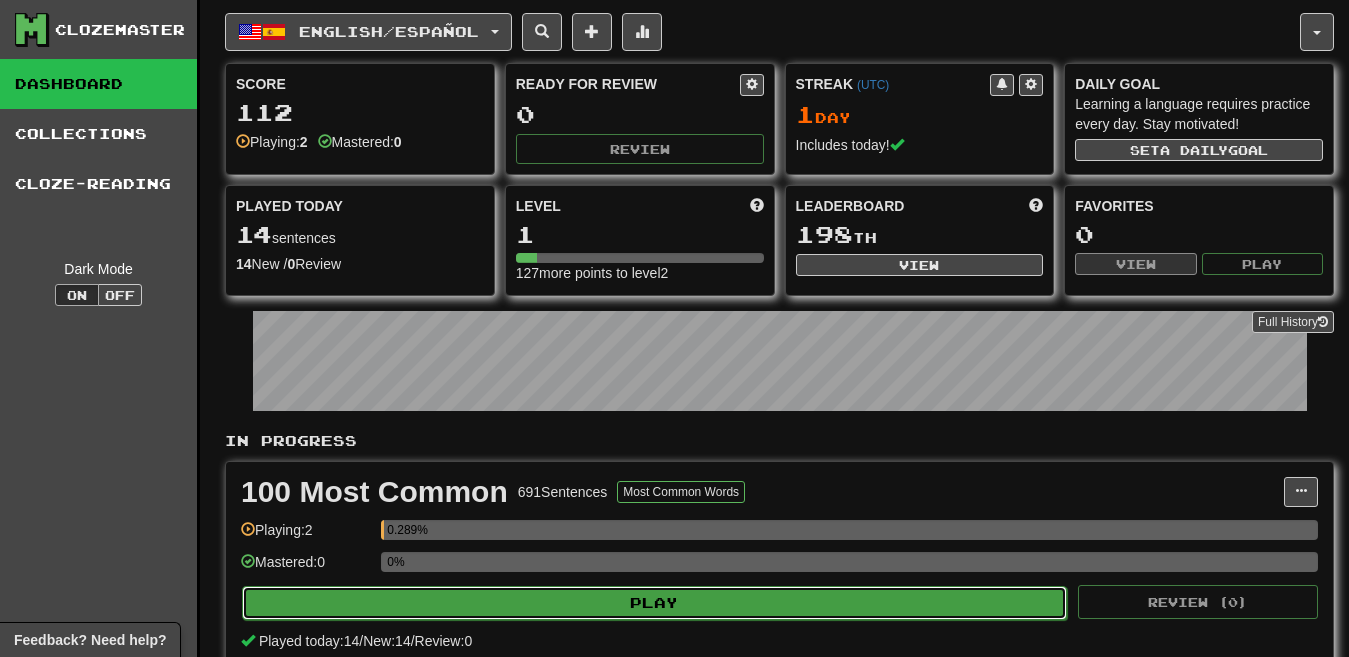 click on "Play" at bounding box center [654, 603] 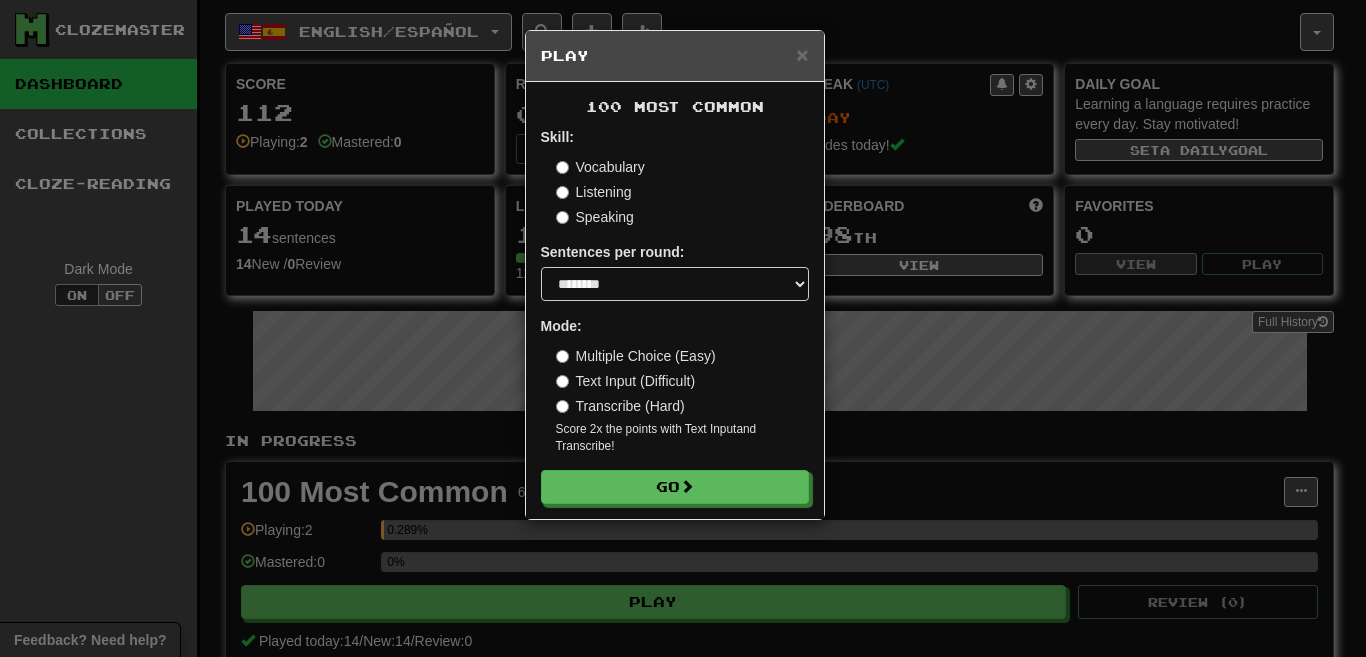 click on "Multiple Choice (Easy)" at bounding box center [636, 356] 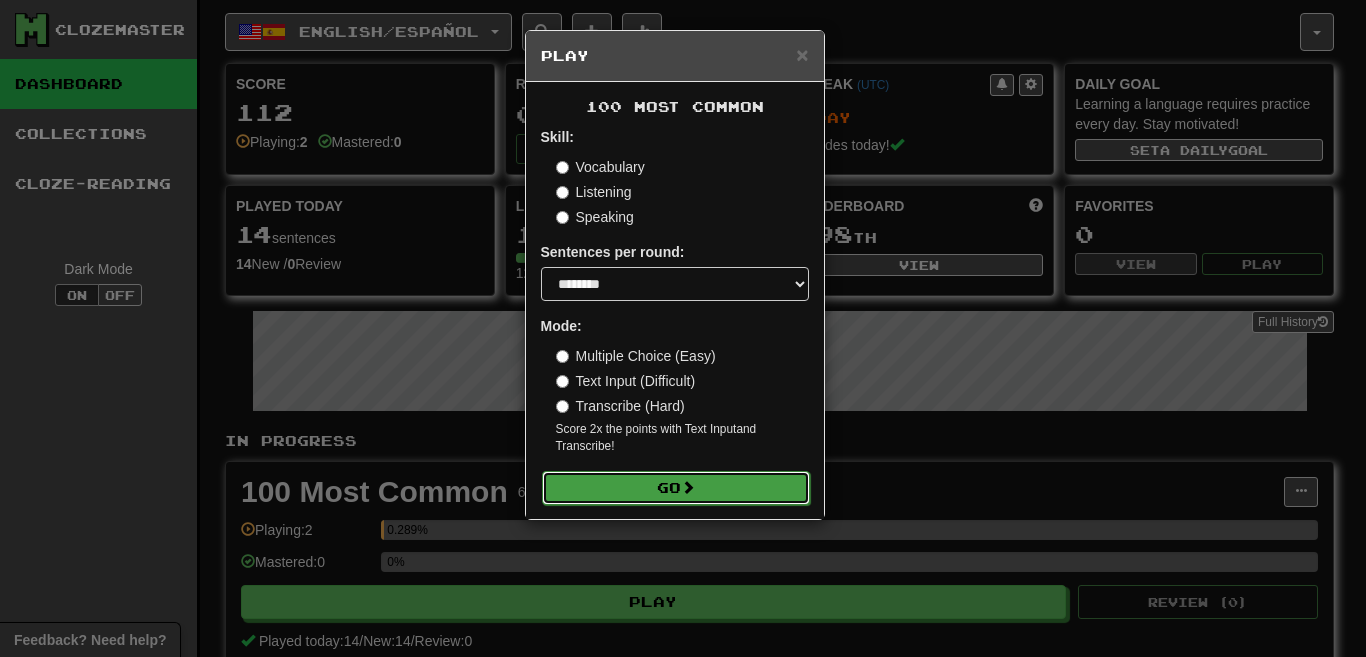 click on "Go" at bounding box center [676, 488] 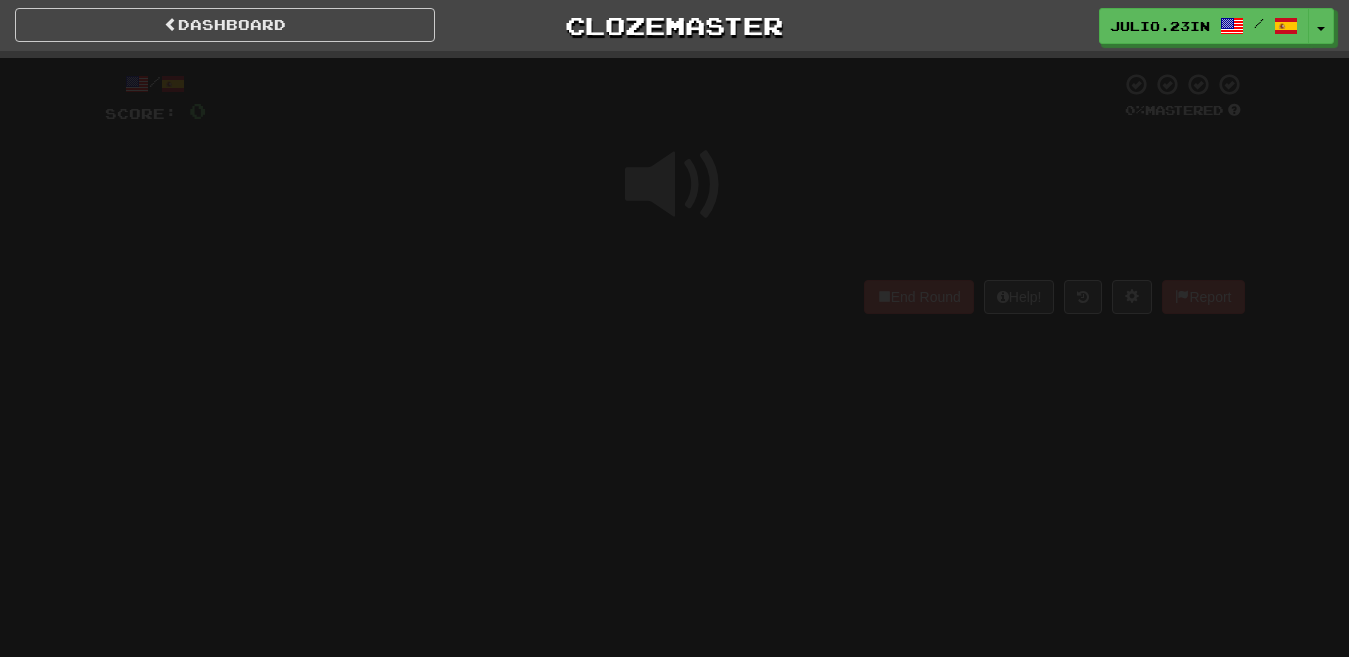 scroll, scrollTop: 0, scrollLeft: 0, axis: both 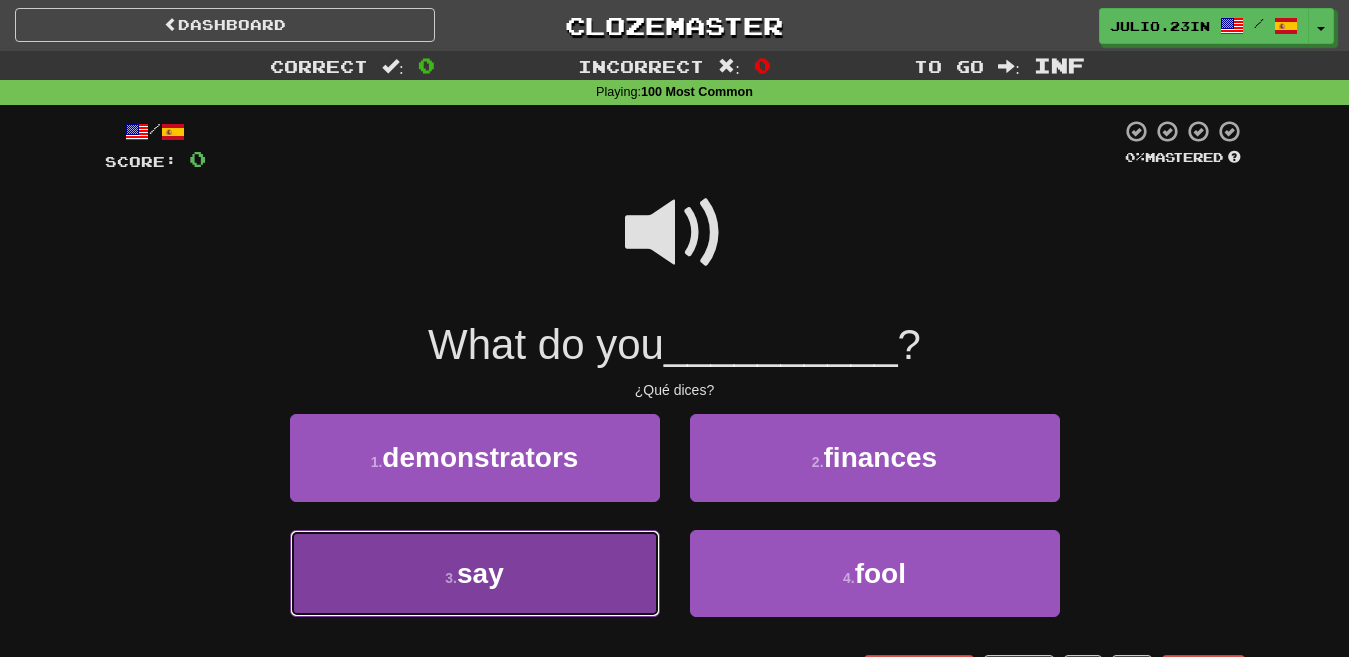click on "3 .  say" at bounding box center (475, 573) 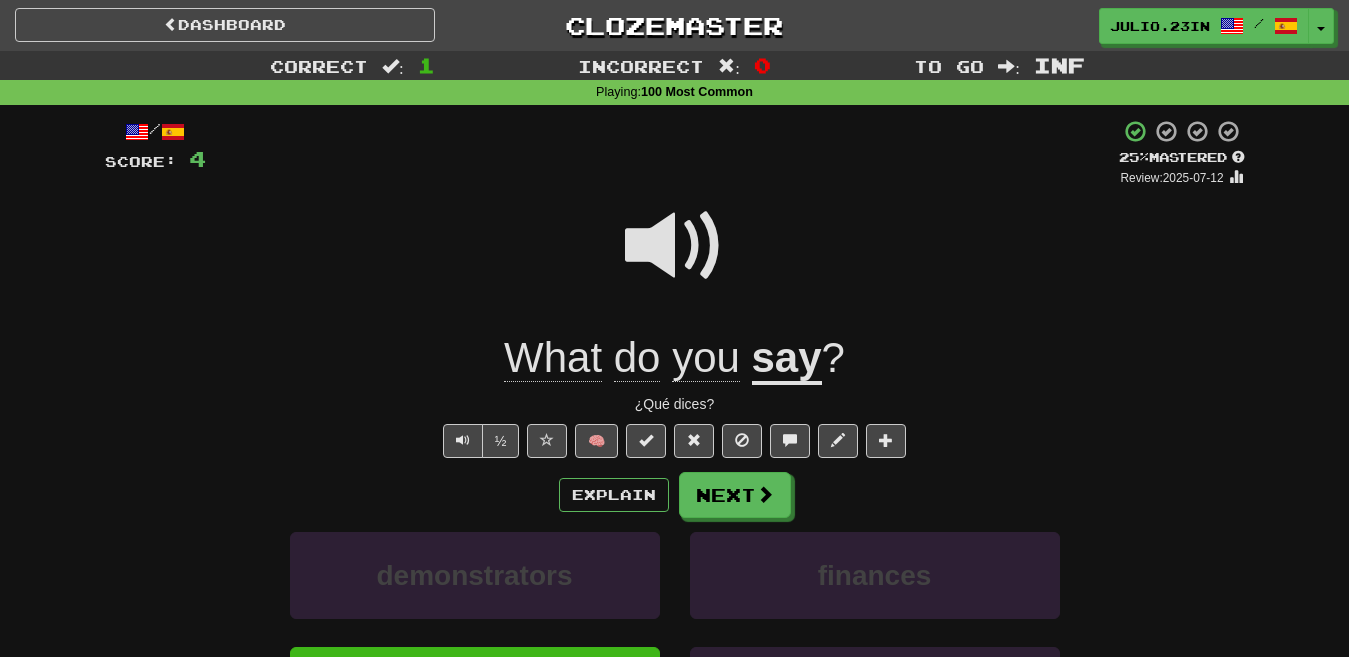 click on "What   do   you   say ?" at bounding box center (675, 358) 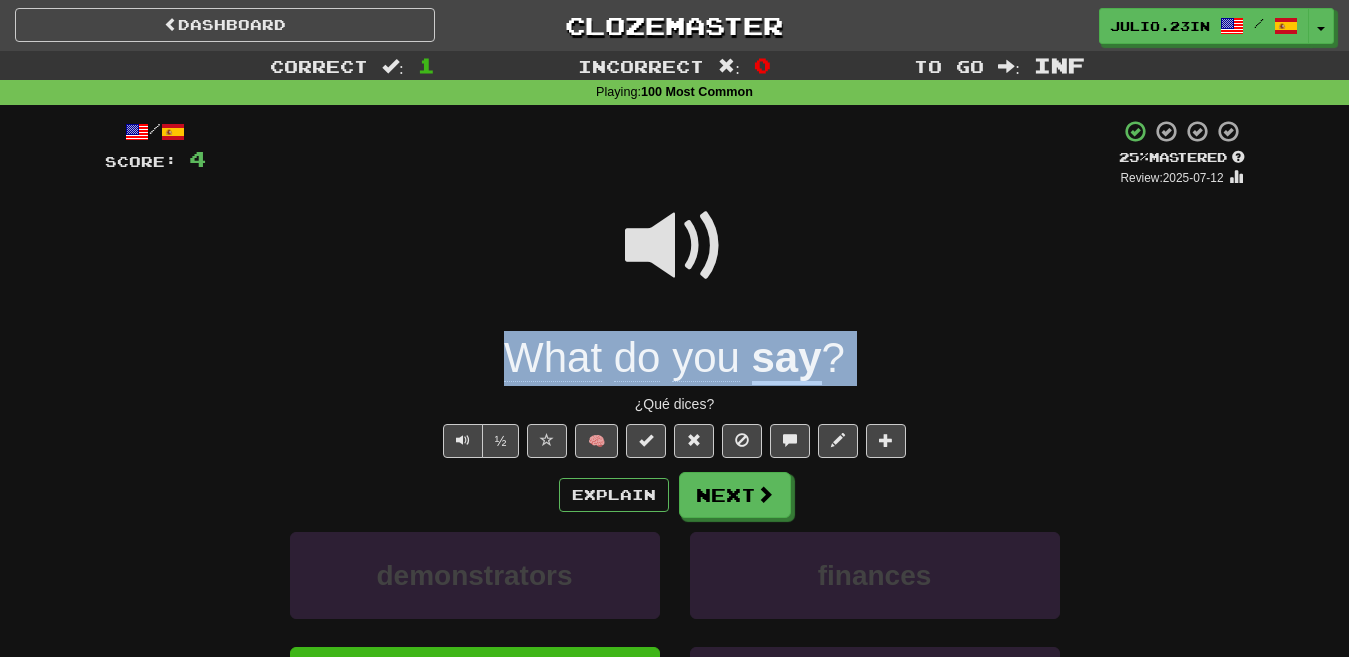 click on "What   do   you   say ?" at bounding box center [675, 358] 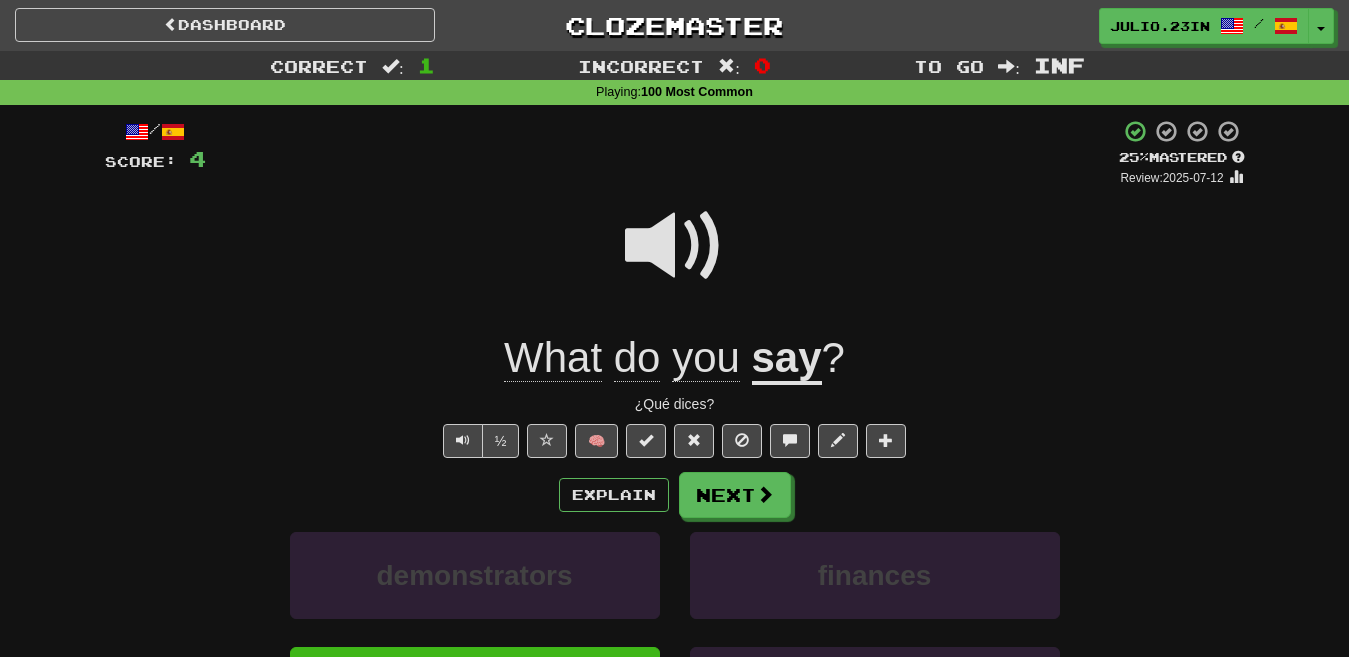 click at bounding box center (675, 246) 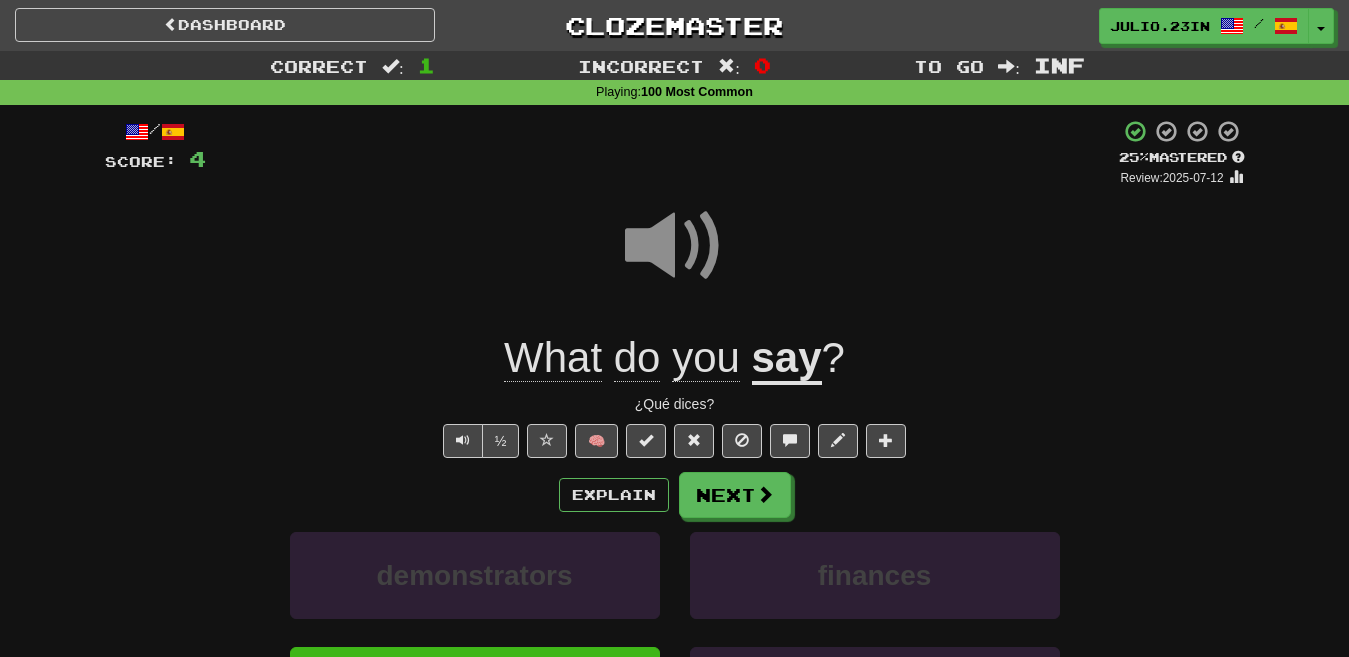 click at bounding box center [675, 246] 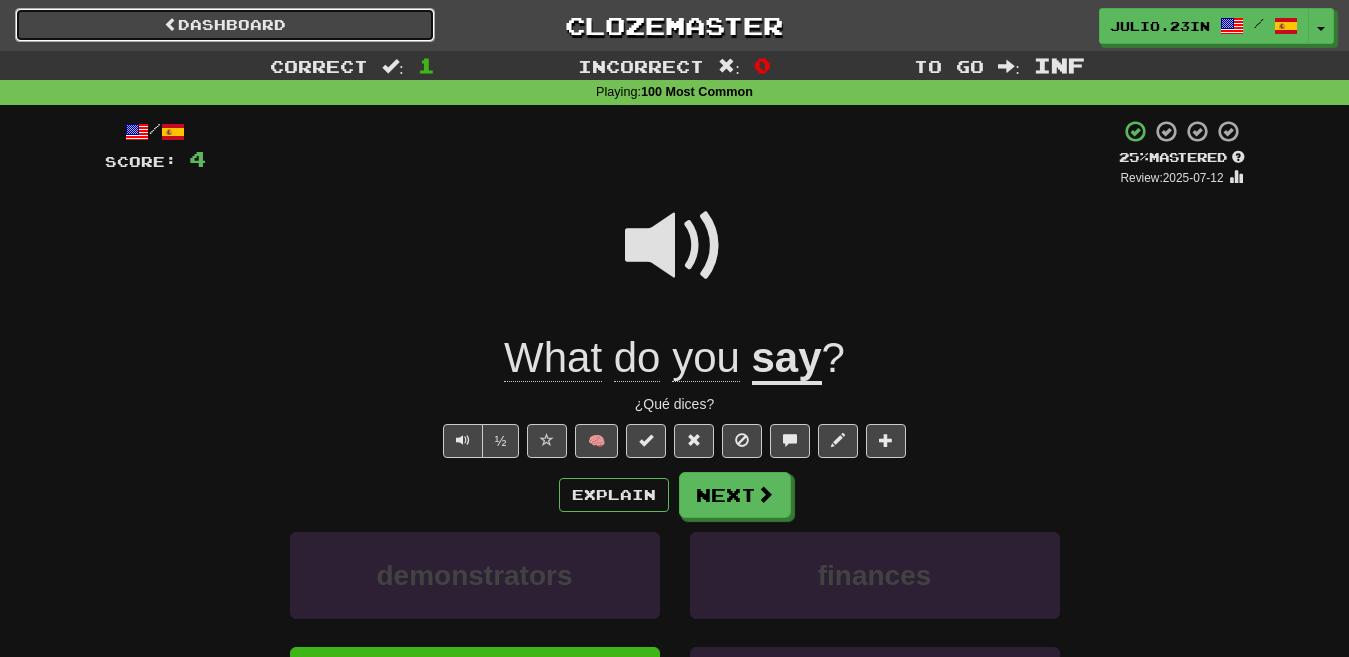 click on "Dashboard" at bounding box center (225, 25) 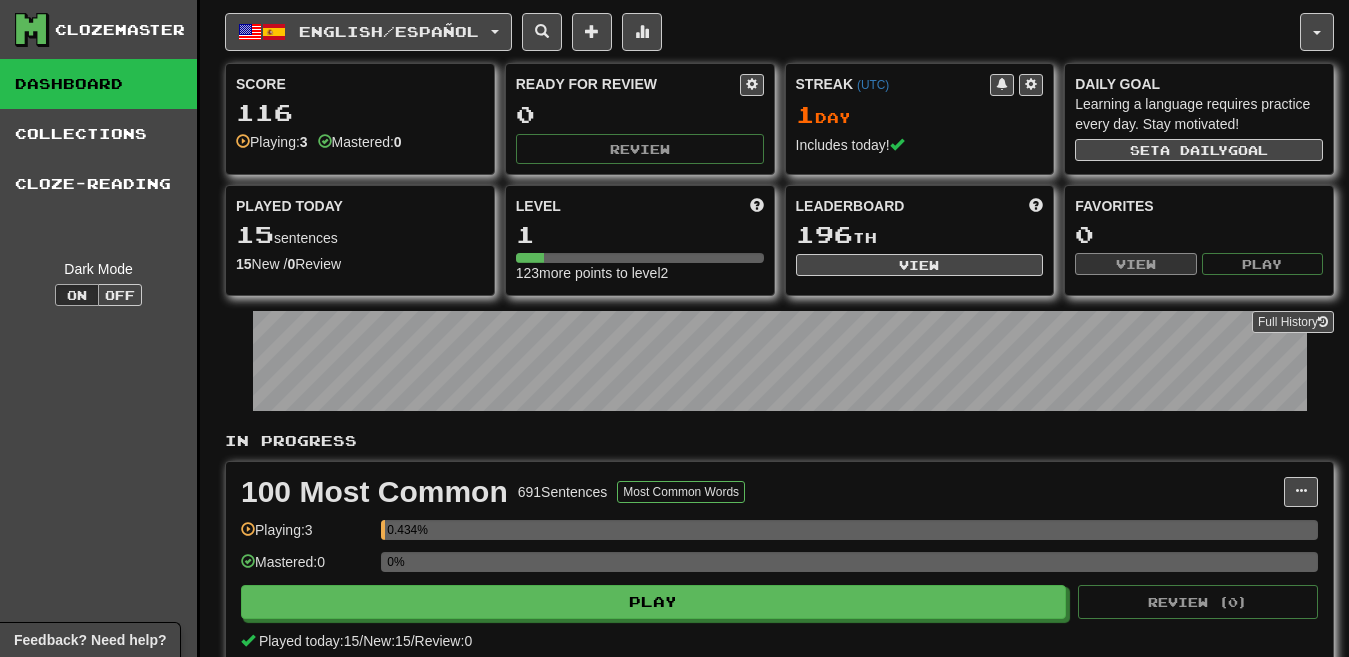 scroll, scrollTop: 0, scrollLeft: 0, axis: both 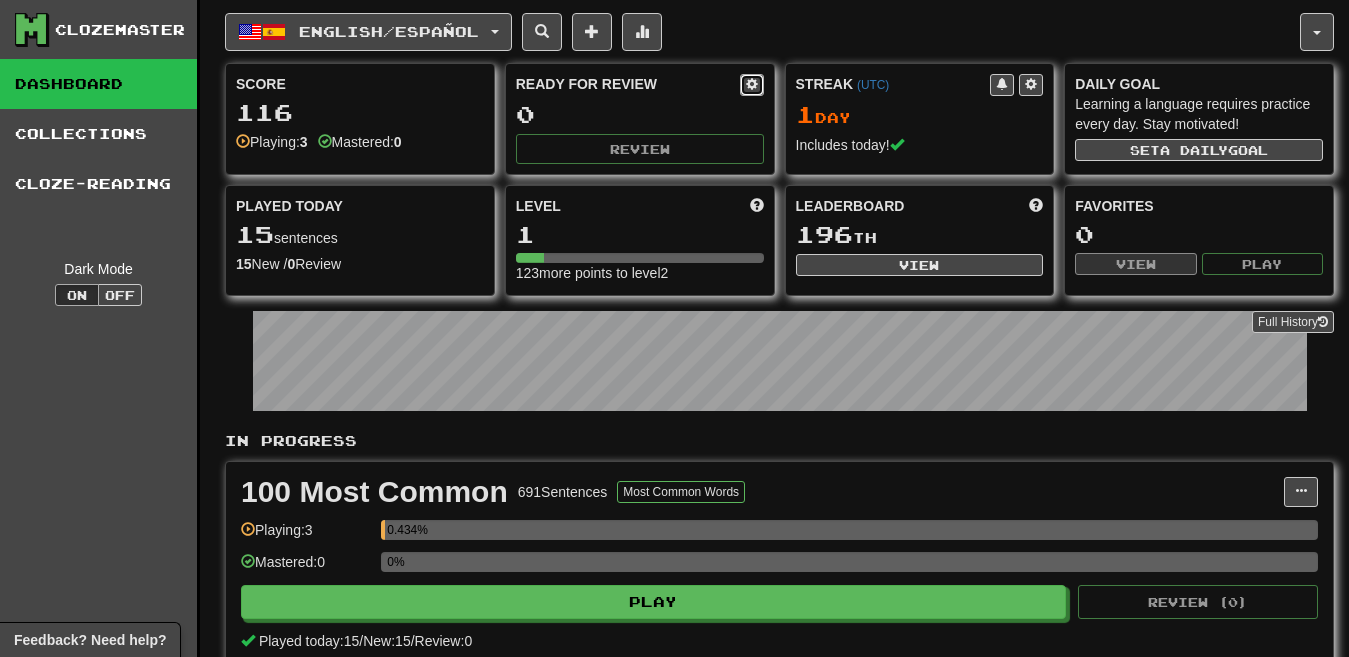 click at bounding box center (752, 84) 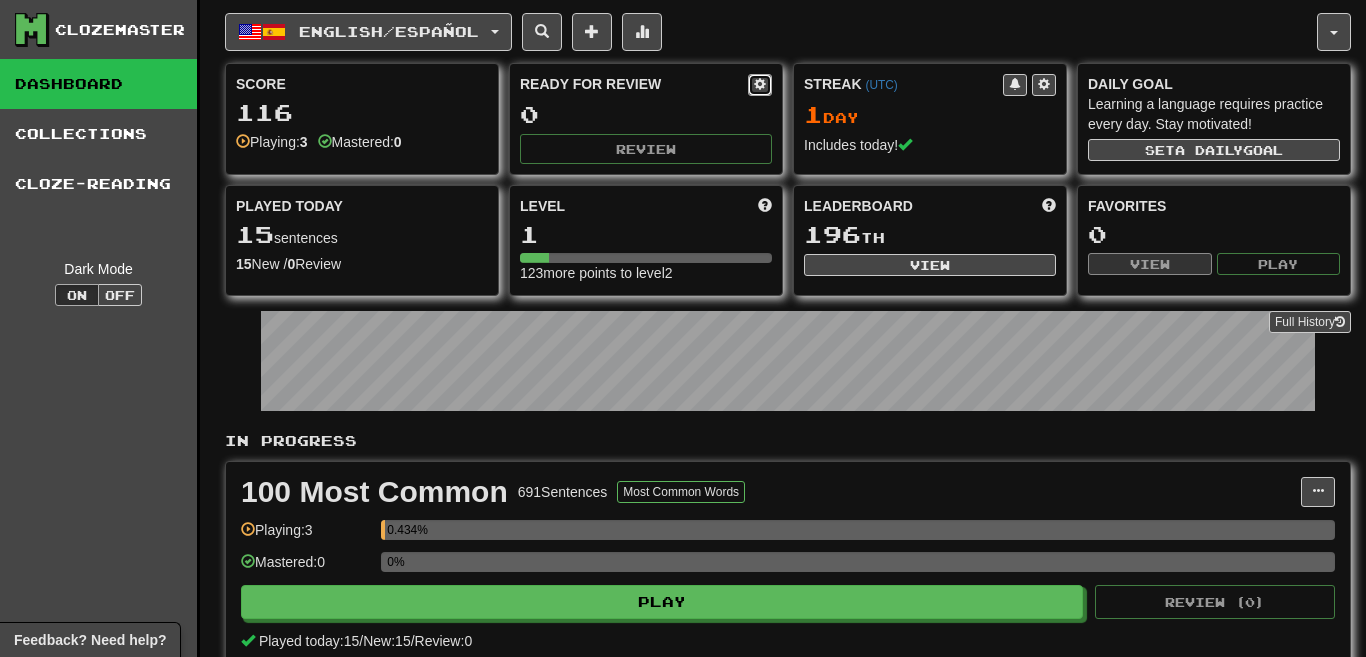 select on "*" 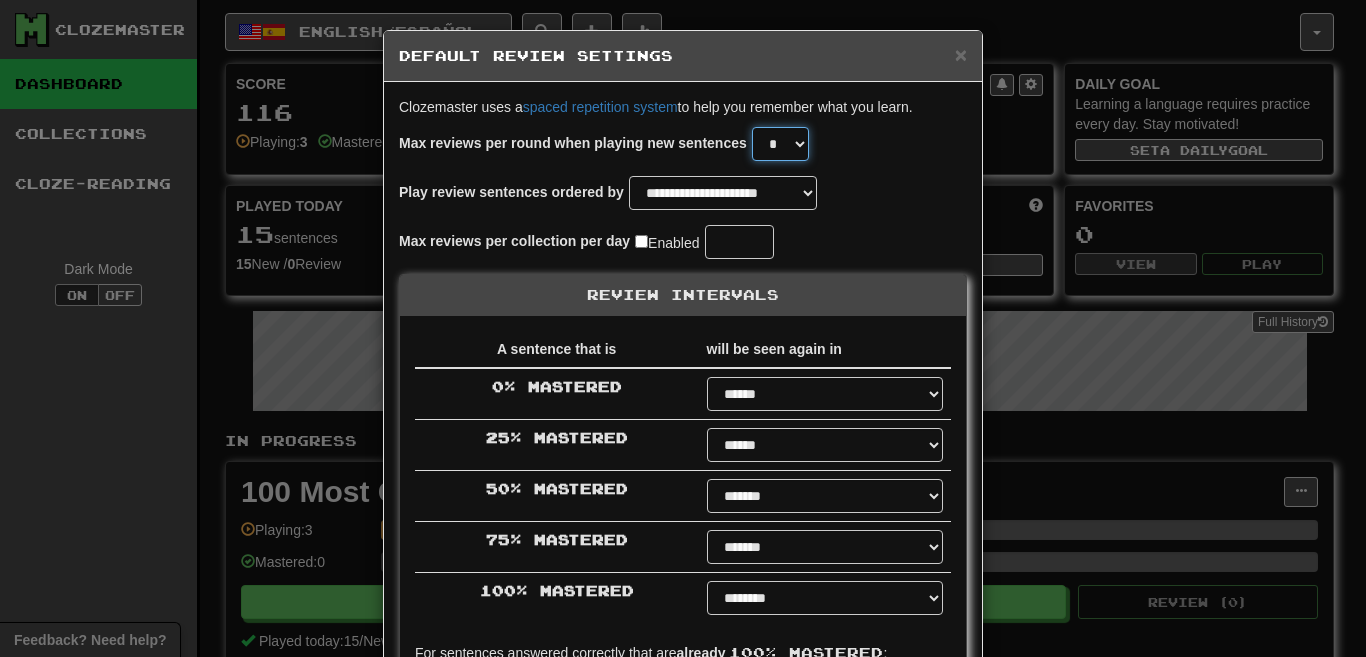 click on "* * * * * * * * * * ** ** ** ** ** ** ** ** ** ** ** ** ** ** ** ** ** ** ** ** ** ** ** ** ** ** ** ** ** ** ** ** ** ** ** ** ** ** ** ** **" at bounding box center [780, 144] 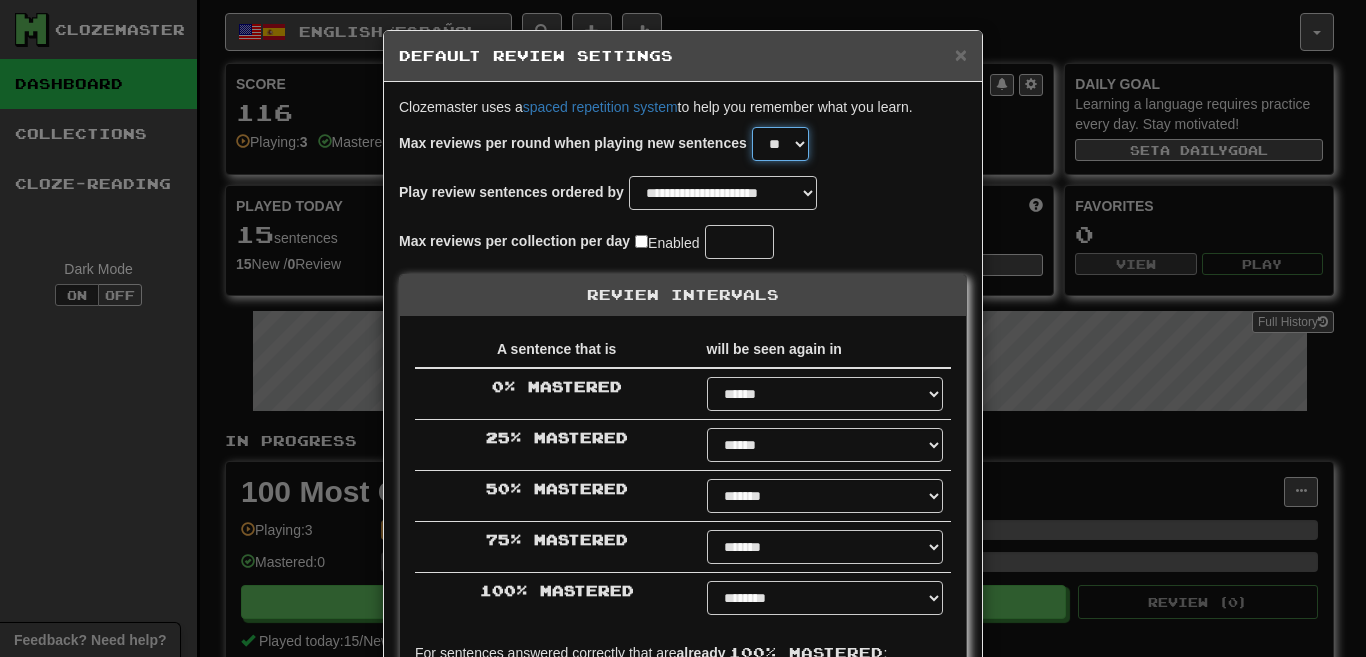 click on "* * * * * * * * * * ** ** ** ** ** ** ** ** ** ** ** ** ** ** ** ** ** ** ** ** ** ** ** ** ** ** ** ** ** ** ** ** ** ** ** ** ** ** ** ** **" at bounding box center [780, 144] 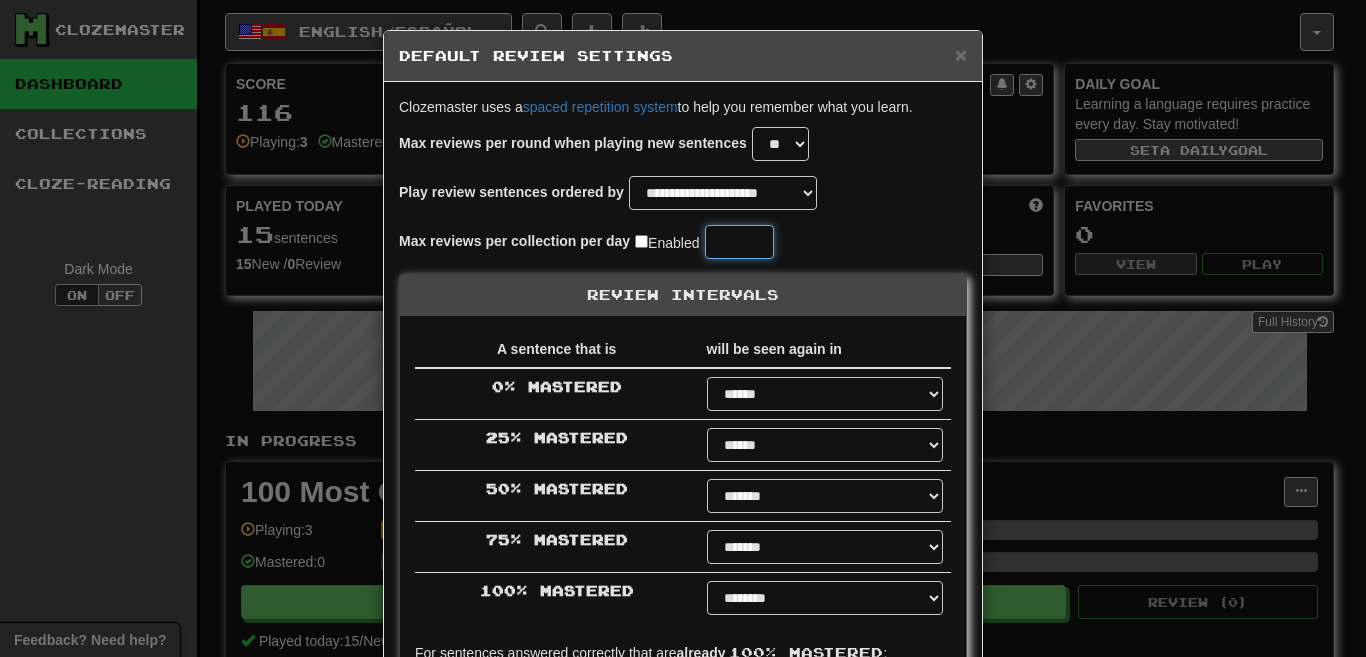 click on "**" at bounding box center (739, 242) 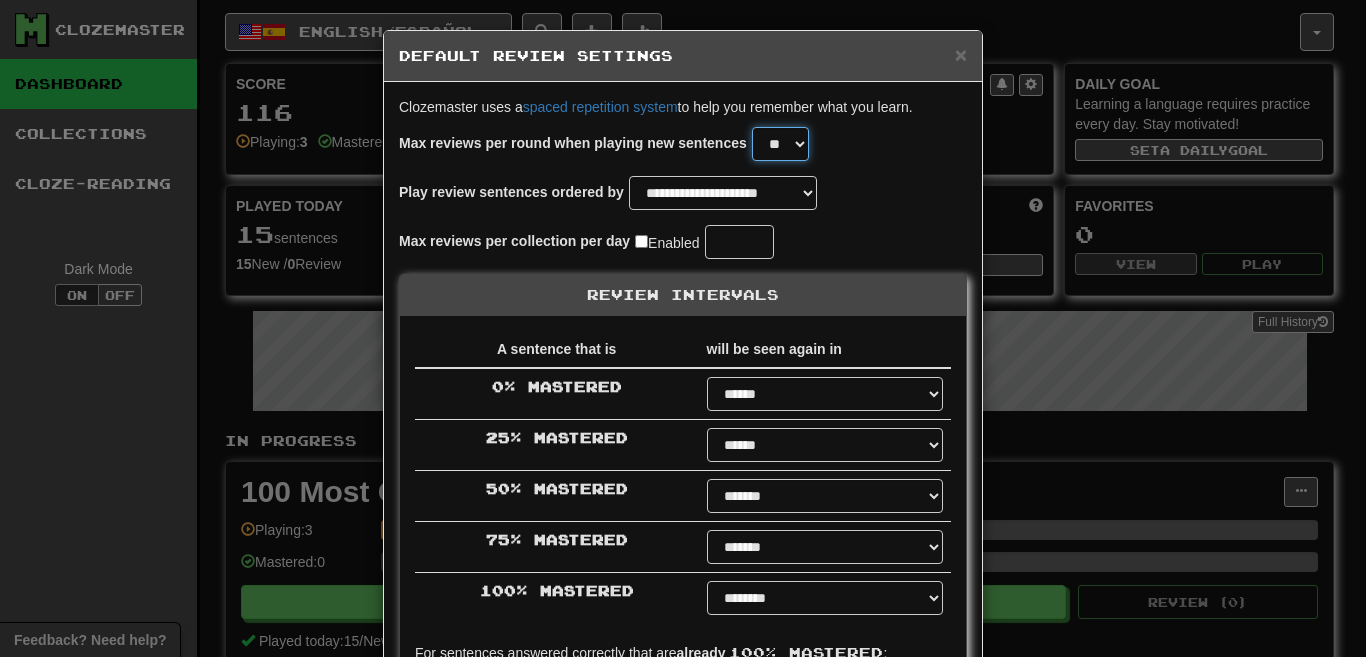 click on "* * * * * * * * * * ** ** ** ** ** ** ** ** ** ** ** ** ** ** ** ** ** ** ** ** ** ** ** ** ** ** ** ** ** ** ** ** ** ** ** ** ** ** ** ** **" at bounding box center (780, 144) 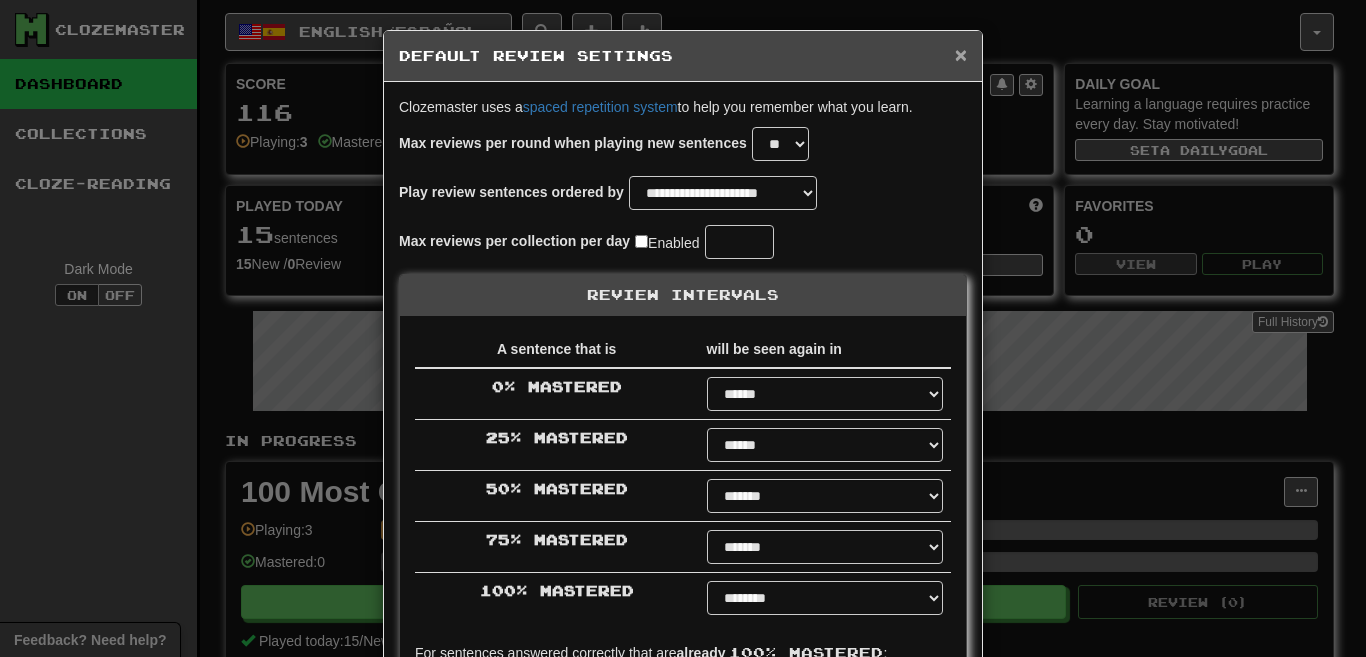 click on "×" at bounding box center [961, 54] 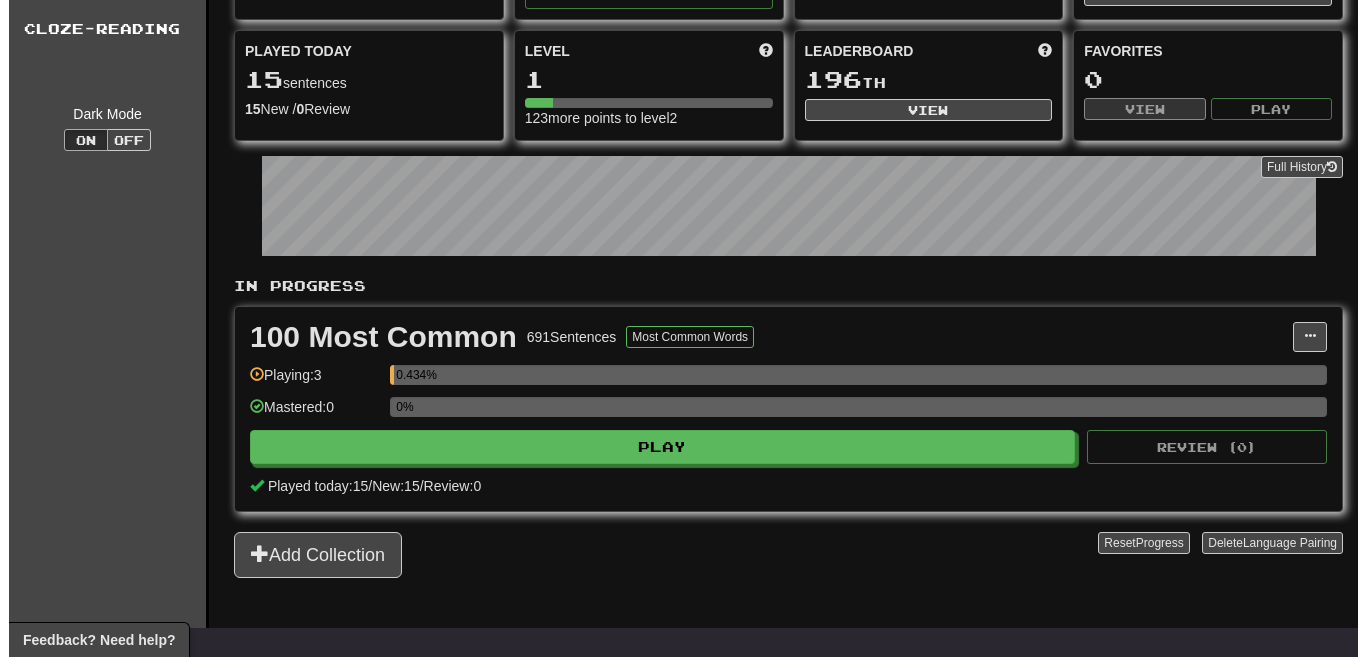scroll, scrollTop: 162, scrollLeft: 0, axis: vertical 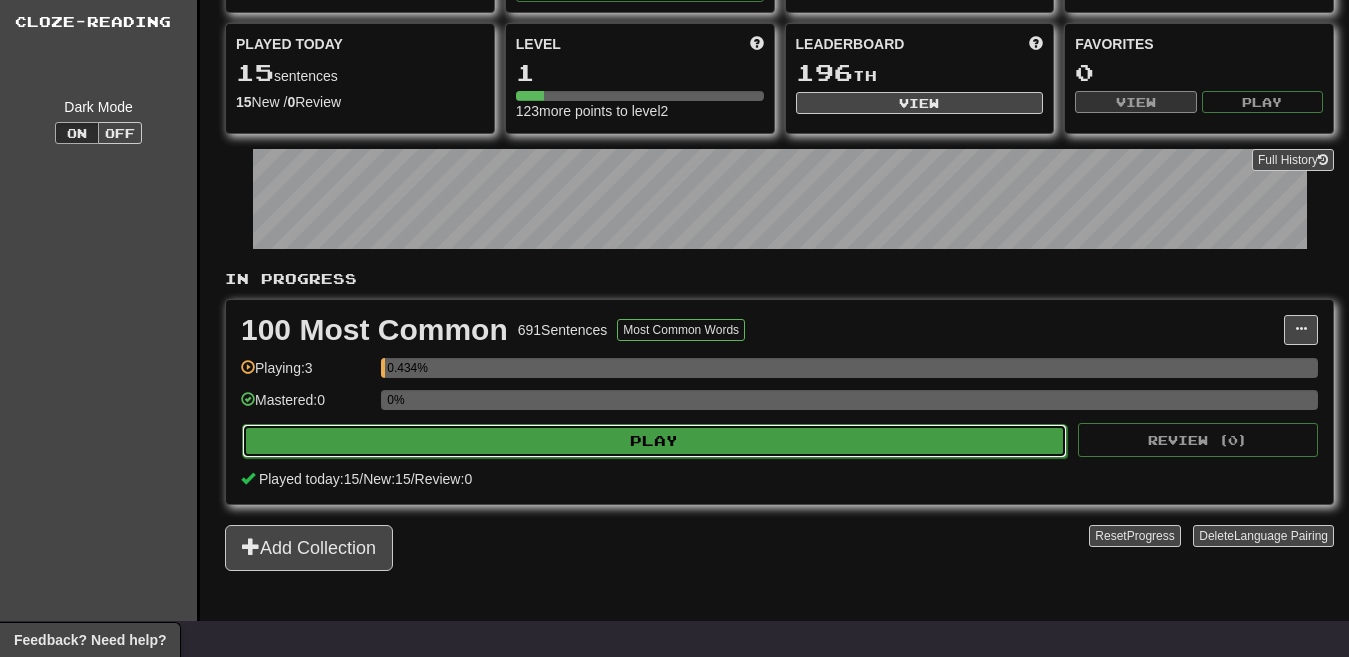 click on "Play" at bounding box center [654, 441] 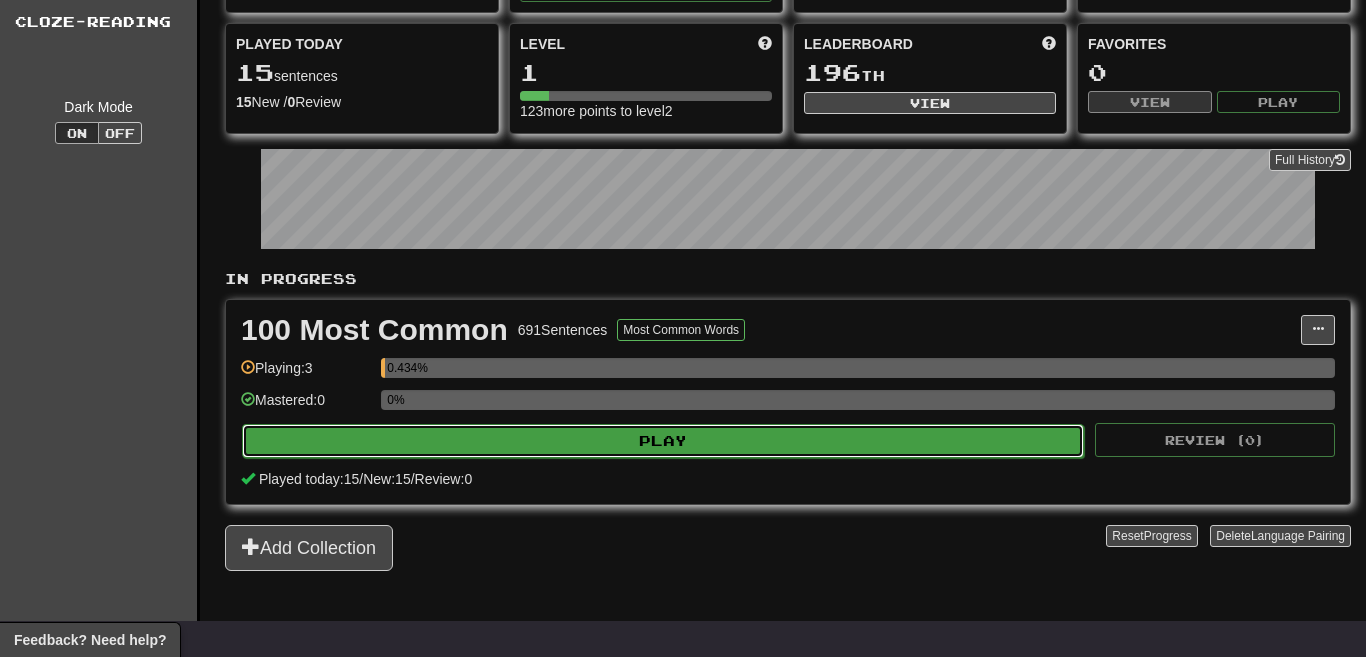select on "********" 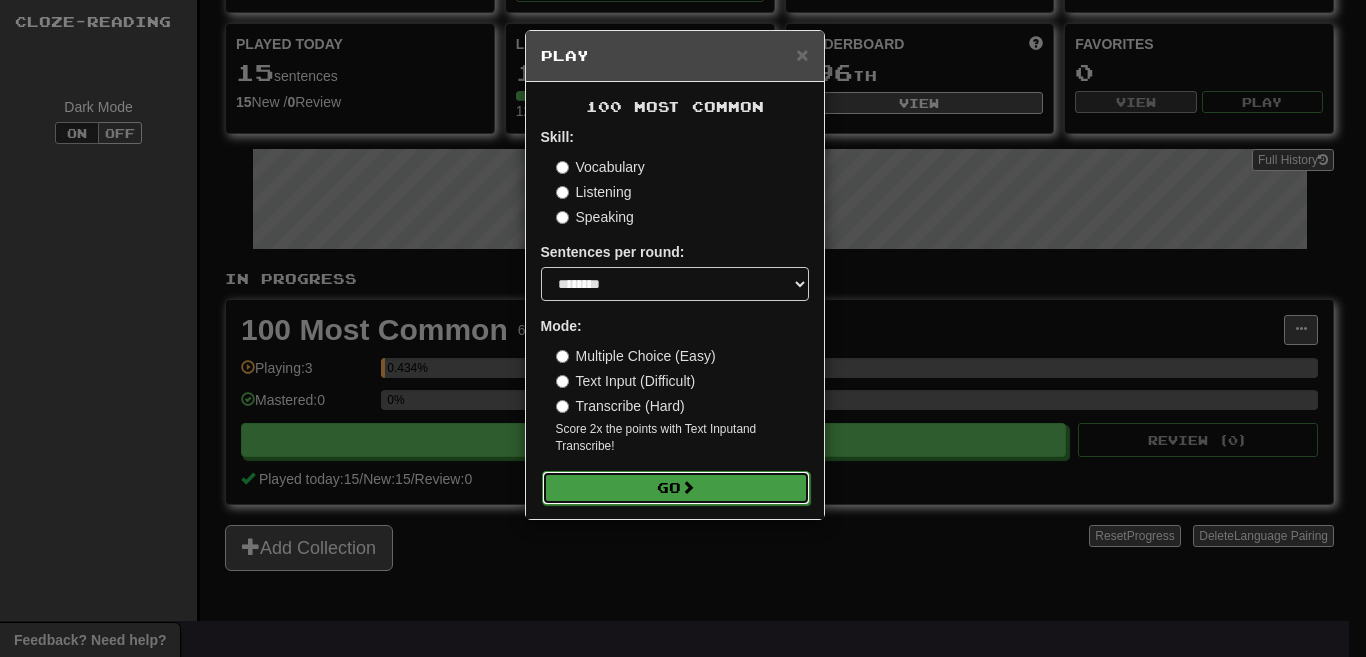 click on "Go" at bounding box center [676, 488] 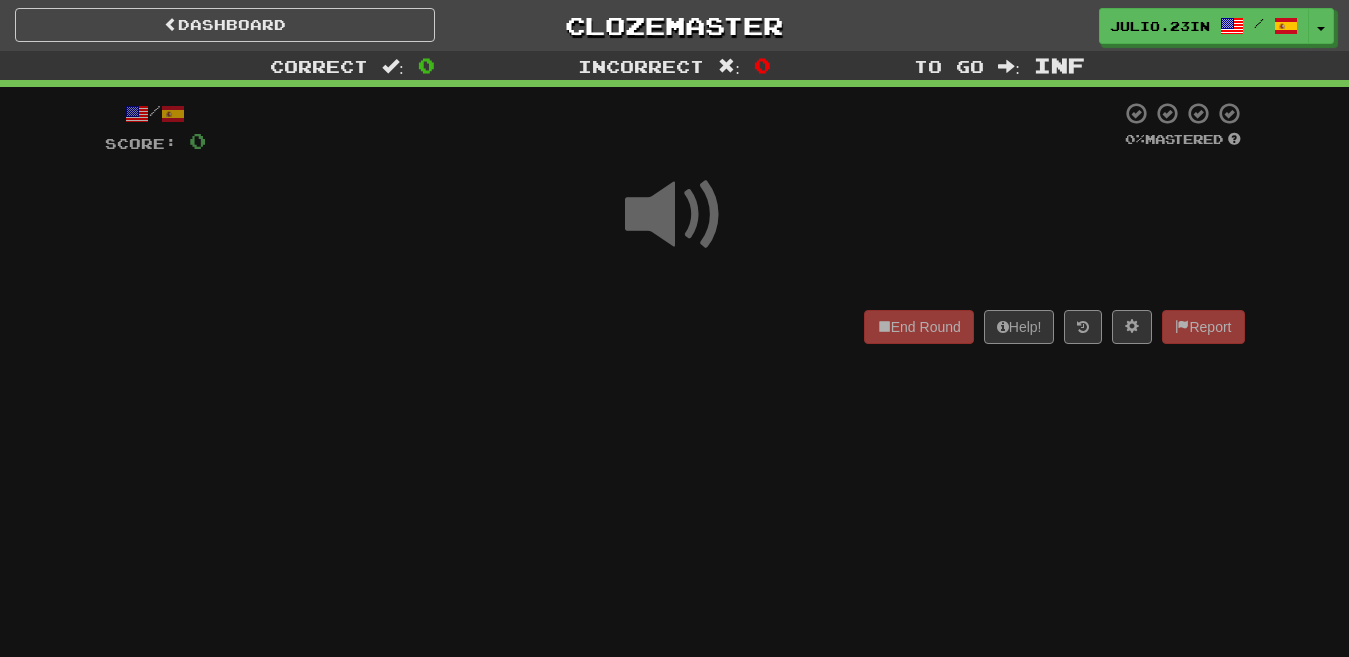 scroll, scrollTop: 0, scrollLeft: 0, axis: both 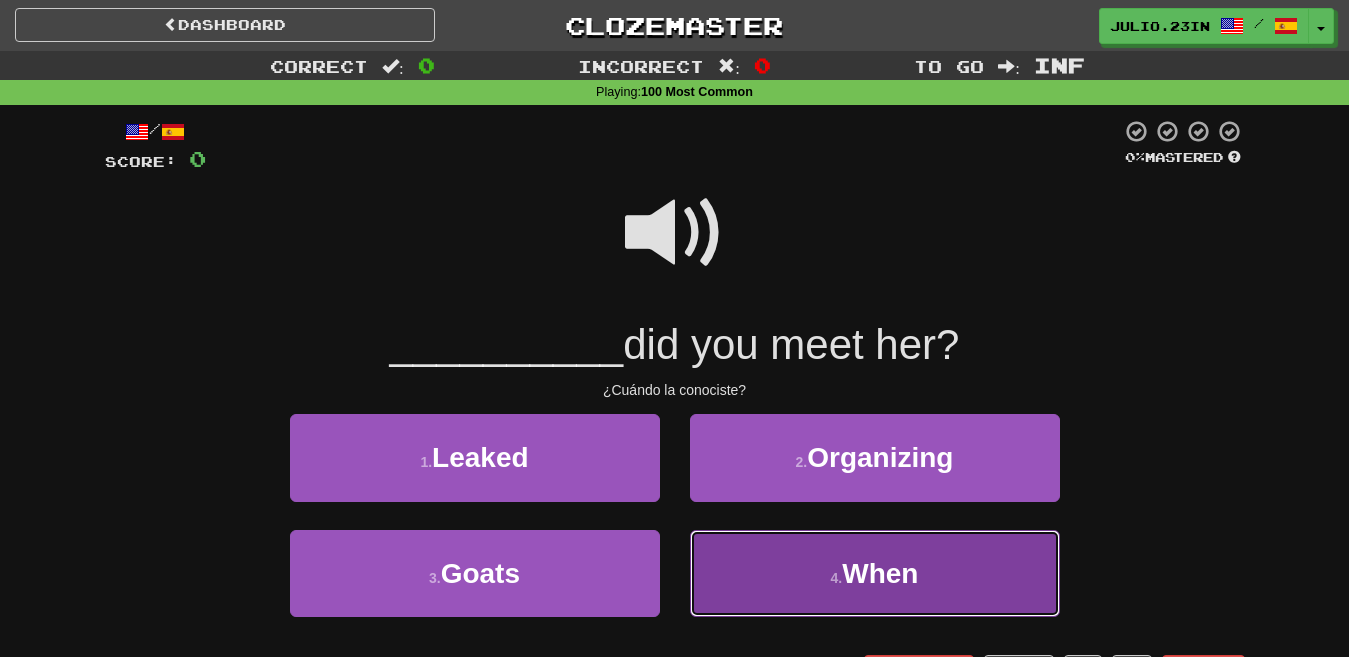 click on "4 .  When" at bounding box center (875, 573) 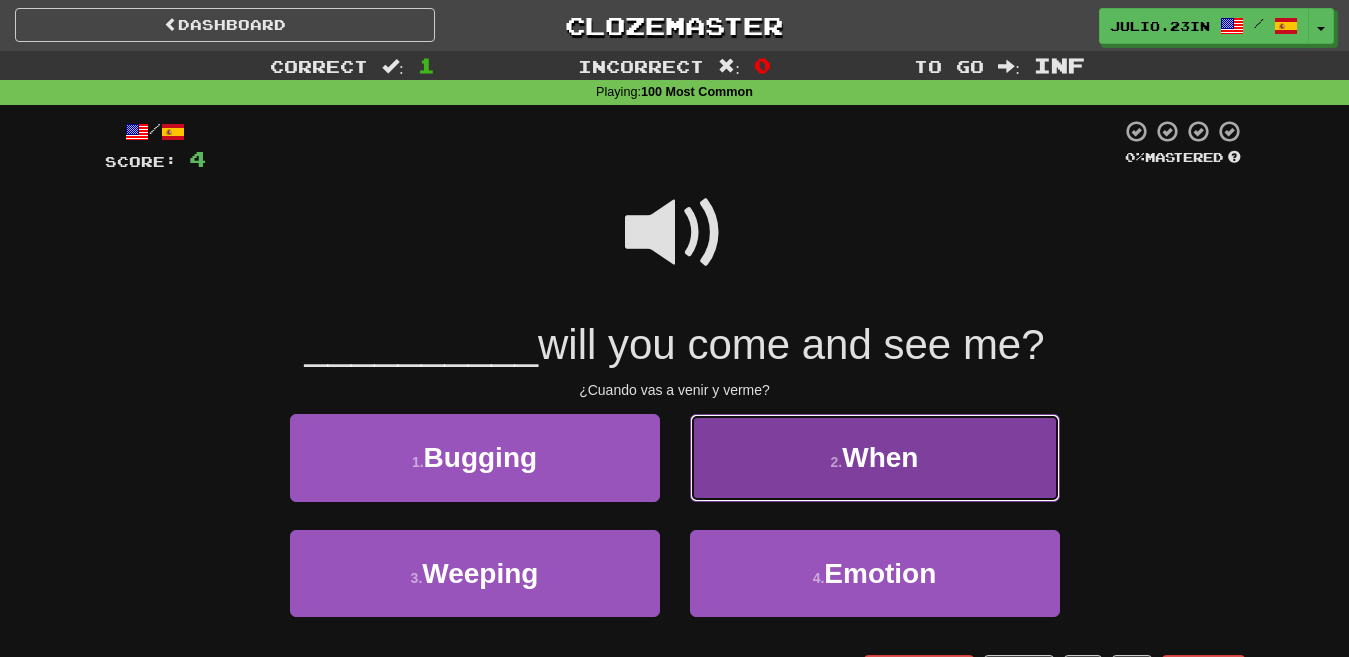 click on "2 .  When" at bounding box center [875, 457] 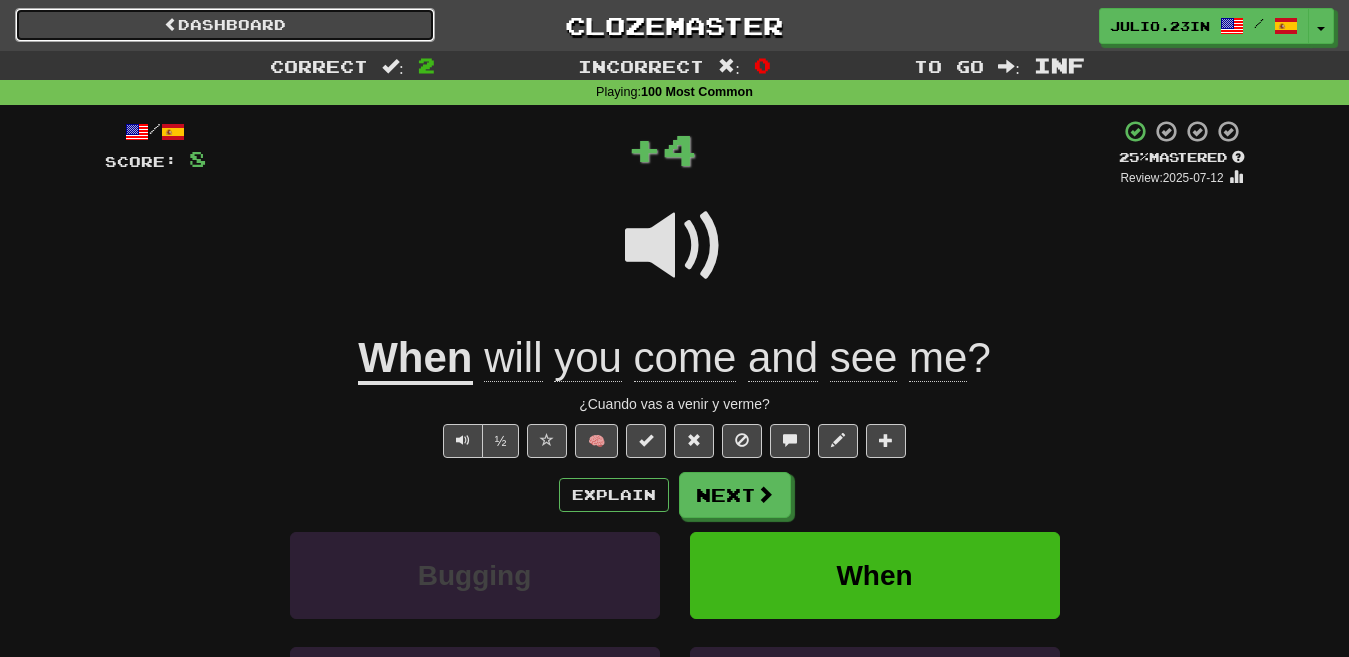 click on "Dashboard" at bounding box center (225, 25) 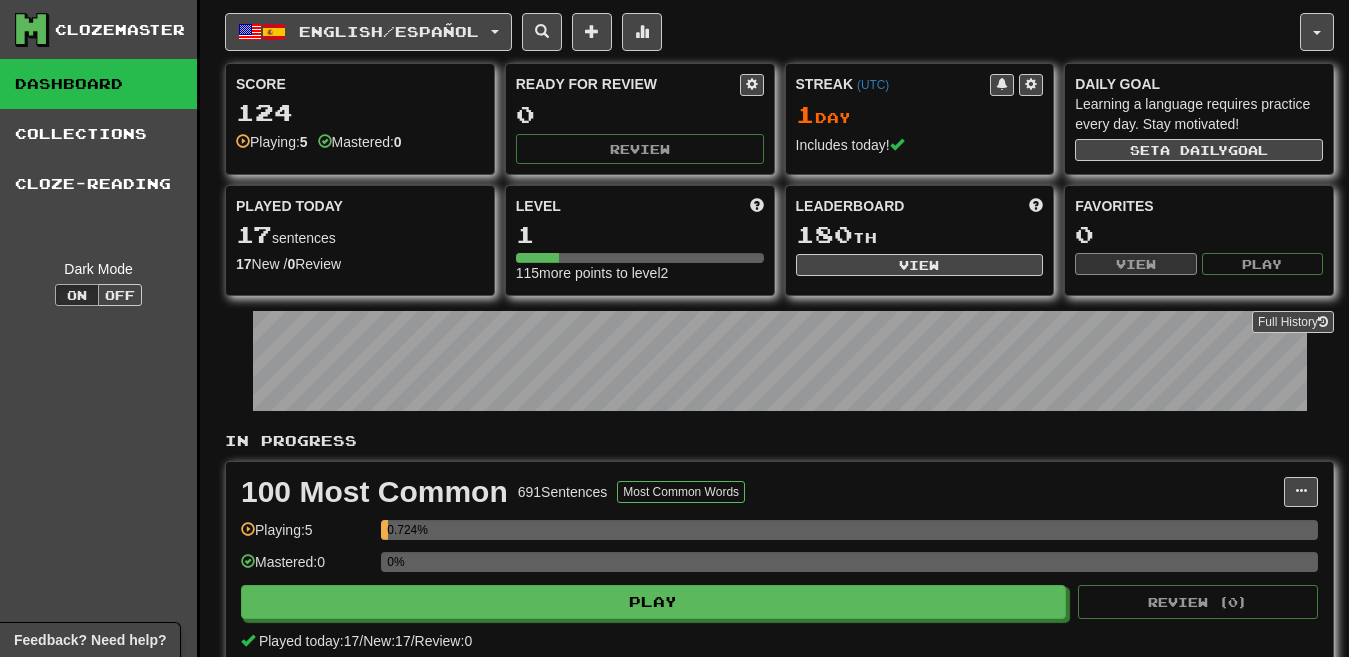 scroll, scrollTop: 0, scrollLeft: 0, axis: both 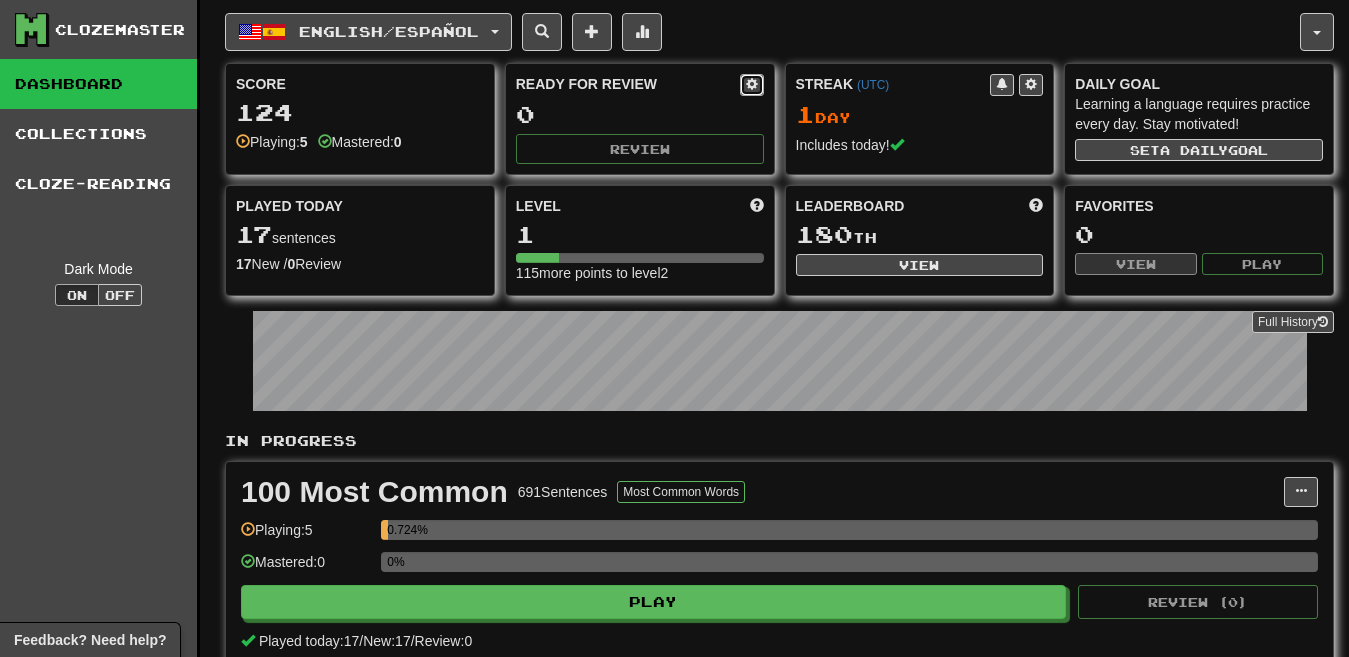 click at bounding box center [752, 84] 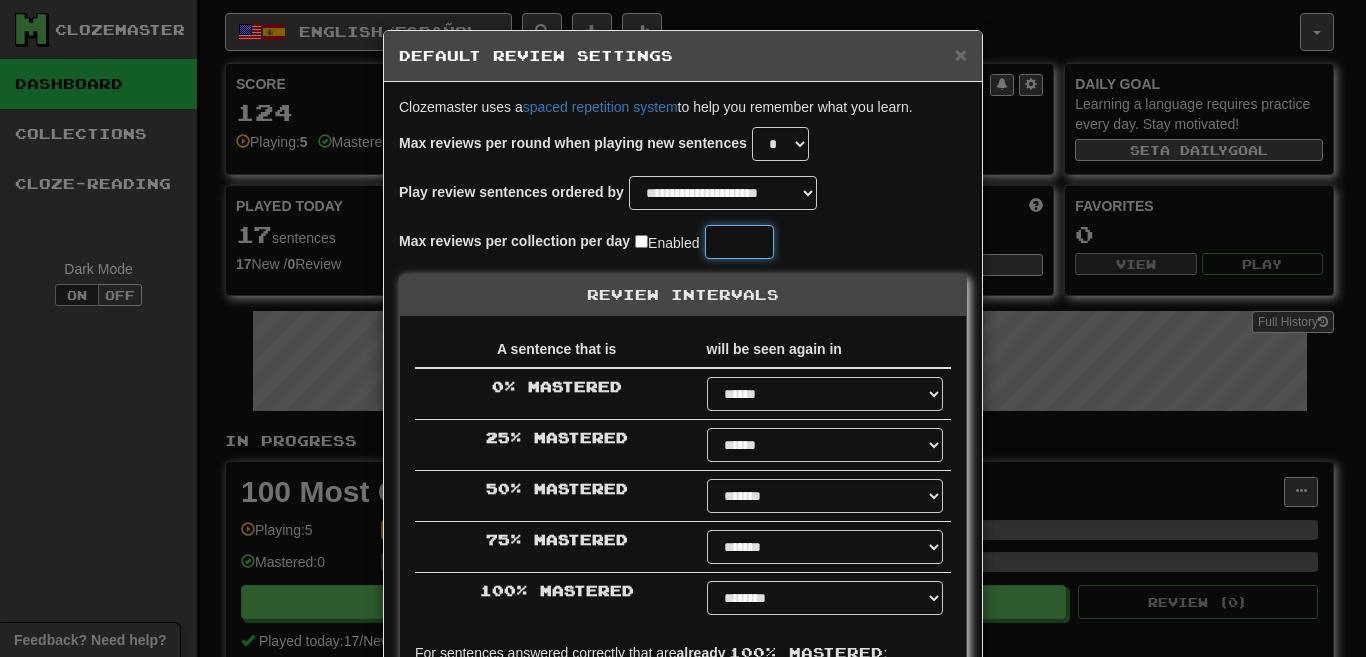 drag, startPoint x: 733, startPoint y: 245, endPoint x: 659, endPoint y: 242, distance: 74.06078 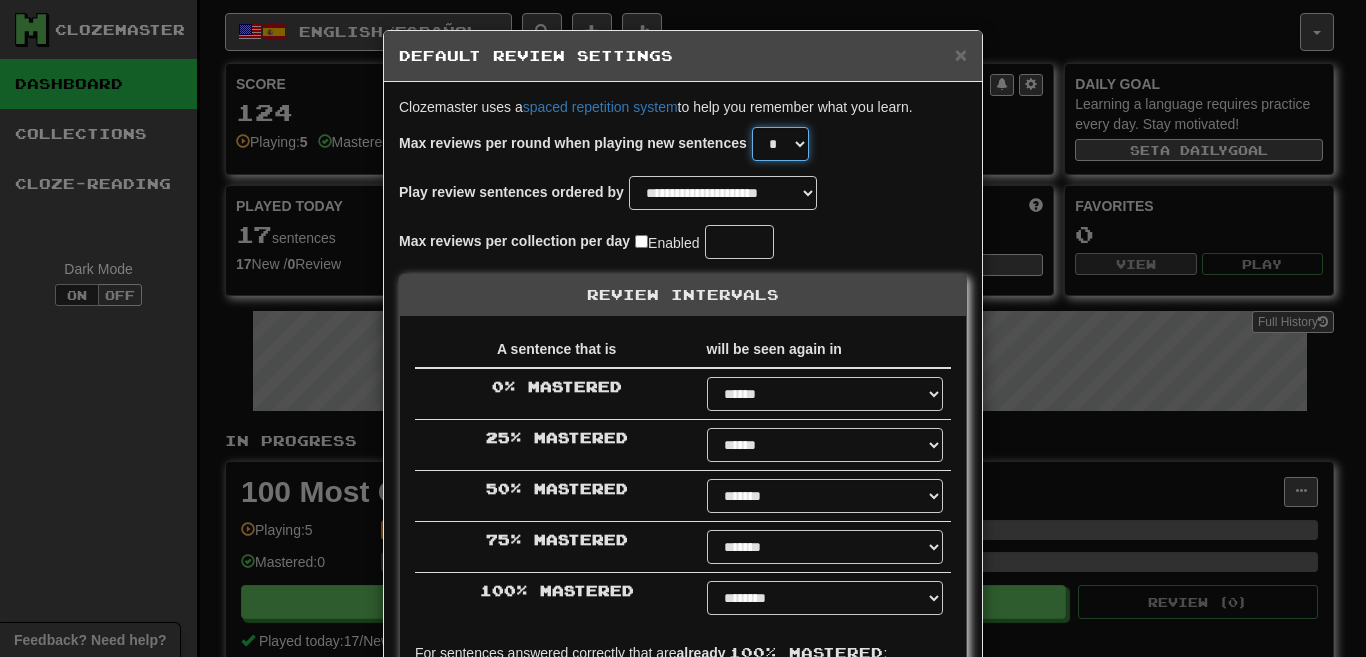 click on "* * * * * * * * * * ** ** ** ** ** ** ** ** ** ** ** ** ** ** ** ** ** ** ** ** ** ** ** ** ** ** ** ** ** ** ** ** ** ** ** ** ** ** ** ** **" at bounding box center (780, 144) 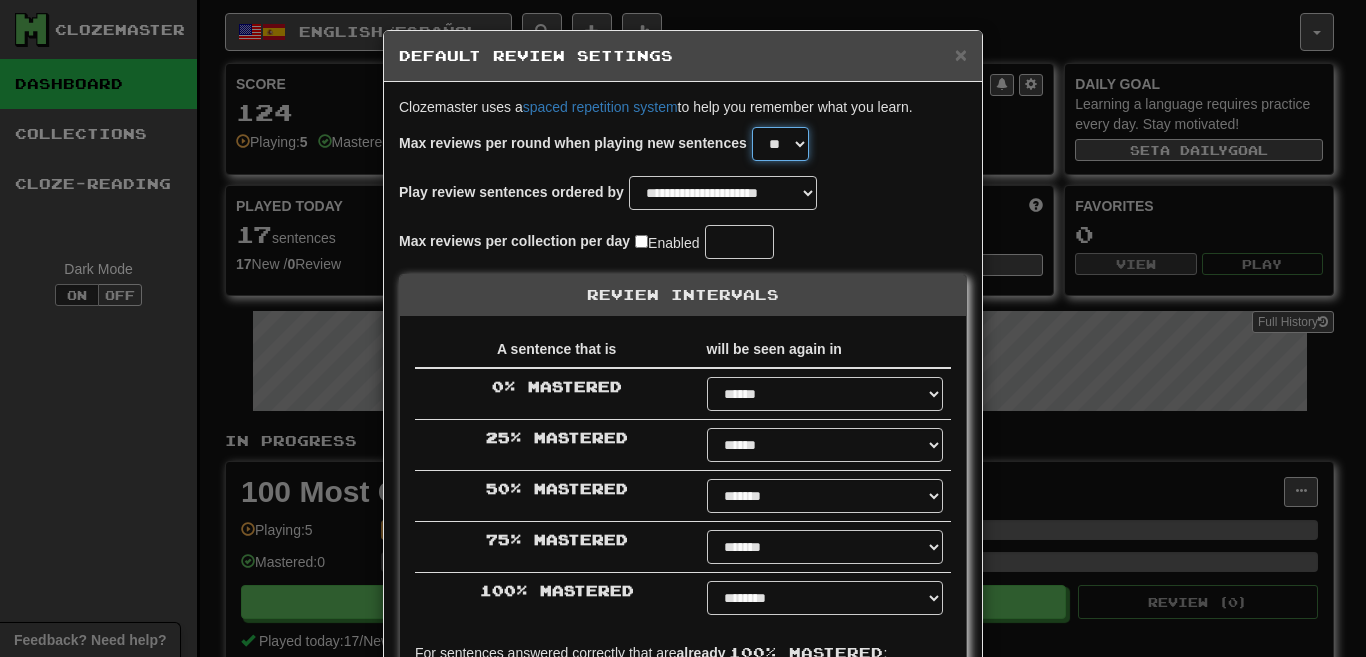 click on "* * * * * * * * * * ** ** ** ** ** ** ** ** ** ** ** ** ** ** ** ** ** ** ** ** ** ** ** ** ** ** ** ** ** ** ** ** ** ** ** ** ** ** ** ** **" at bounding box center (780, 144) 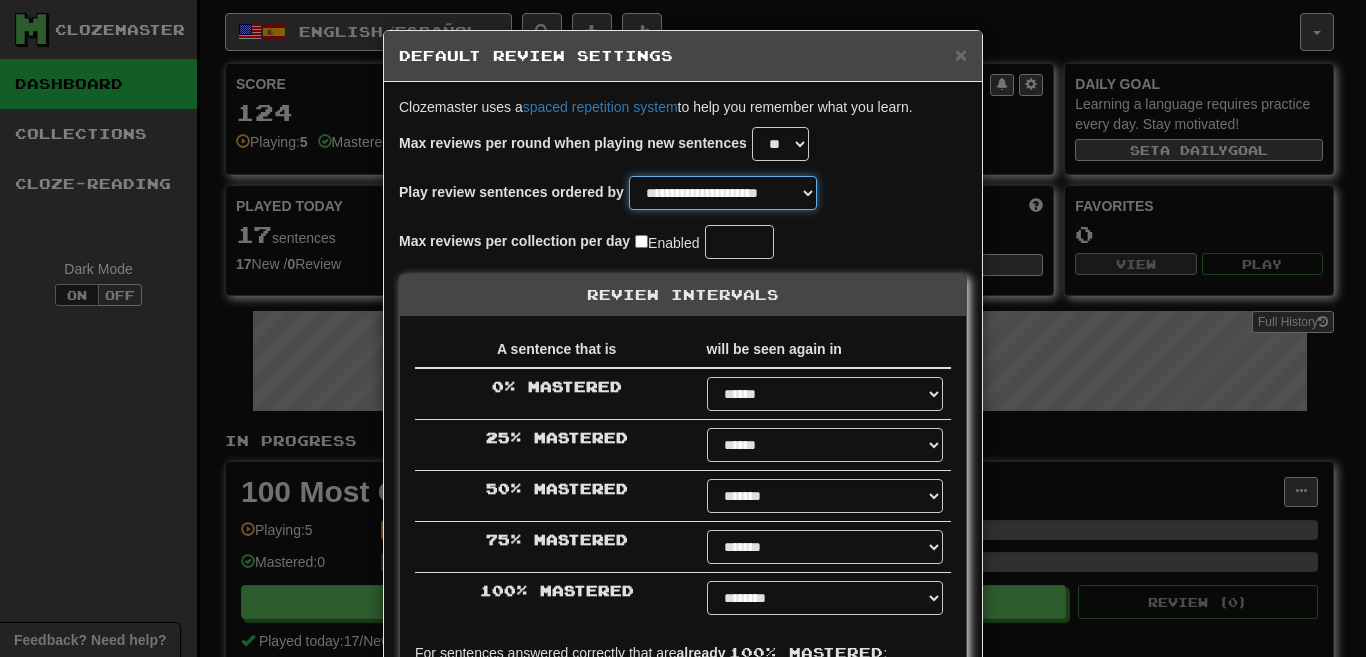 click on "**********" at bounding box center (723, 193) 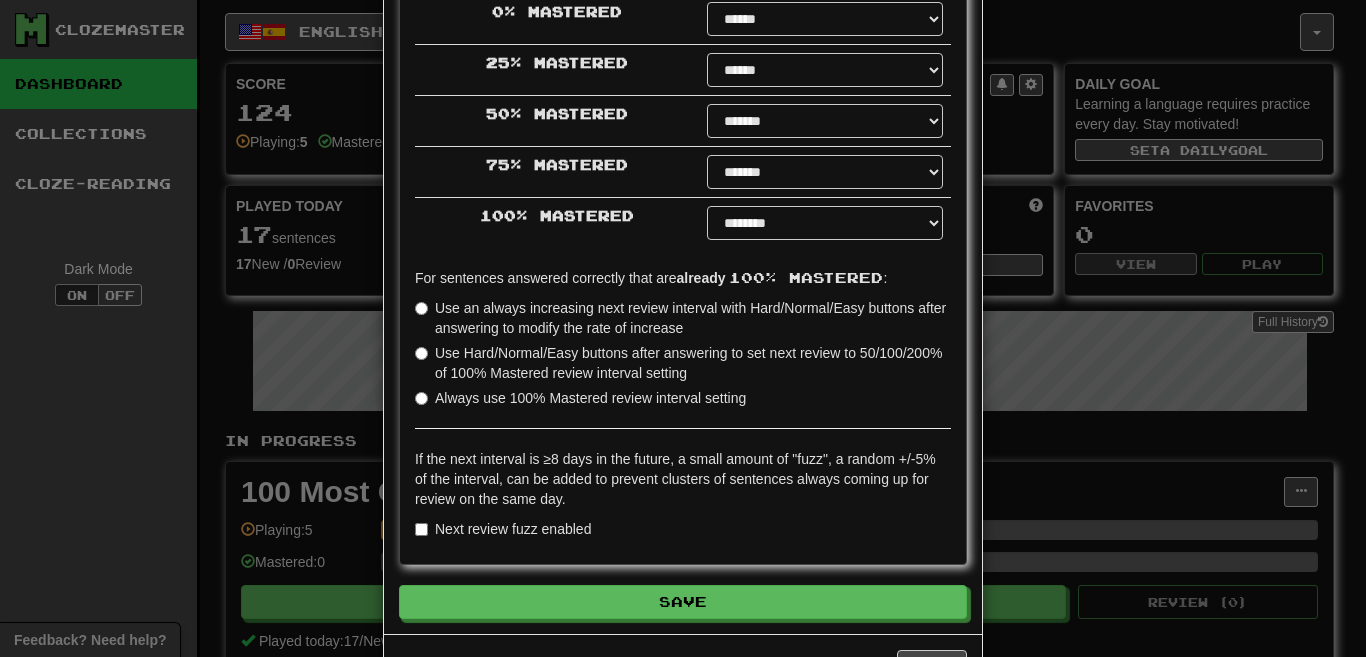 scroll, scrollTop: 391, scrollLeft: 0, axis: vertical 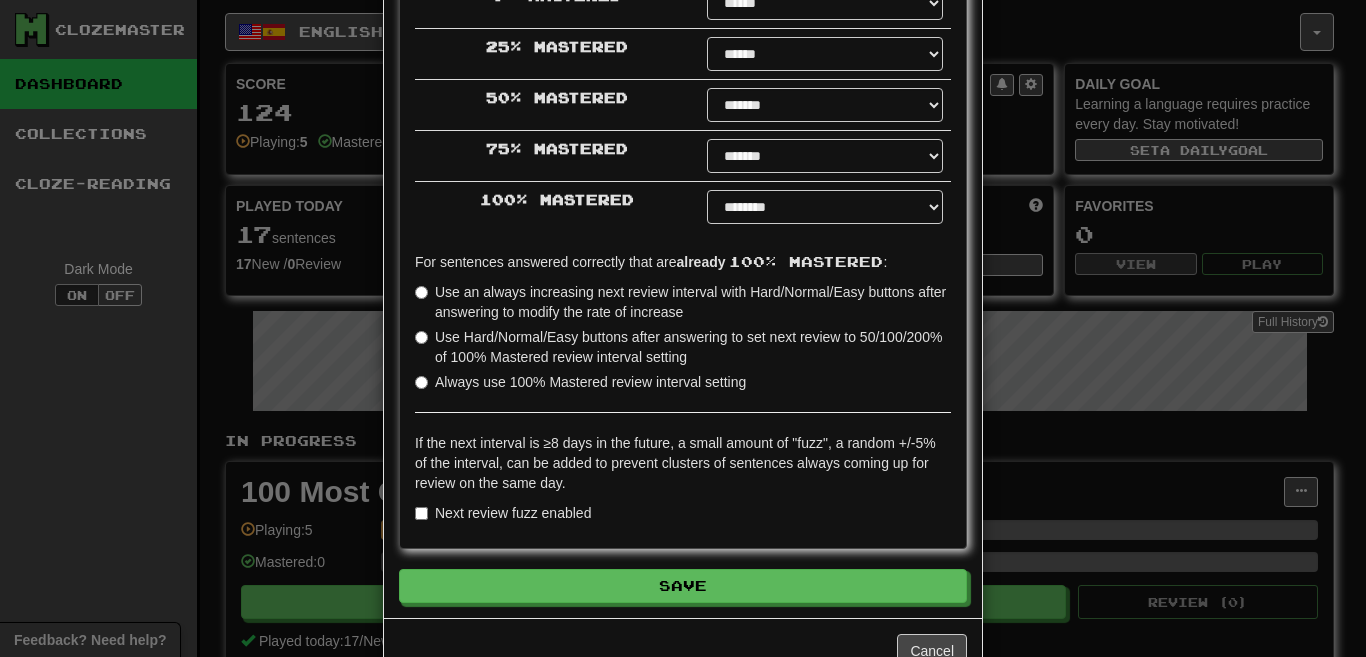 click on "Next review fuzz enabled" at bounding box center [503, 513] 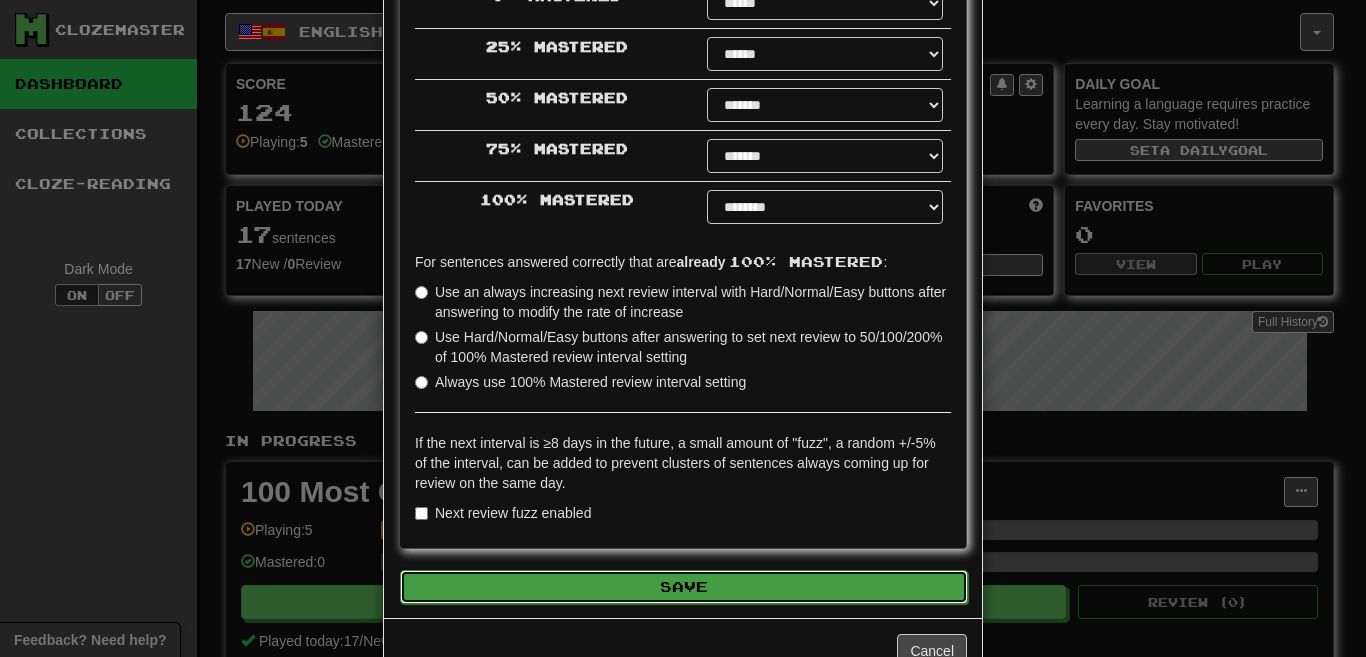 click on "Save" at bounding box center (684, 587) 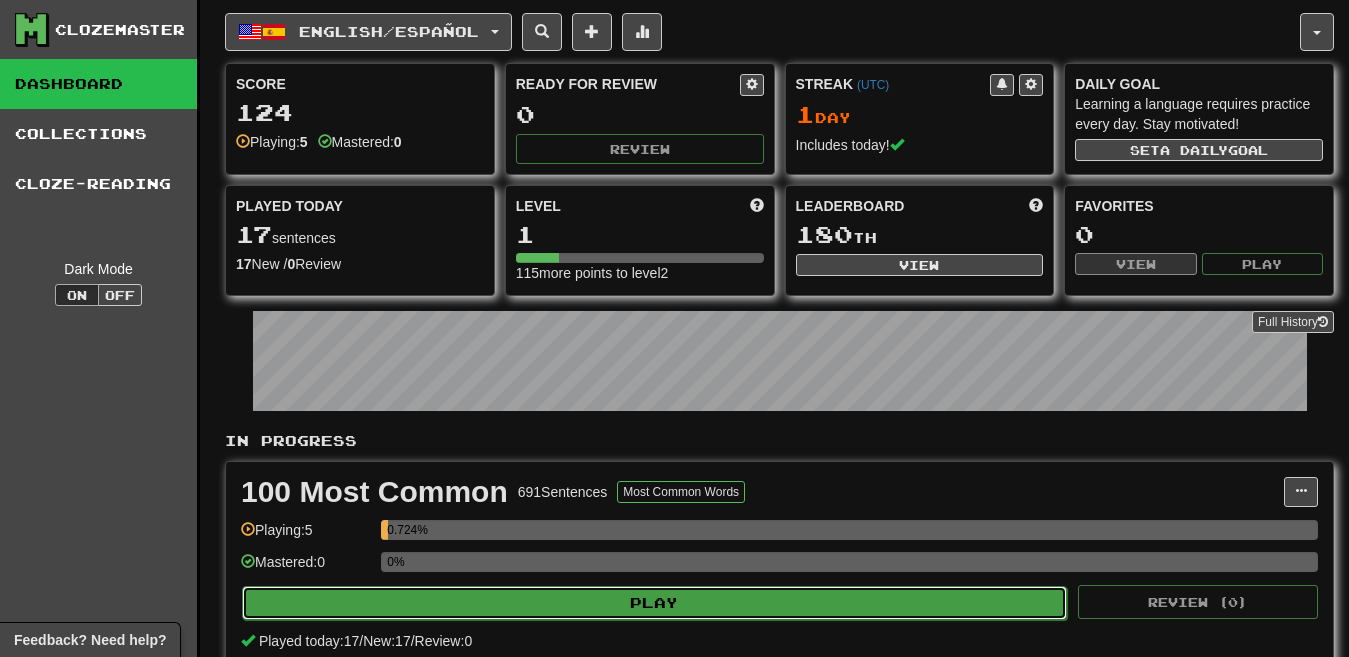 click on "Play" at bounding box center [654, 603] 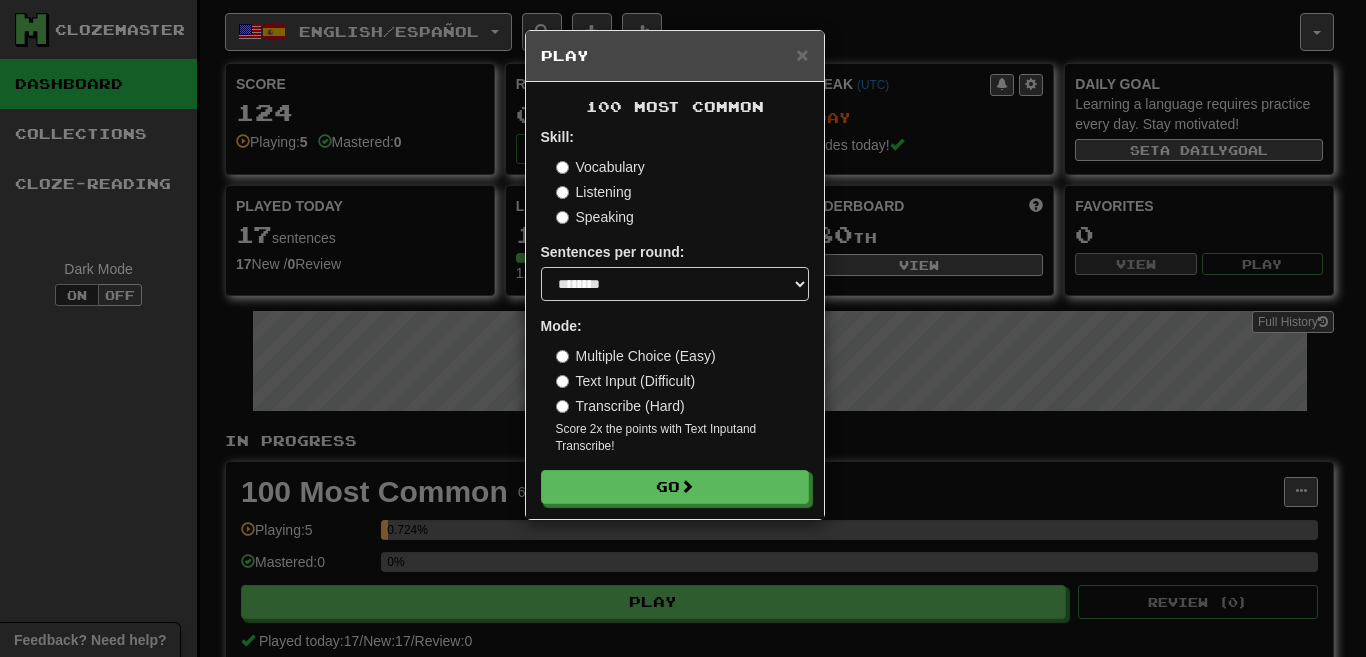 click on "100 Most Common Skill: Vocabulary Listening Speaking Sentences per round: * ** ** ** ** ** *** ******** Mode: Multiple Choice (Easy) Text Input (Difficult) Transcribe (Hard) Score 2x the points with Text Input  and Transcribe ! Go" at bounding box center (675, 300) 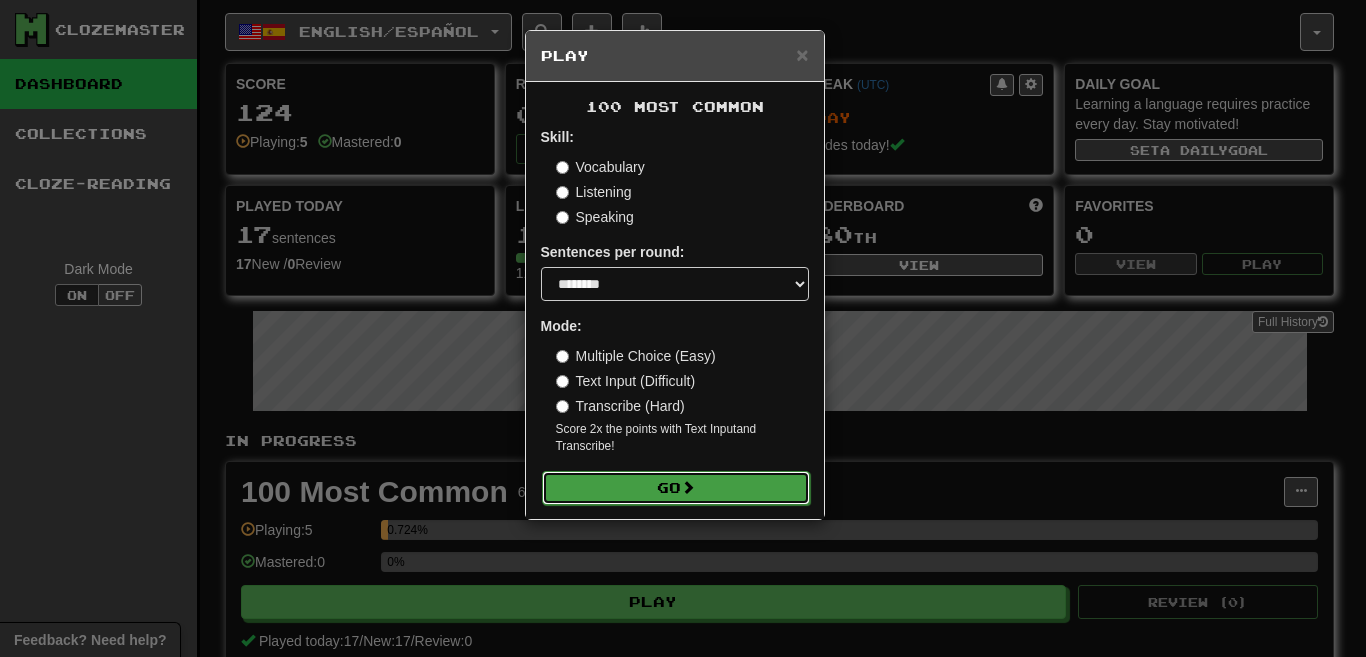 click on "Go" at bounding box center [676, 488] 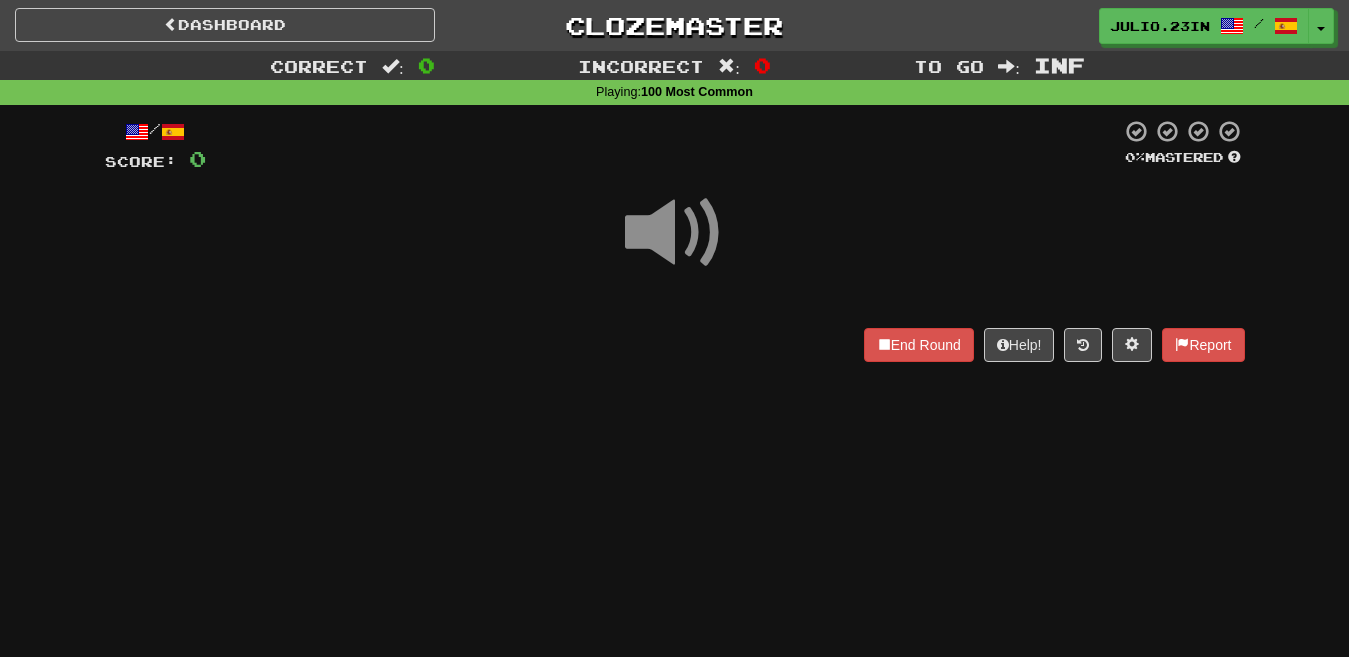 scroll, scrollTop: 0, scrollLeft: 0, axis: both 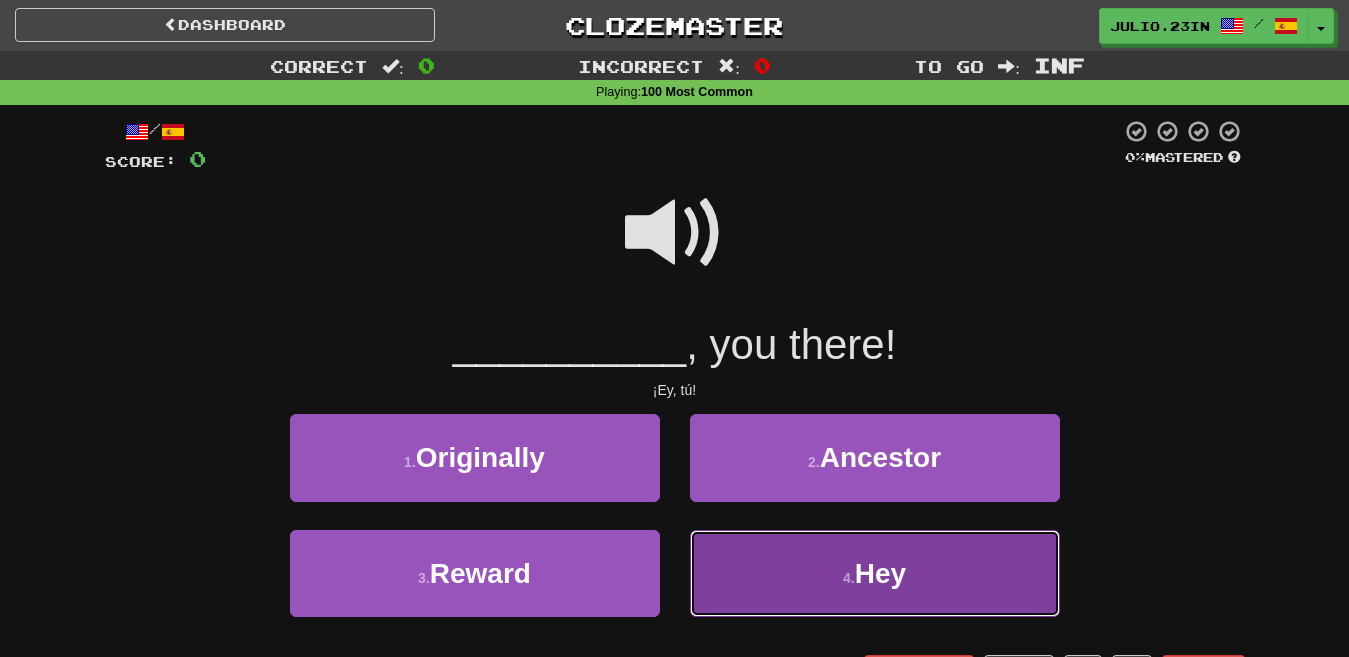 click on "4 .  Hey" at bounding box center (875, 573) 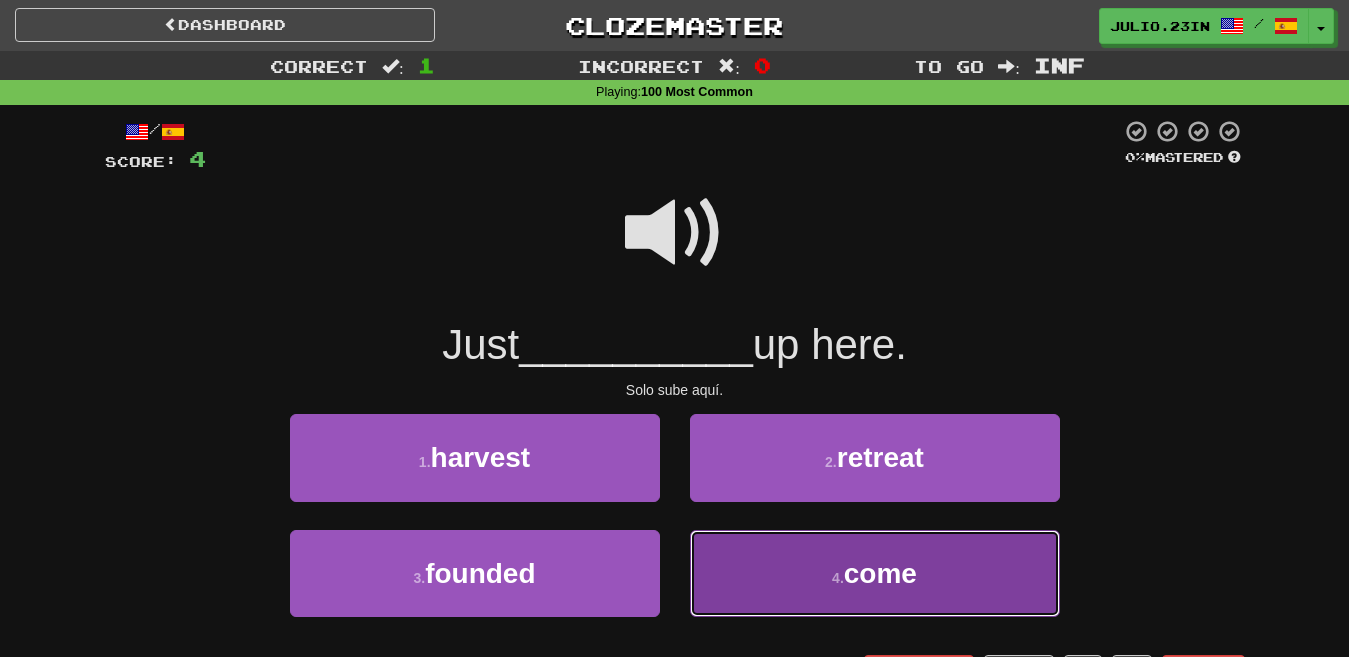 click on "4 .  come" at bounding box center (875, 573) 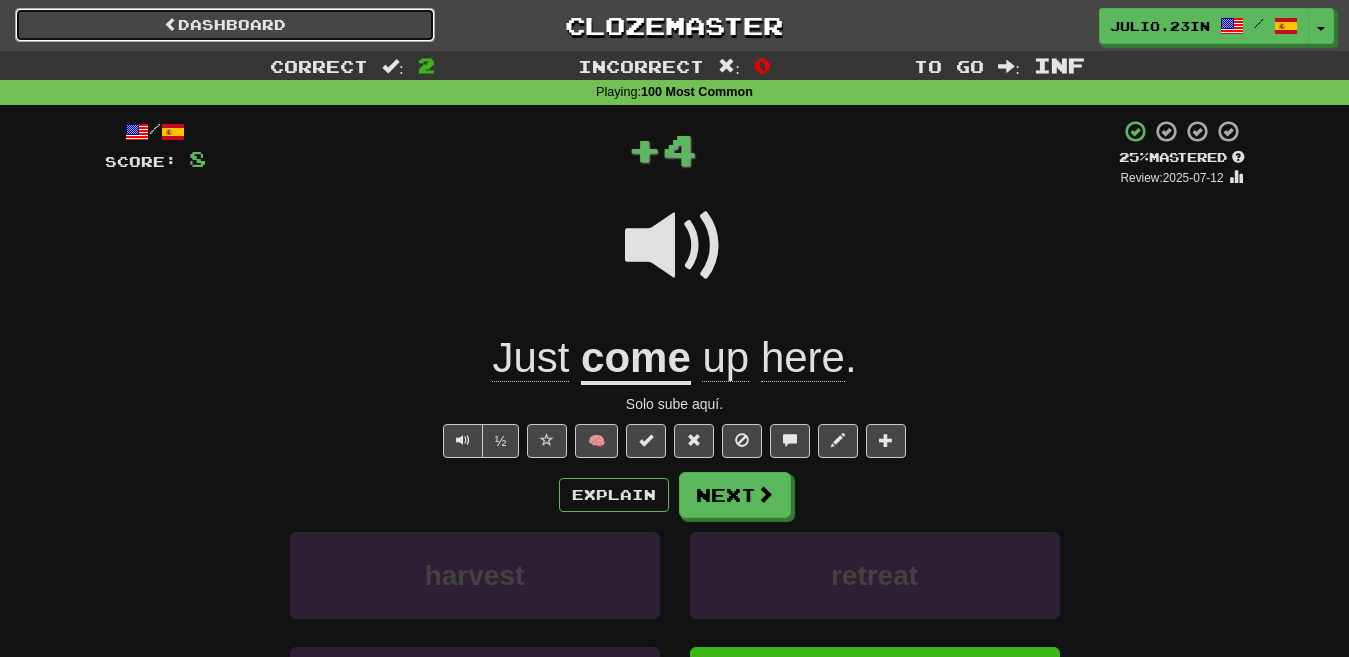 click on "Dashboard" at bounding box center (225, 25) 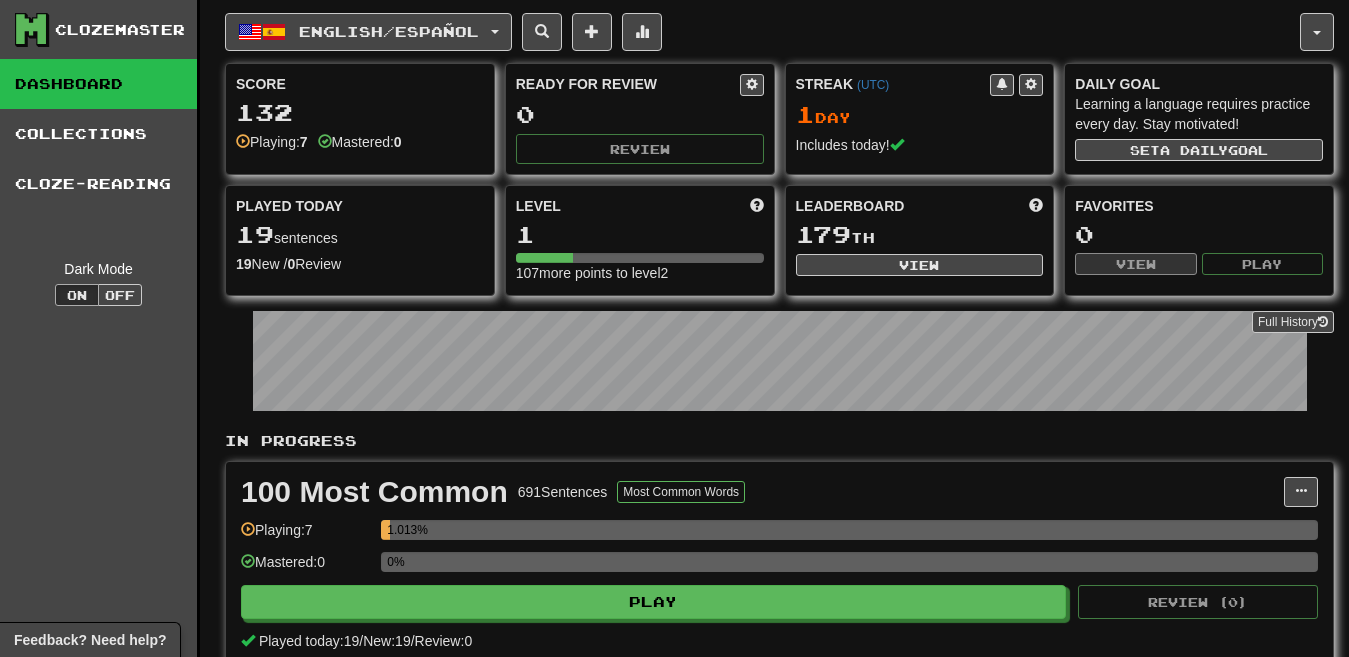 scroll, scrollTop: 0, scrollLeft: 0, axis: both 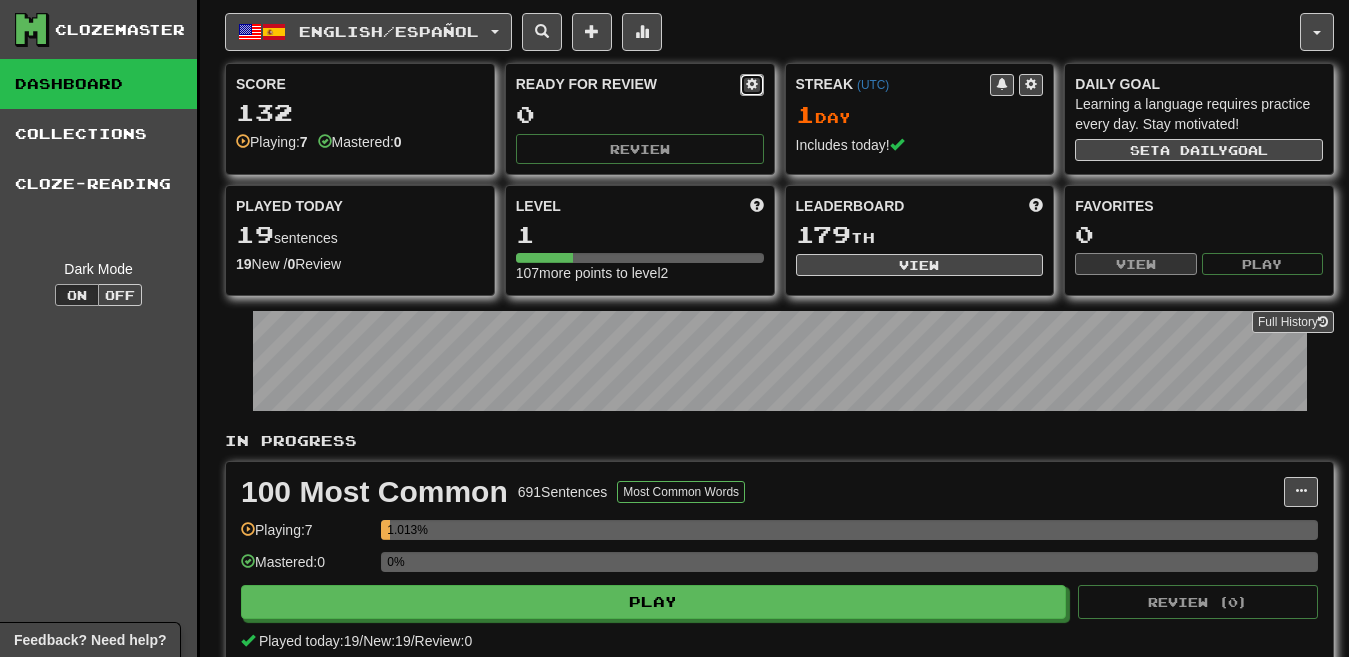 click at bounding box center (752, 84) 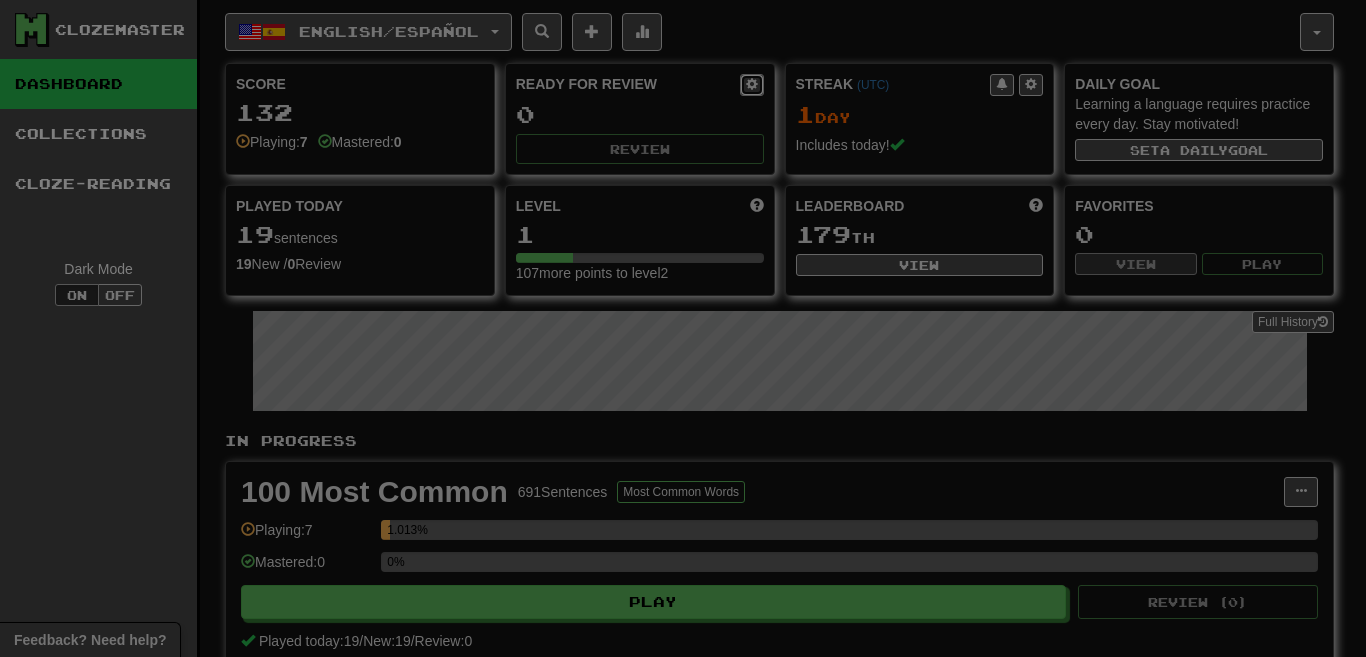 select on "**" 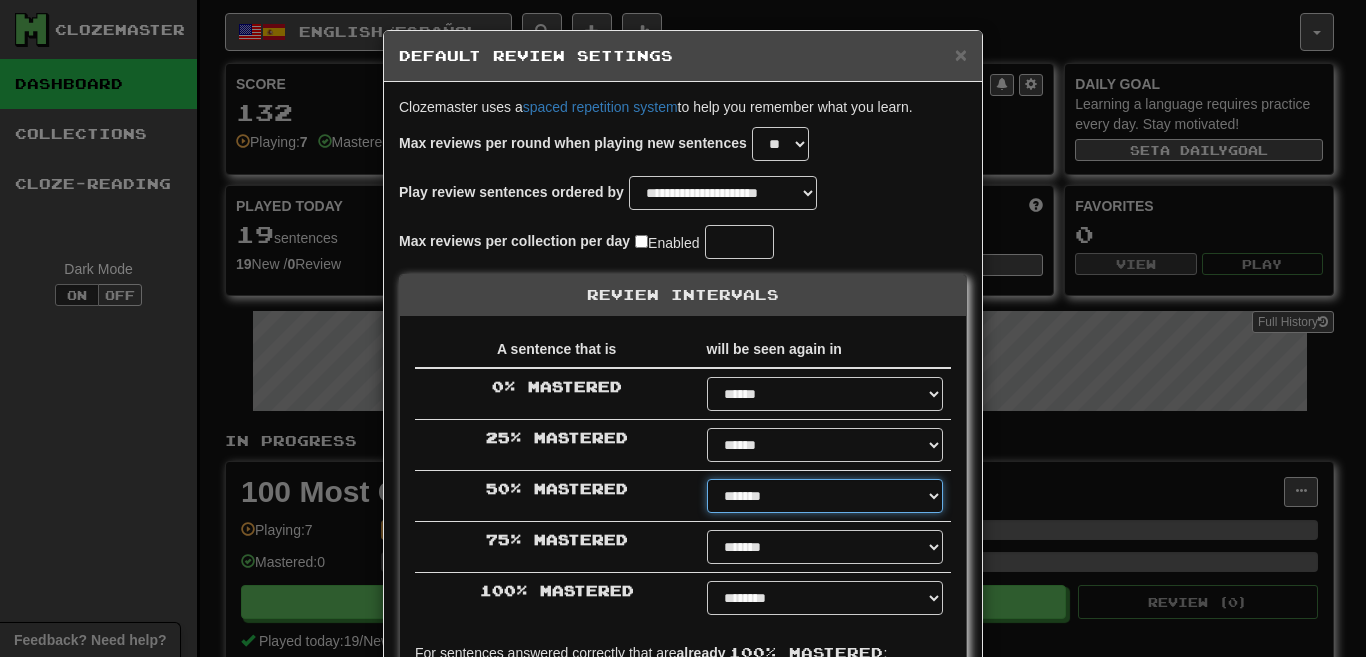click on "****** ****** ****** ****** ****** ****** ****** ****** ****** ******* ******* ******* ******* ******* ******* ******* ******* ******* ******* ******* ******* ******* ******* ******* ******* ******* ******* ******* ******* ******* ******* ******* ******* ******* ******* ******* ******* ******* ******* ******* ******* ******* ******** ******** ******** ******** ******** ******** ******** ******** ********" at bounding box center (825, 496) 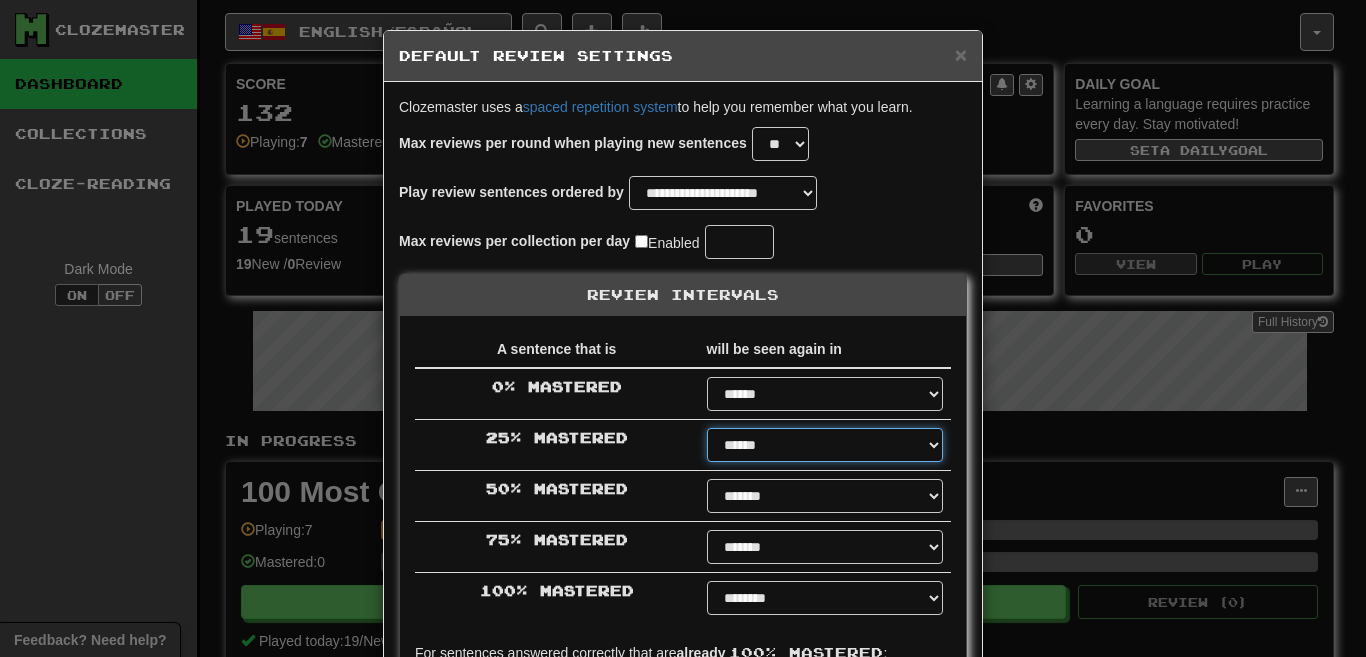 click on "****** ****** ****** ****** ****** ****** ****** ****** ****** ******* ******* ******* ******* ******* ******* ******* ******* ******* ******* ******* ******* ******* ******* ******* ******* ******* ******* ******* ******* ******* ******* ******* ******* ******* ******* ******* ******* ******* ******* ******* ******* ******* ******** ******** ******** ******** ******** ******** ******** ******** ********" at bounding box center [825, 445] 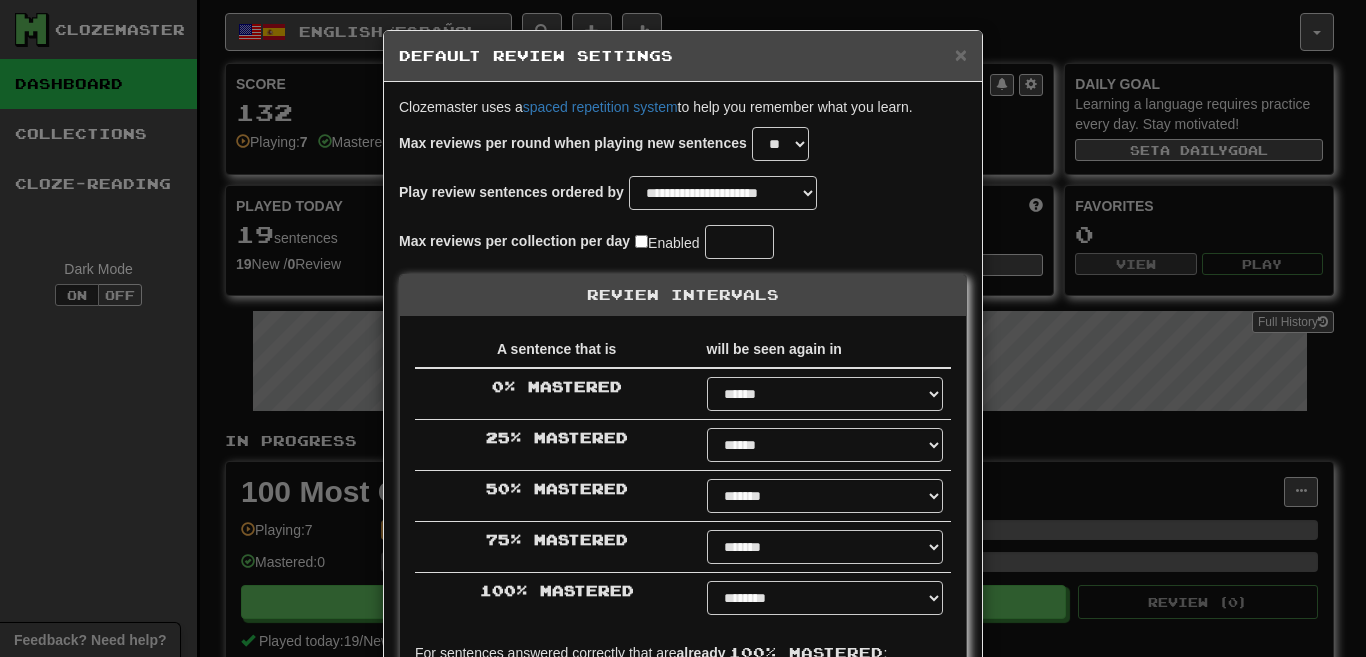 click on "25 % Mastered" at bounding box center [557, 445] 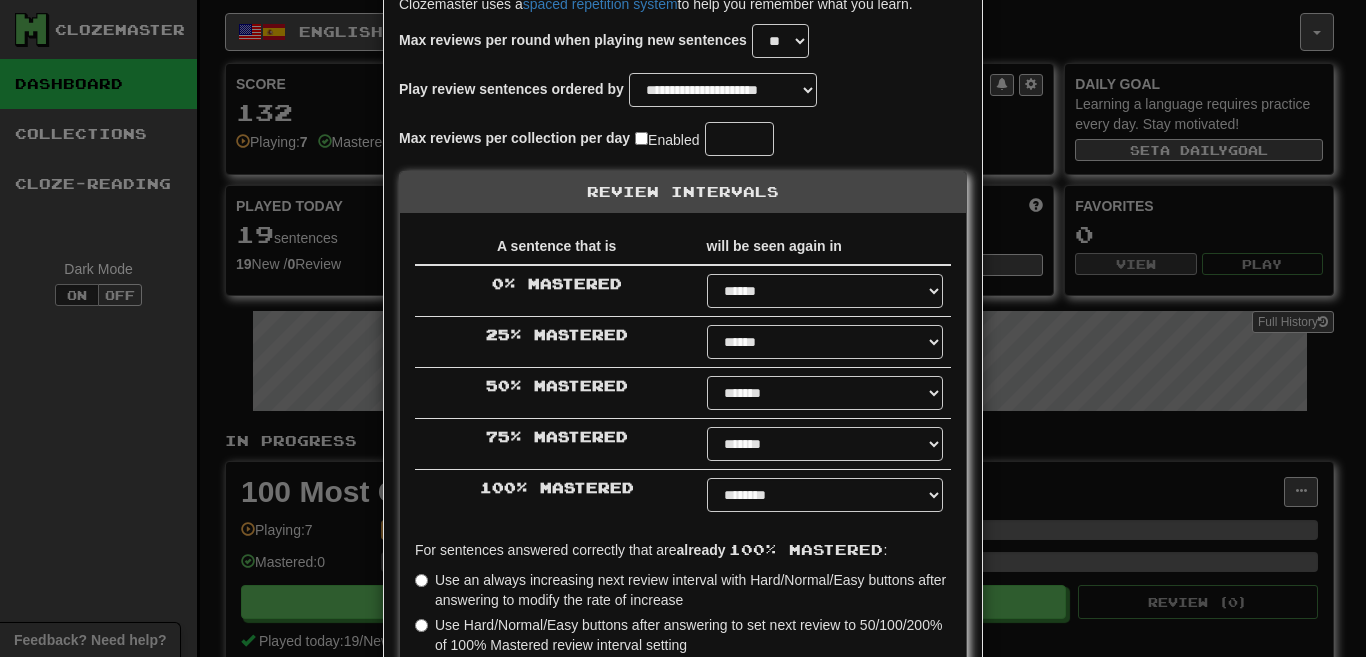 scroll, scrollTop: 0, scrollLeft: 0, axis: both 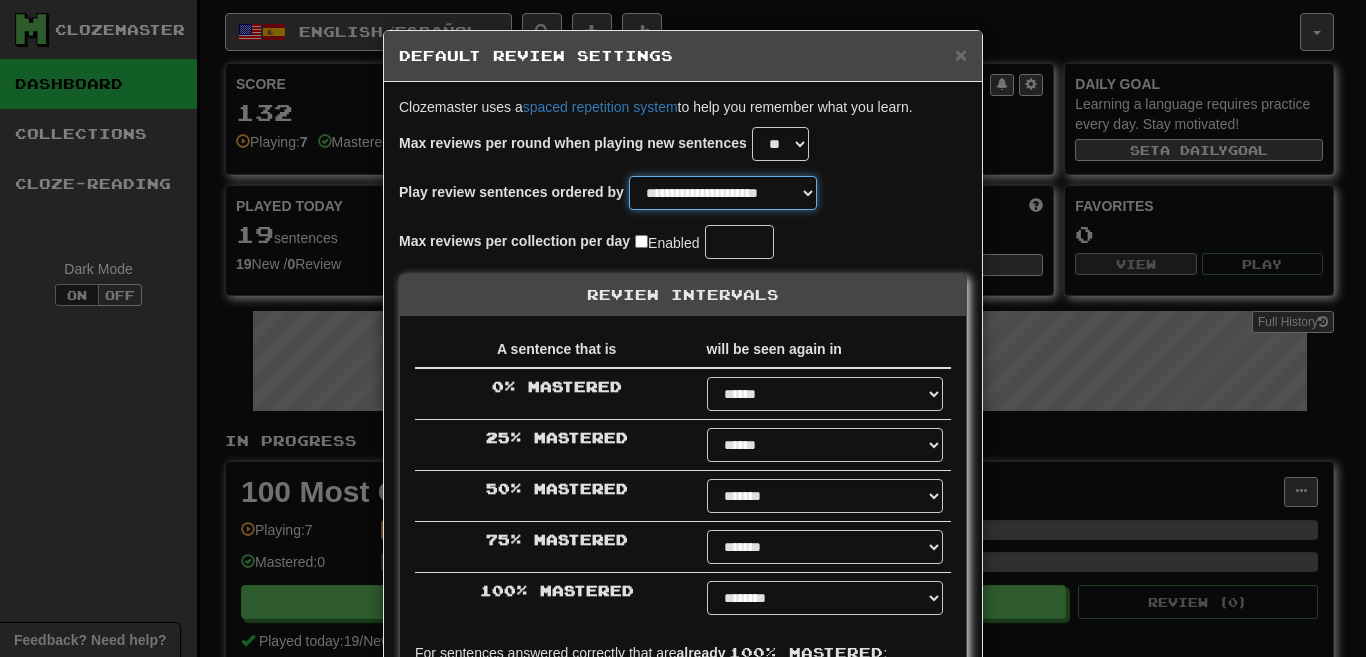 click on "**********" at bounding box center [723, 193] 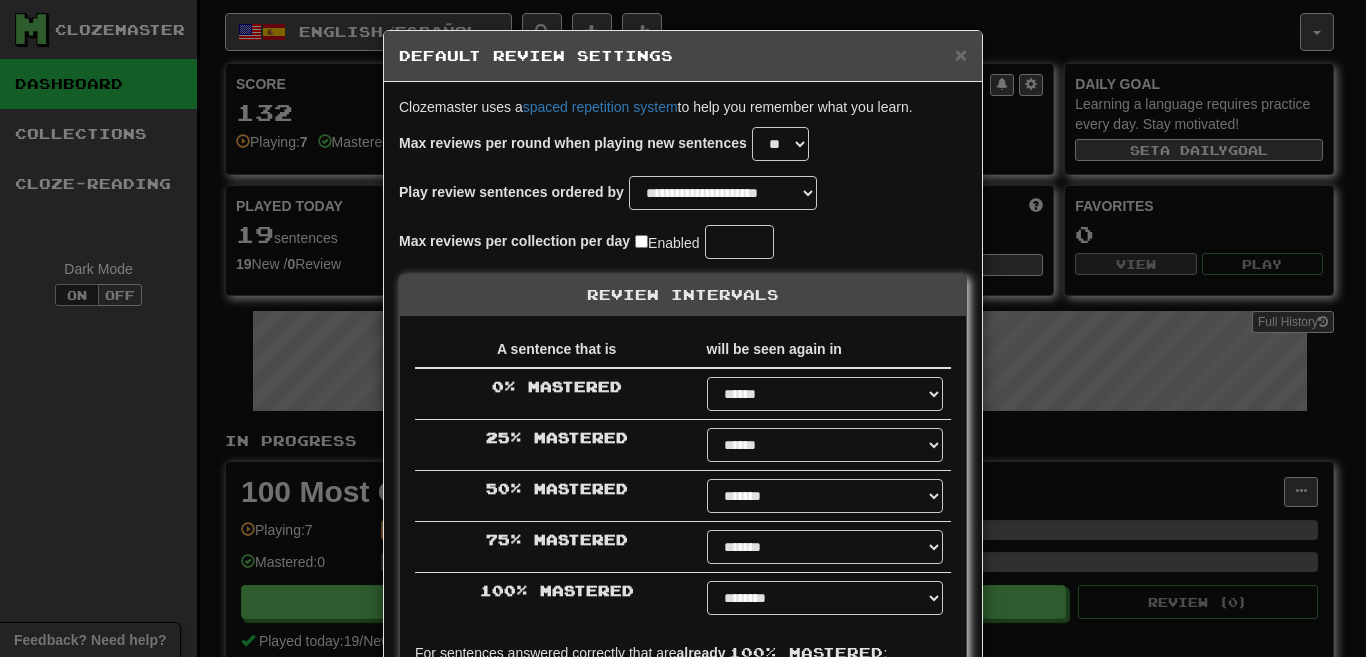 click on "Max reviews per collection per day" at bounding box center (514, 241) 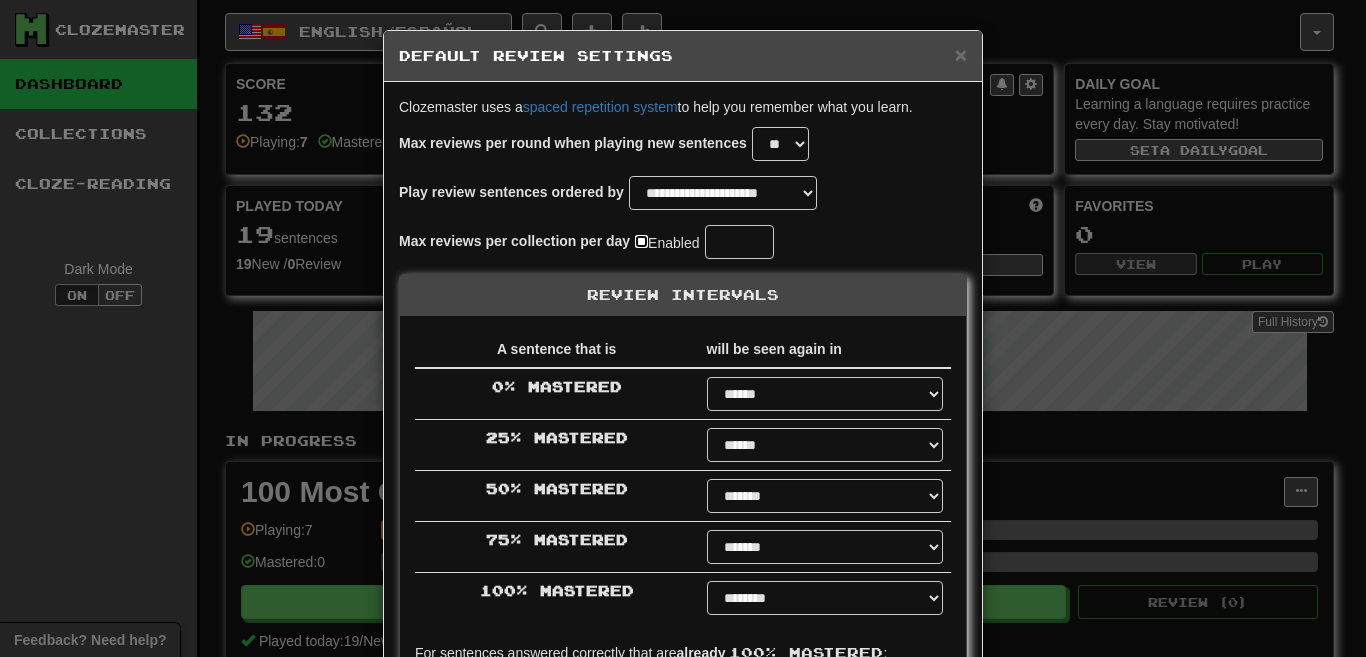 type 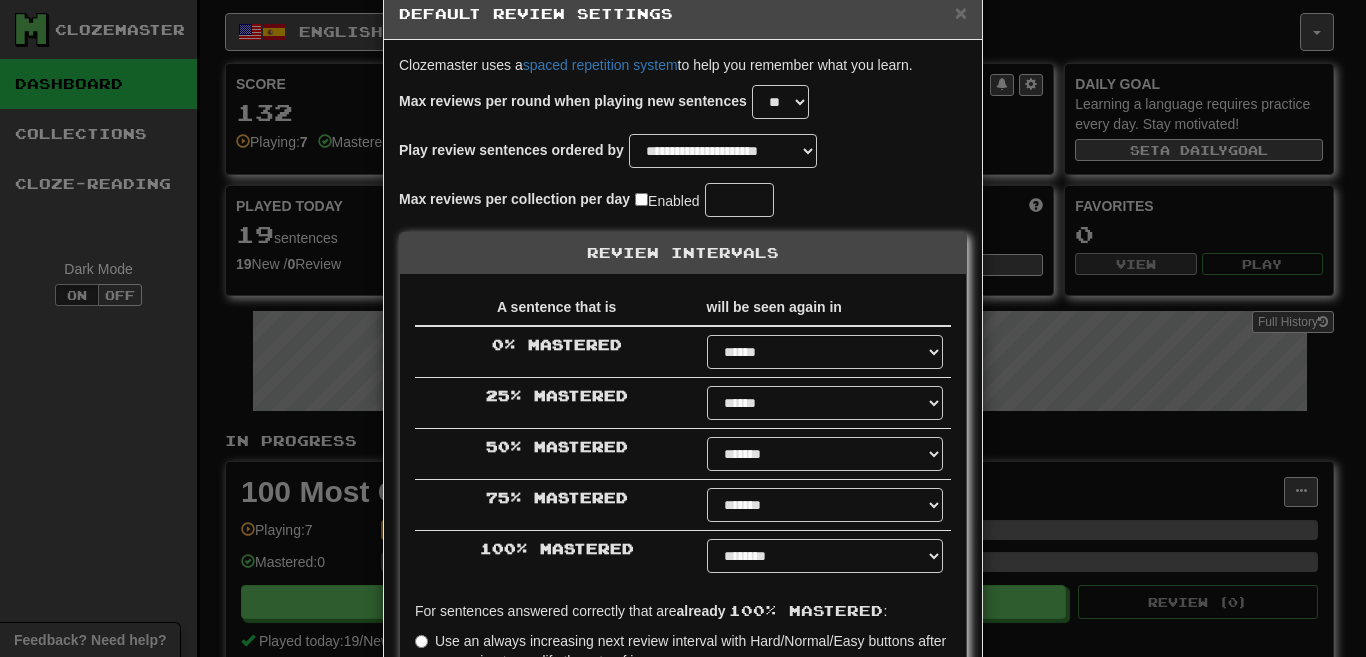 scroll, scrollTop: 44, scrollLeft: 0, axis: vertical 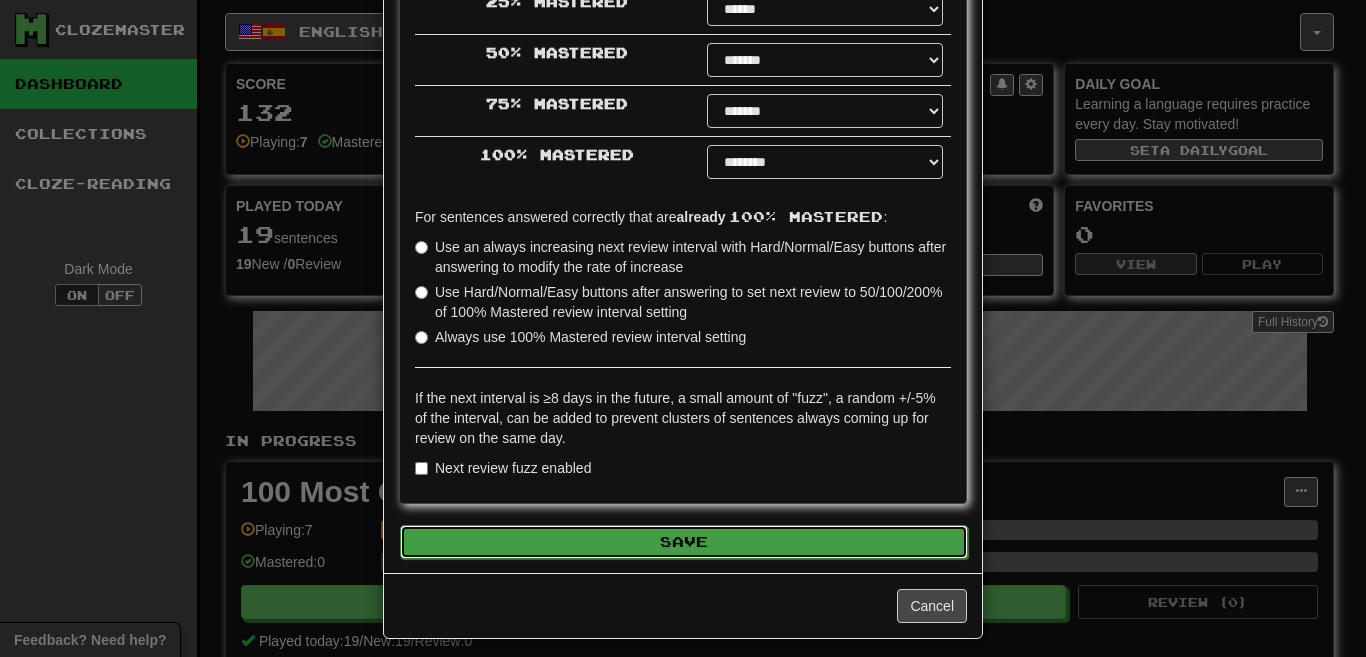 click on "Save" at bounding box center [684, 542] 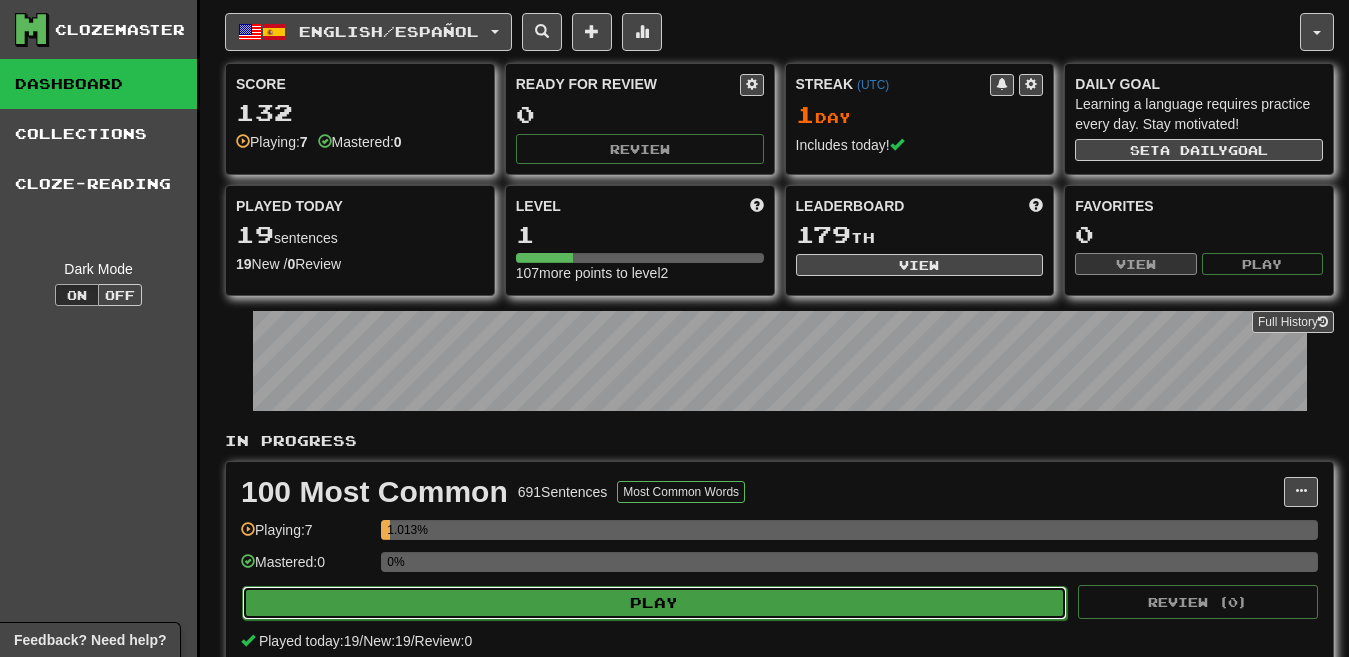 click on "Play" at bounding box center [654, 603] 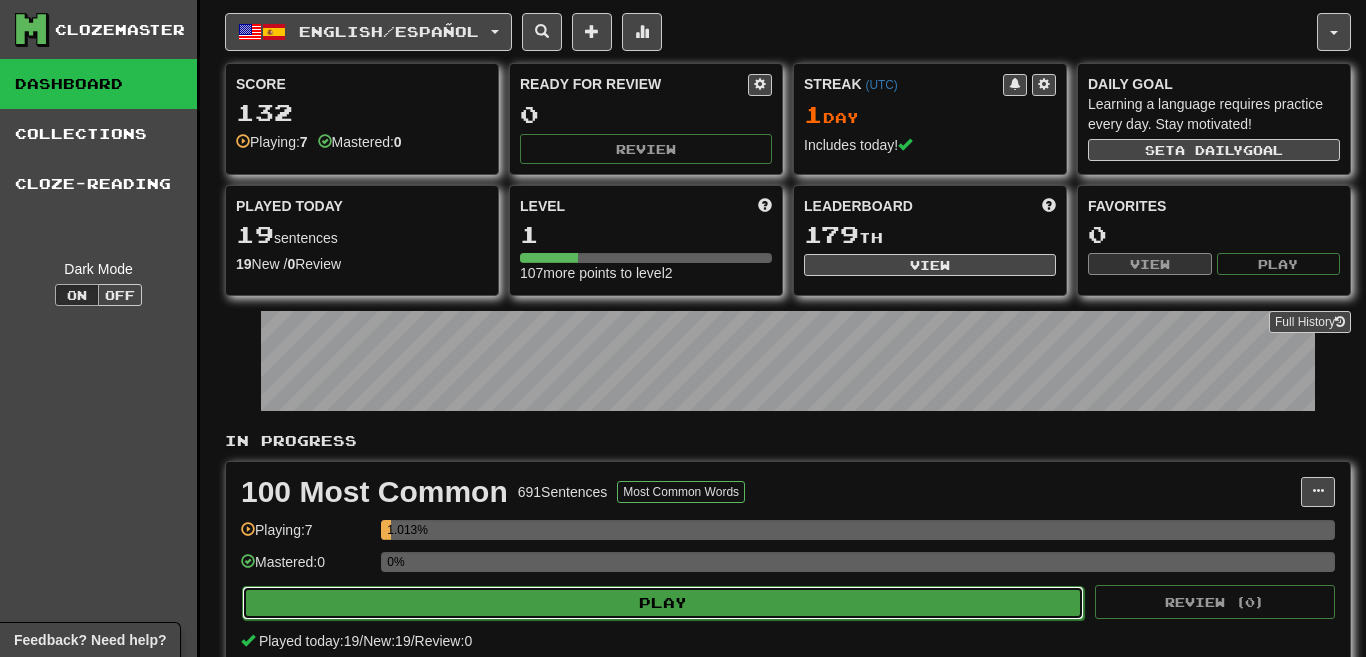 select on "********" 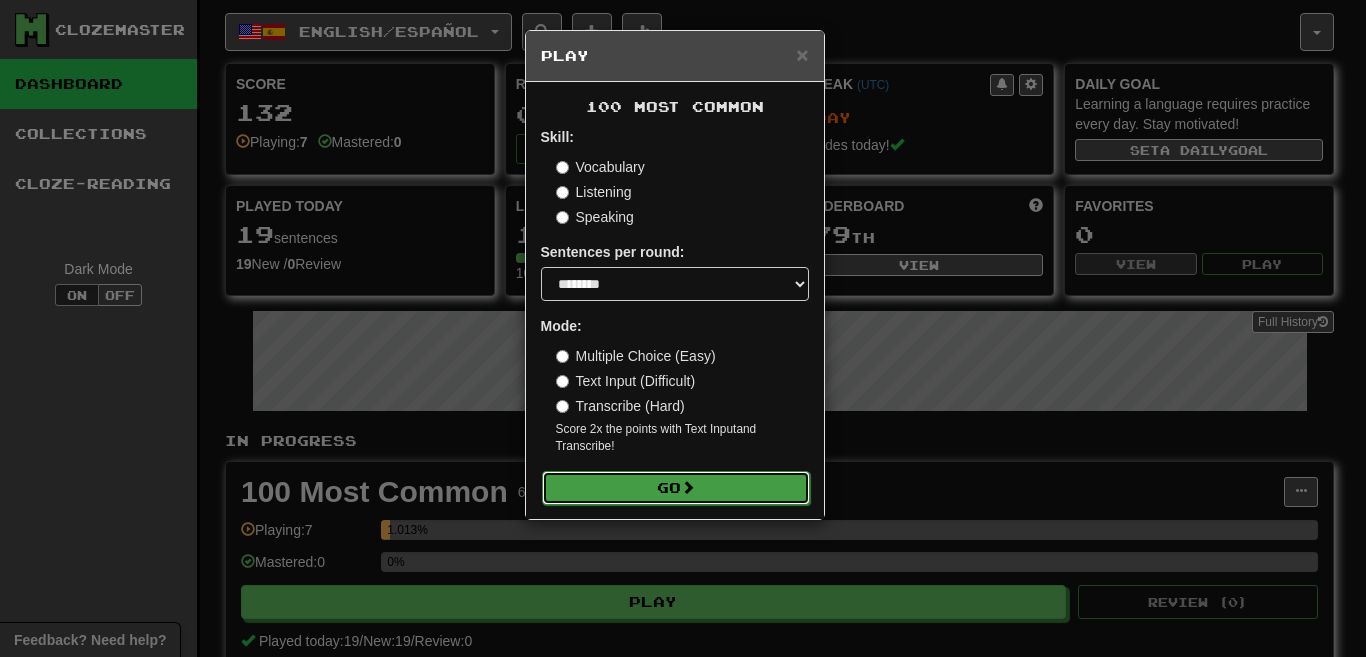 click on "Go" at bounding box center (676, 488) 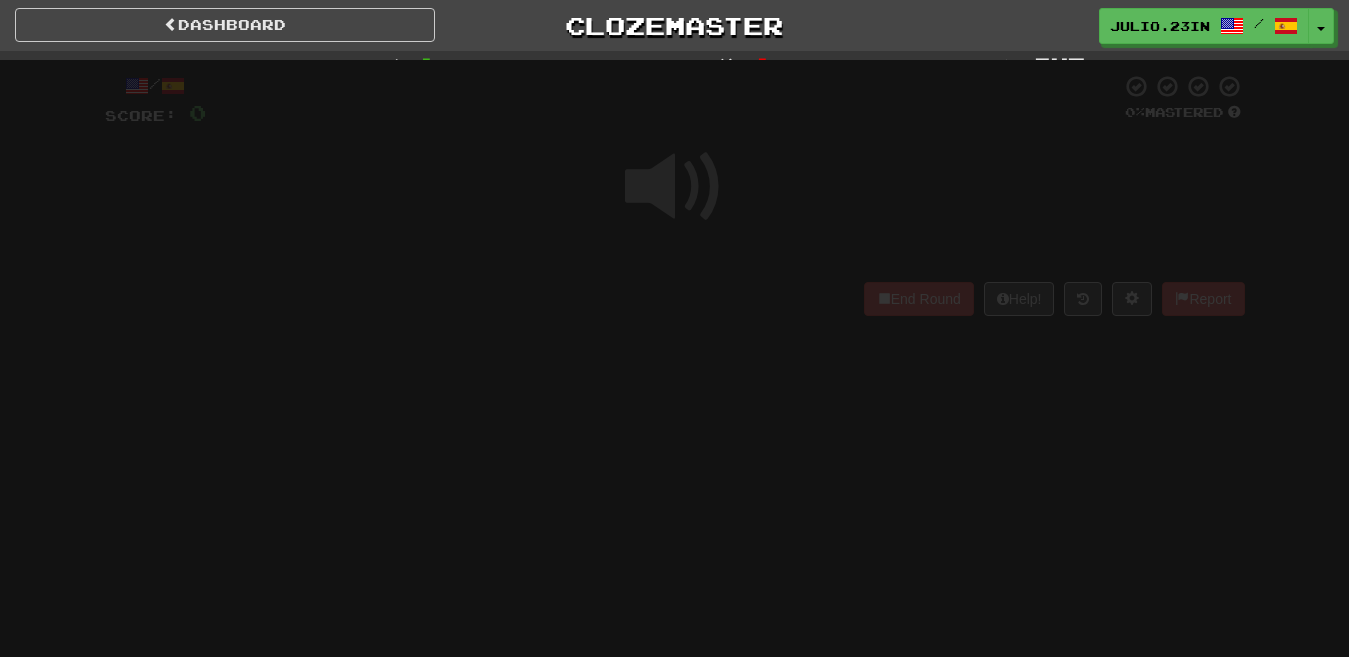 scroll, scrollTop: 0, scrollLeft: 0, axis: both 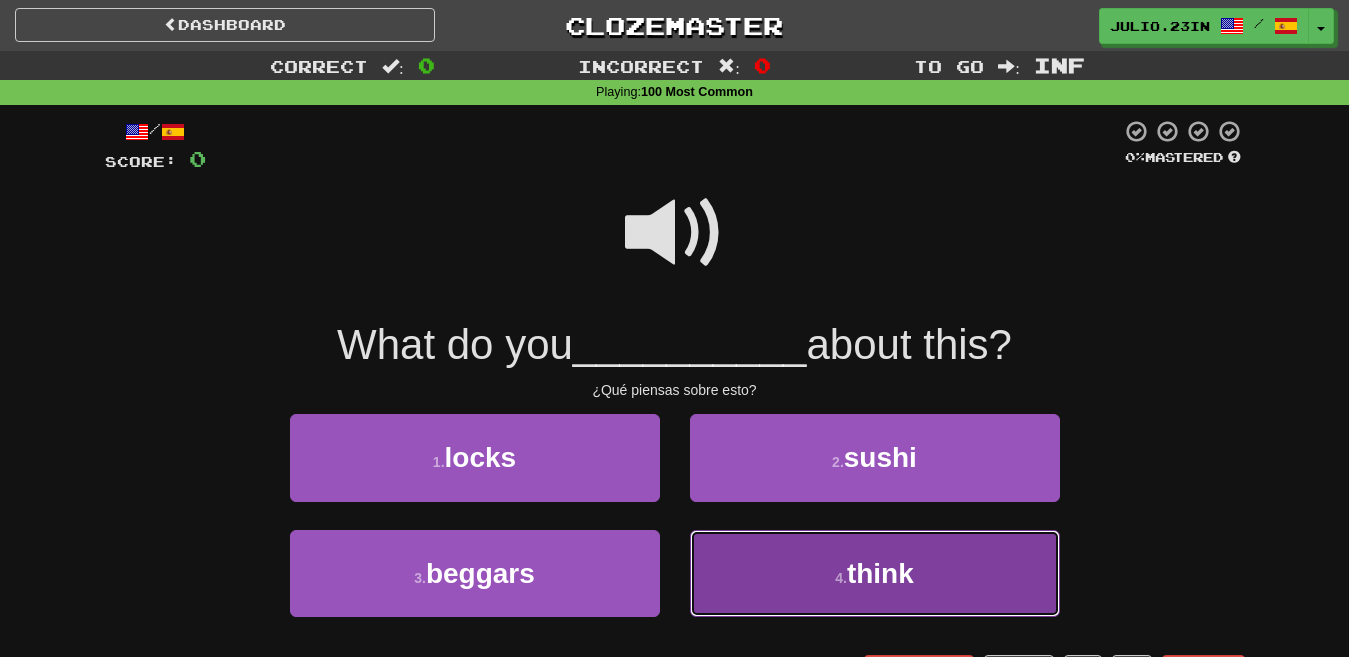 click on "4 .  think" at bounding box center [875, 573] 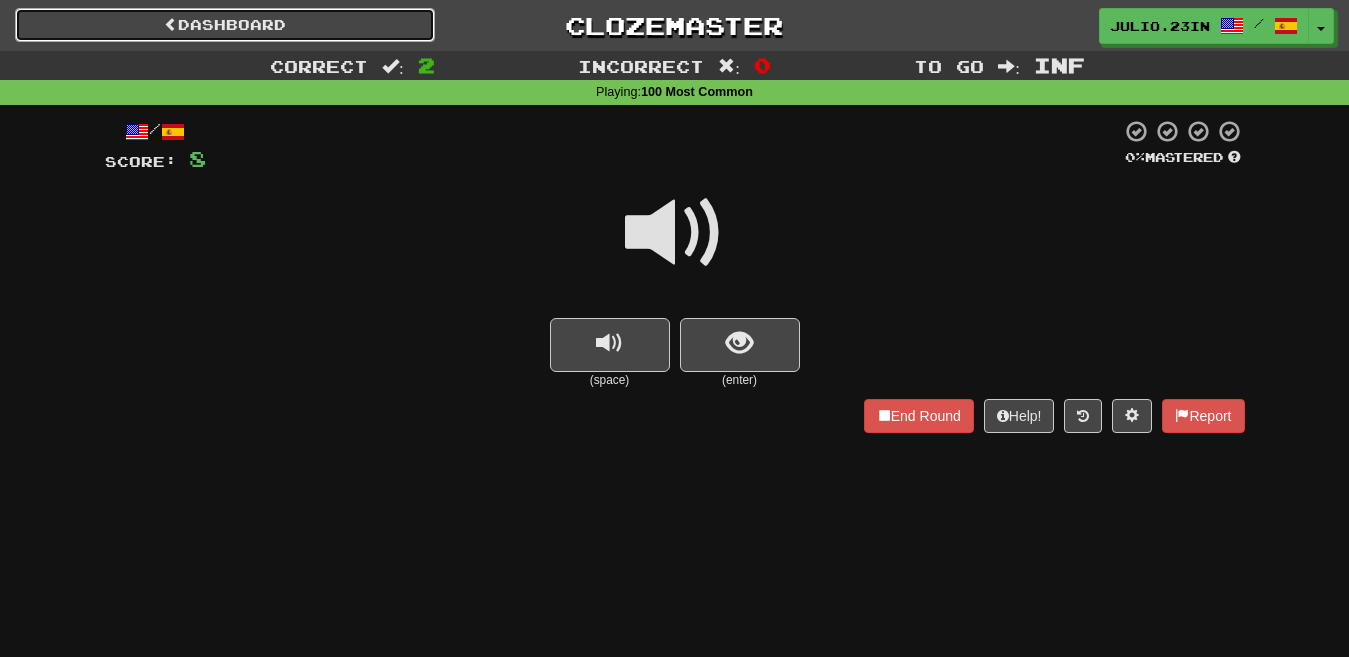 click on "Dashboard" at bounding box center [225, 25] 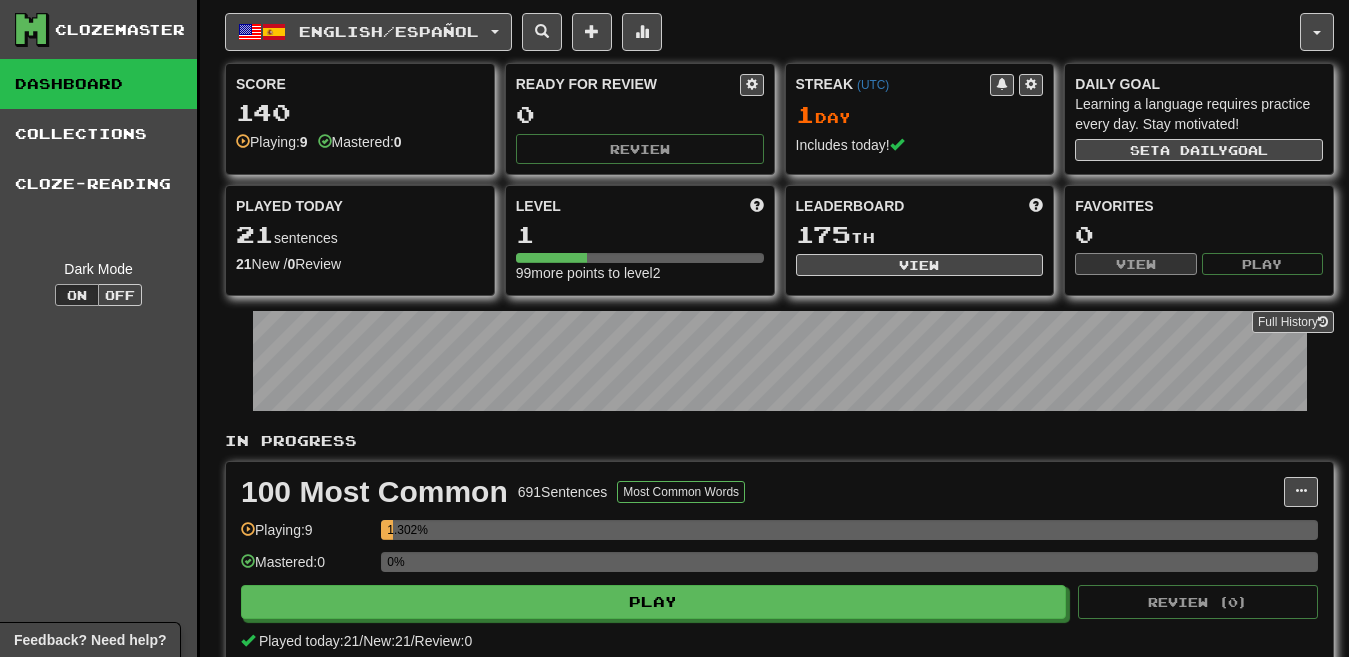 scroll, scrollTop: 0, scrollLeft: 0, axis: both 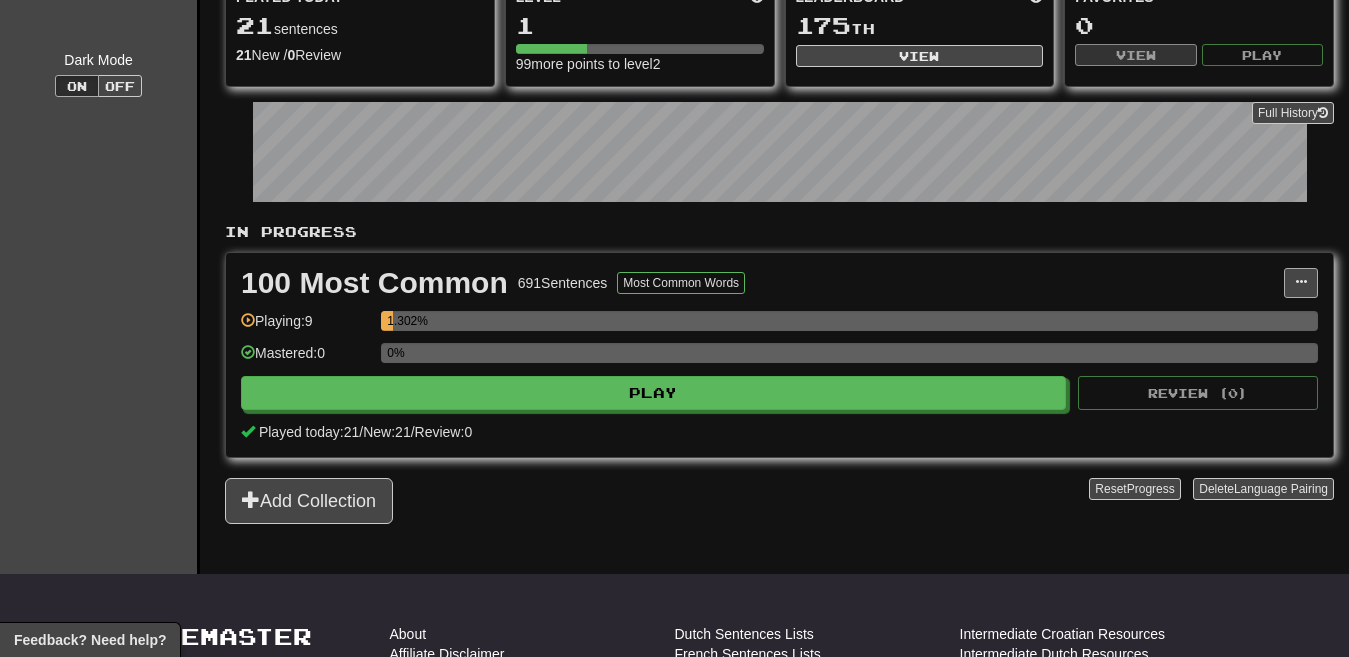 click on "100 Most Common 691  Sentences Most Common Words Manage Sentences Unpin from Dashboard  Playing:  9 1.302%  Mastered:  0 0% Play Review ( 0 )   Played today:  21  /  New:  21  /  Review:  0" at bounding box center (779, 355) 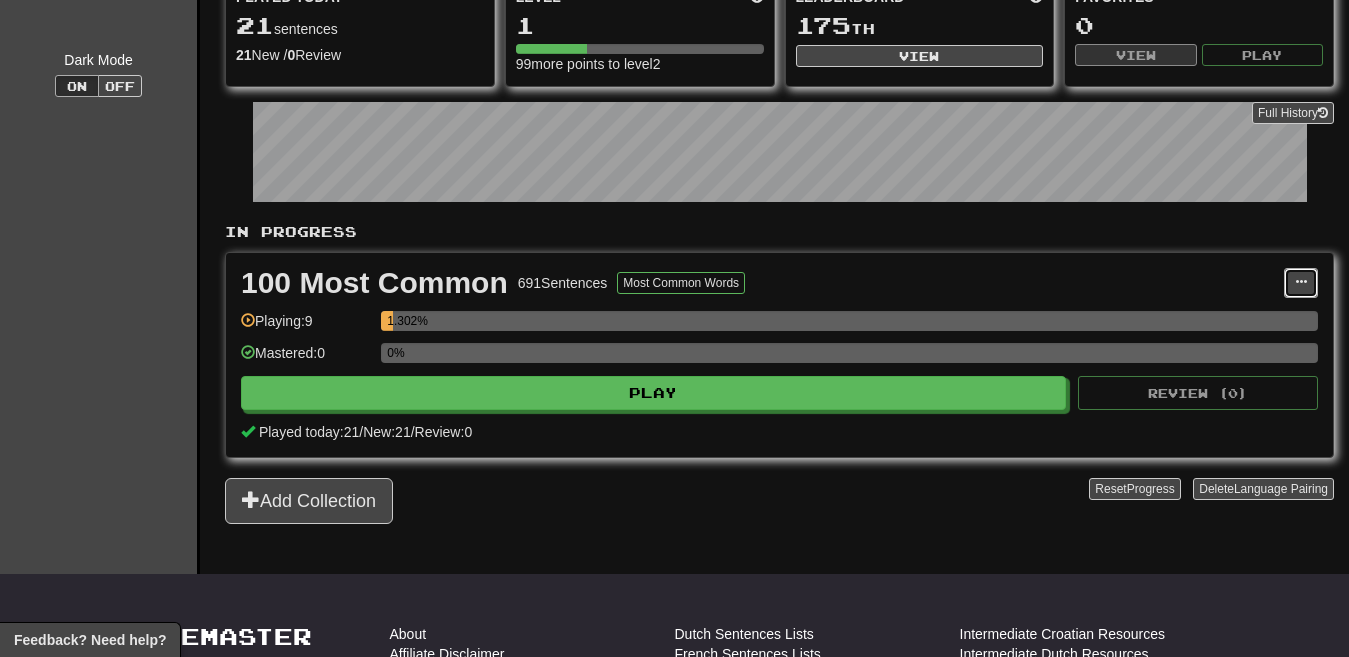 click at bounding box center (1301, 283) 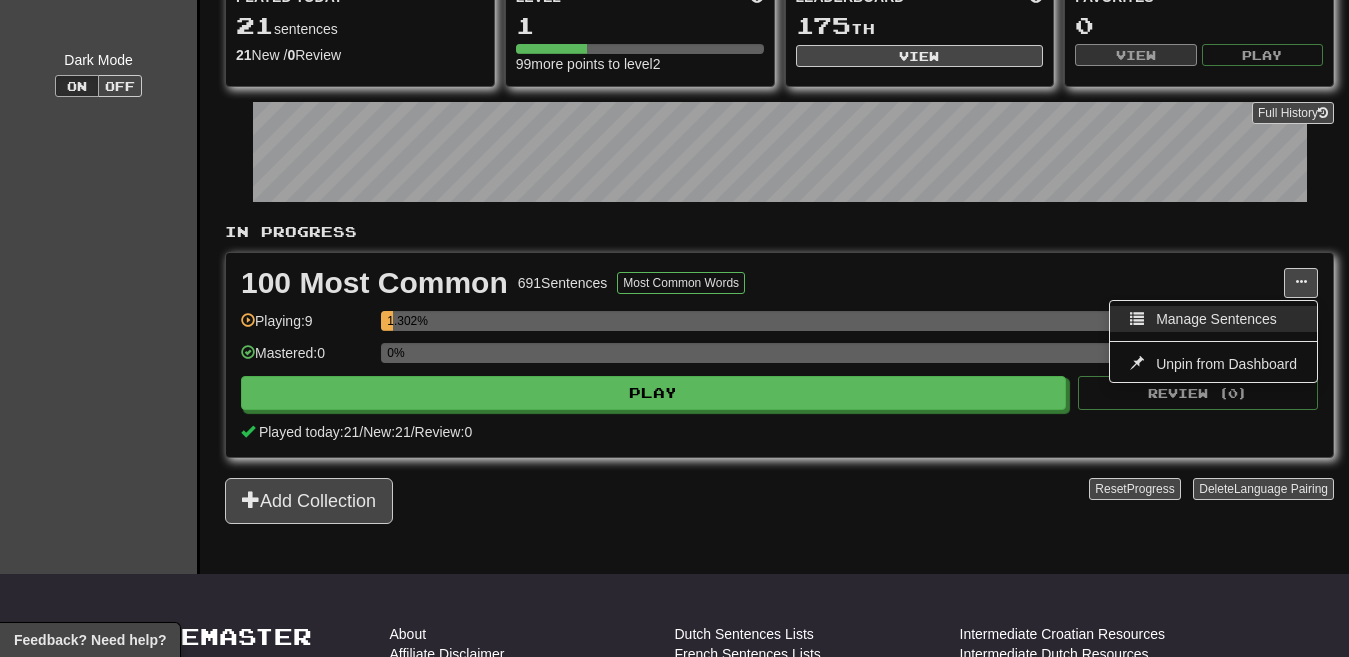 click on "Manage Sentences" at bounding box center [1216, 319] 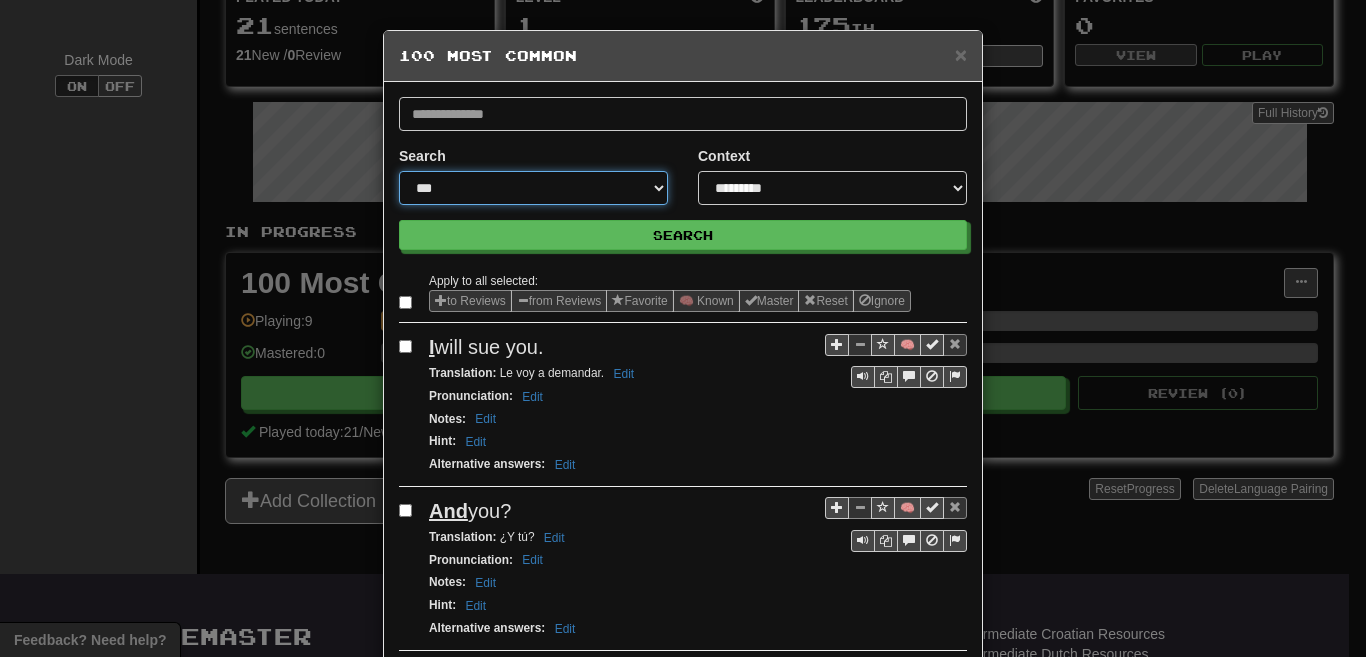 click on "**********" at bounding box center [533, 188] 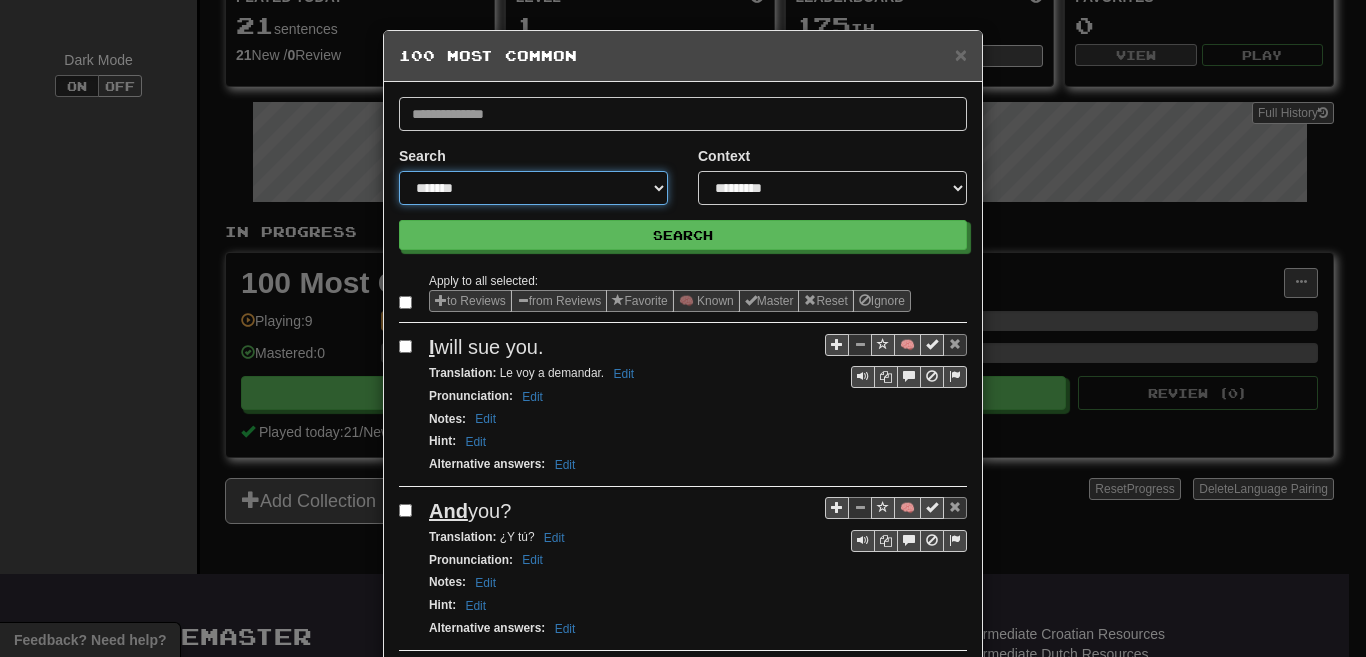 click on "**********" at bounding box center (533, 188) 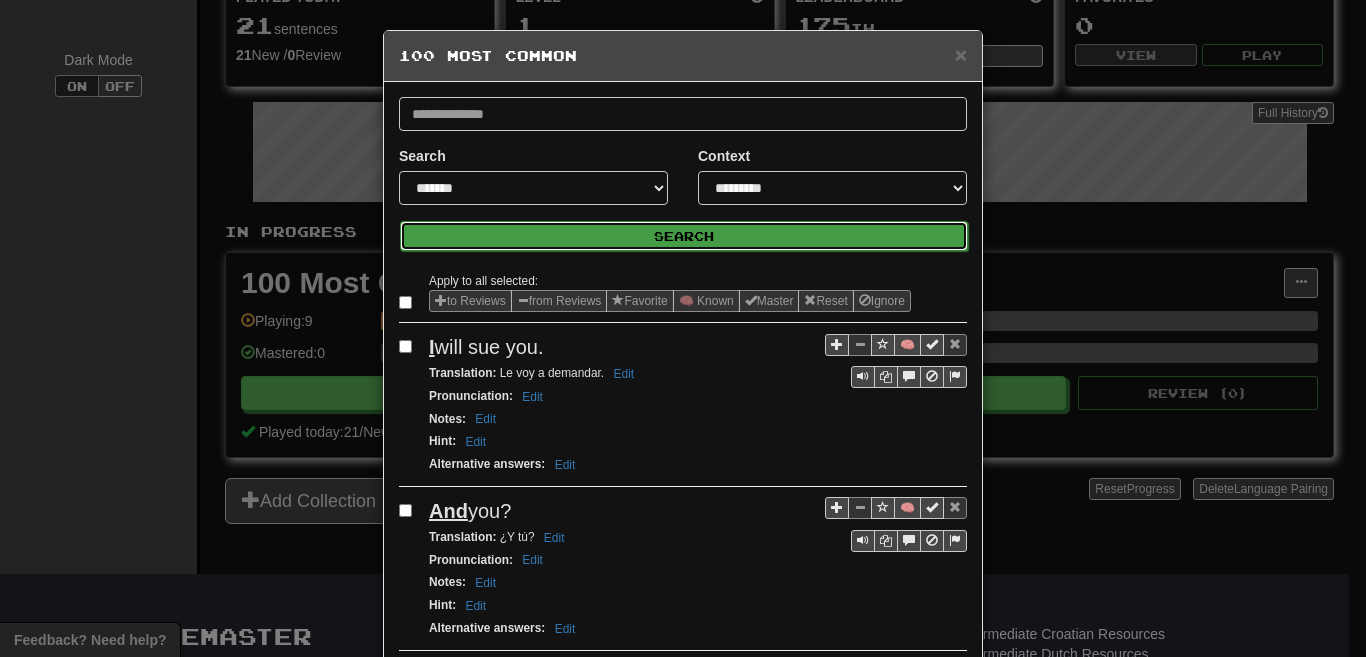 click on "Search" at bounding box center [684, 236] 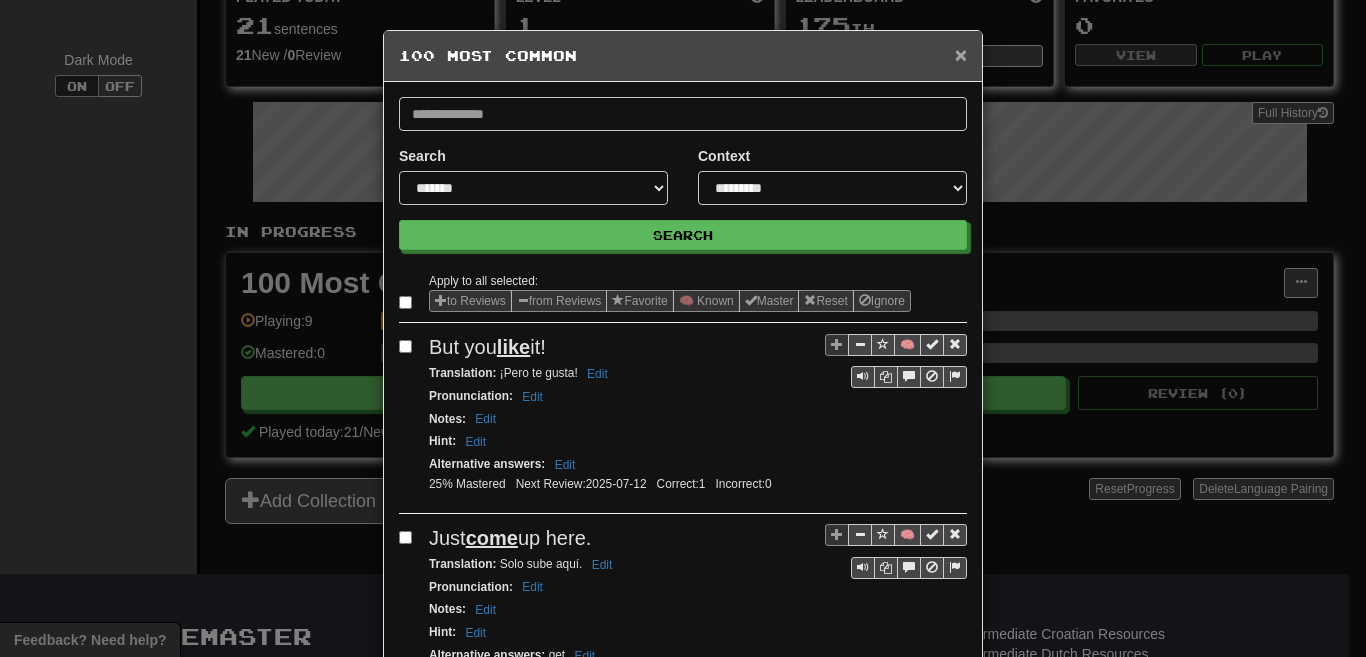 click on "×" at bounding box center [961, 54] 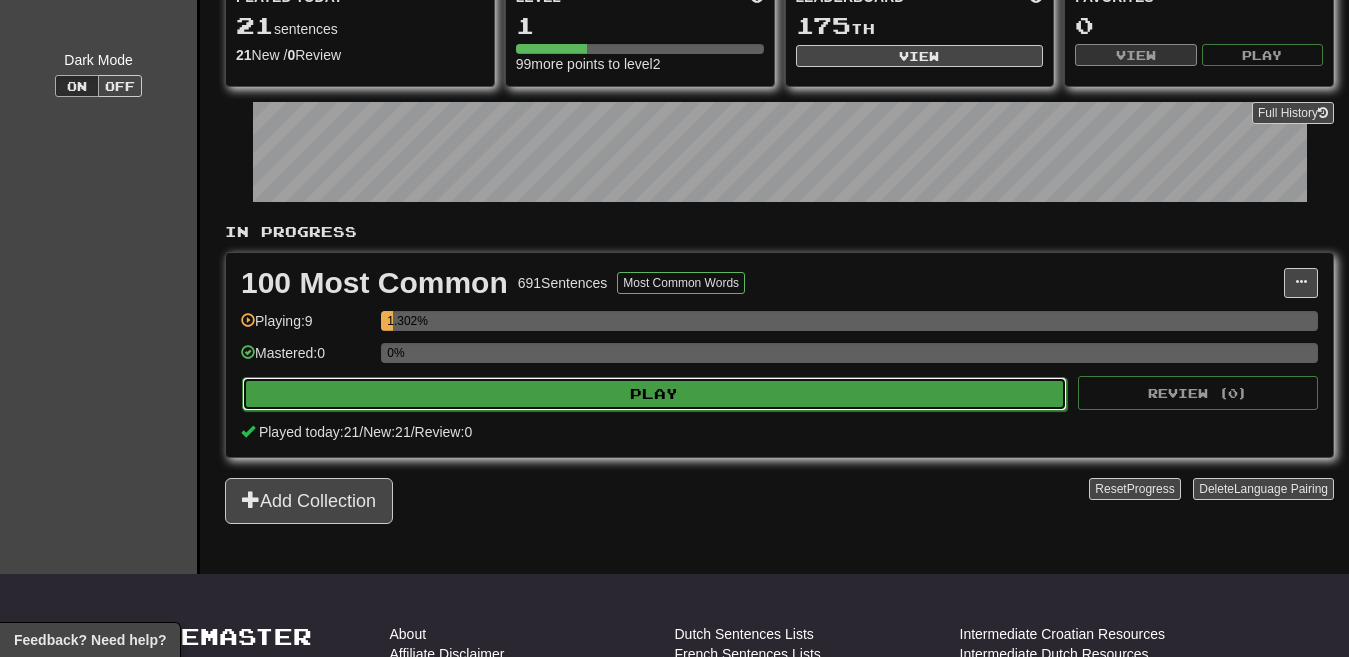 click on "Play" at bounding box center [654, 394] 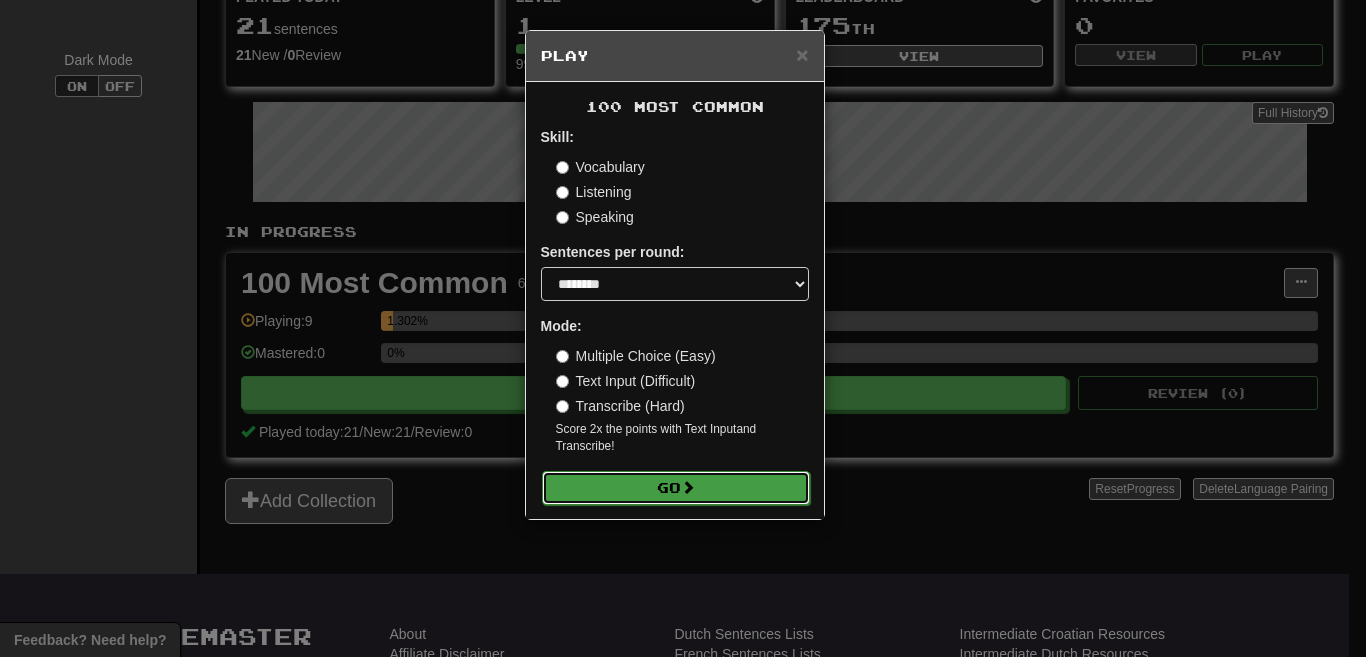 click on "Go" at bounding box center (676, 488) 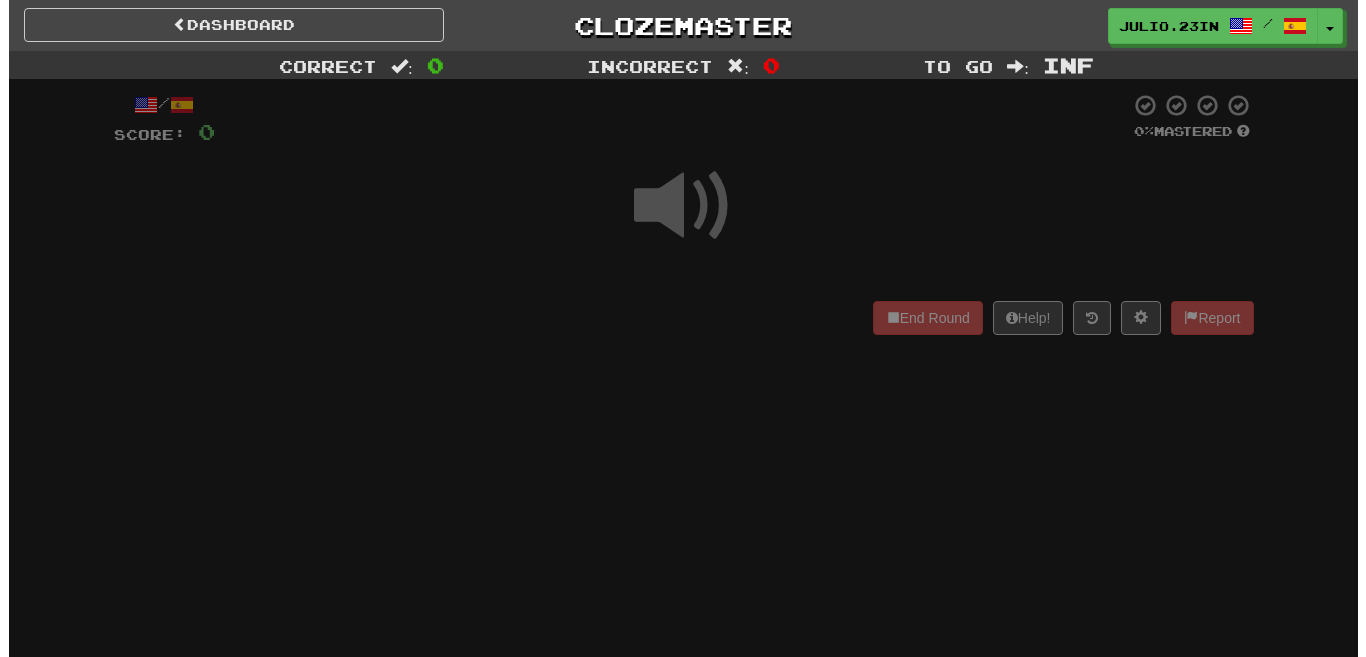 scroll, scrollTop: 0, scrollLeft: 0, axis: both 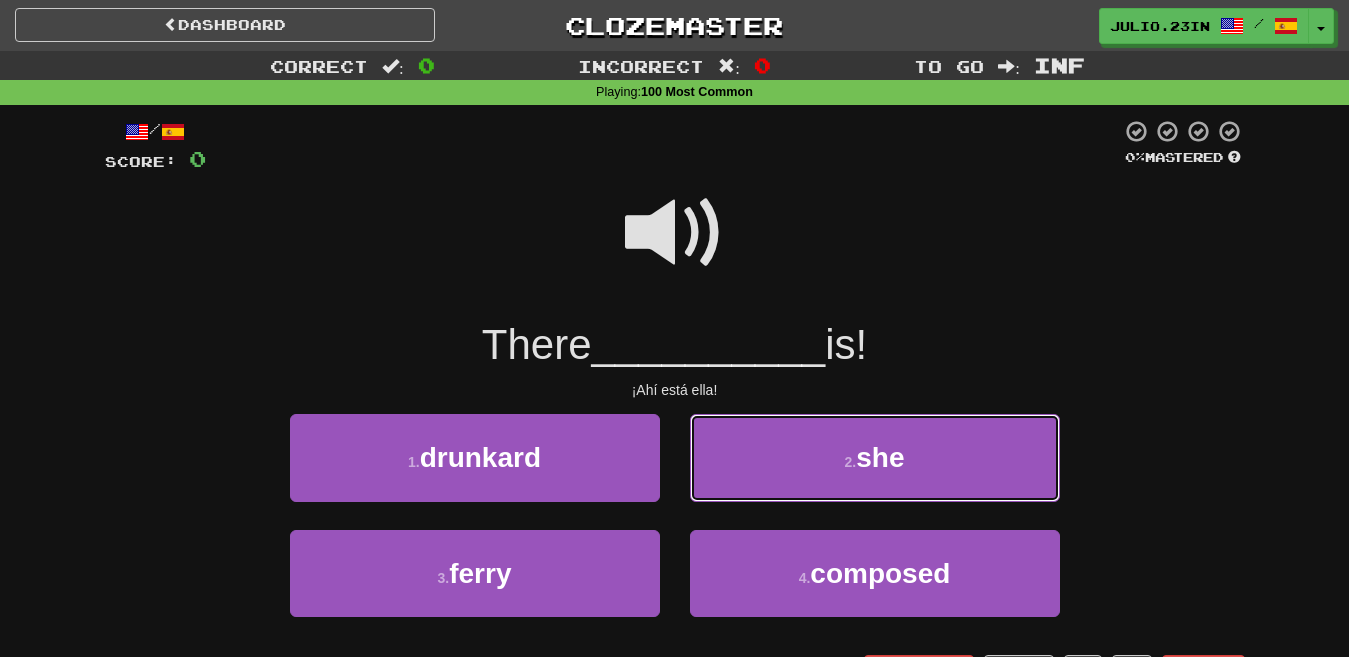 click on "2 .  she" at bounding box center [875, 457] 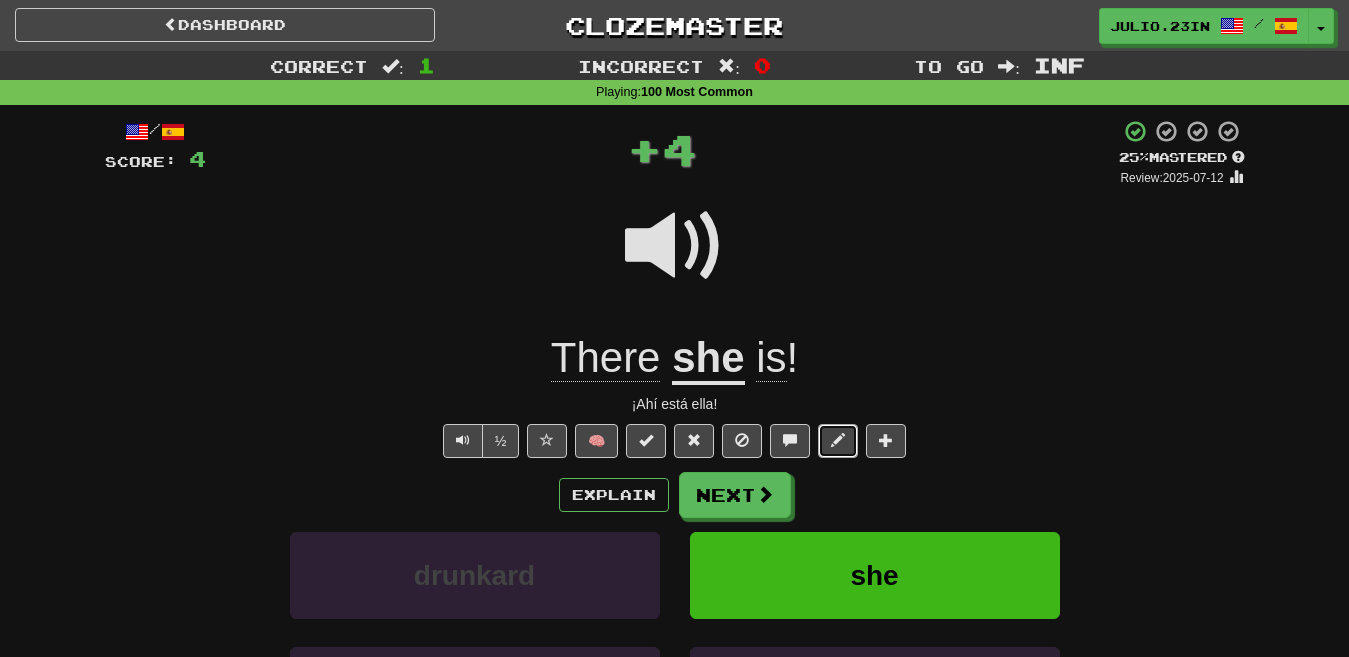 click at bounding box center (838, 441) 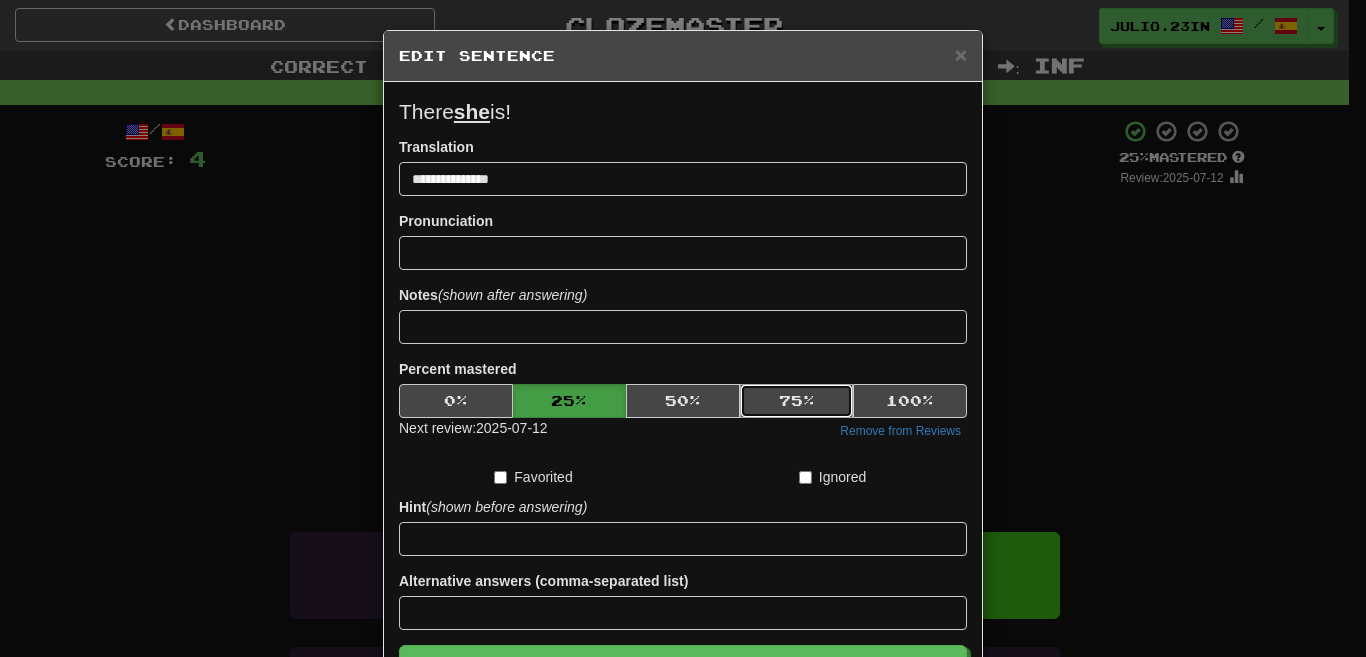 click on "75 %" at bounding box center [797, 401] 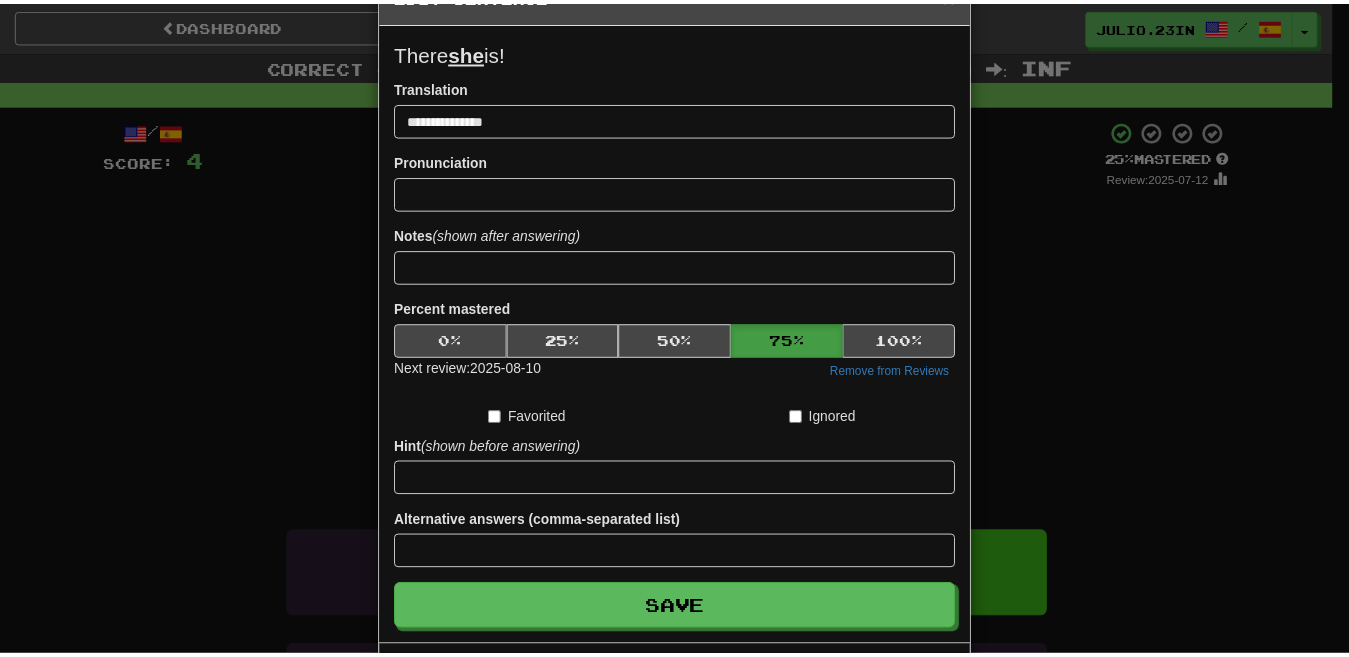 scroll, scrollTop: 145, scrollLeft: 0, axis: vertical 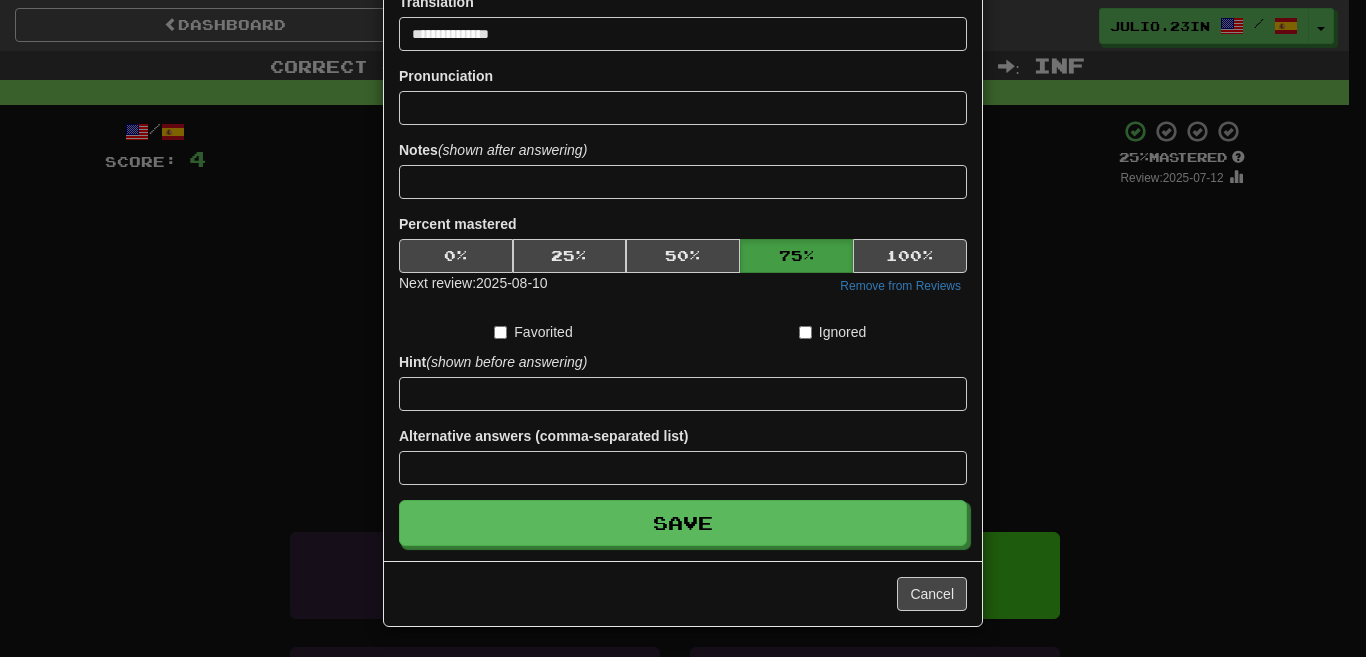 click on "**********" at bounding box center [683, 249] 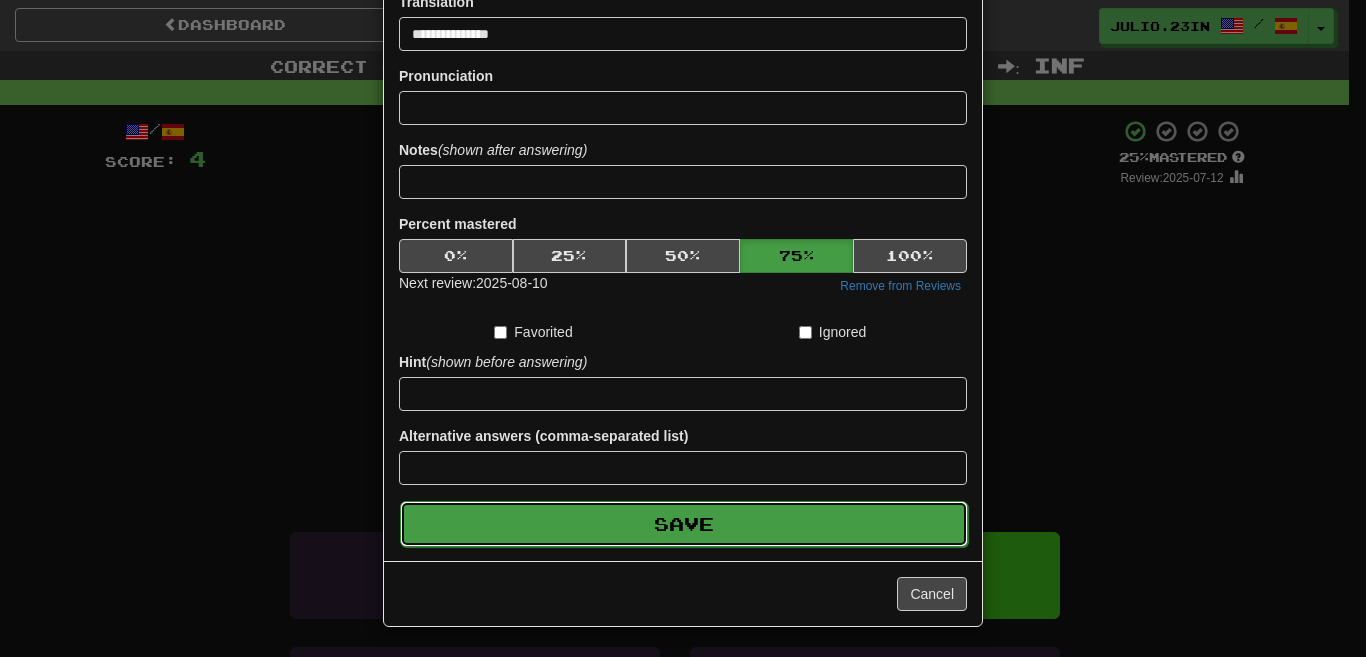 click on "Save" at bounding box center [684, 524] 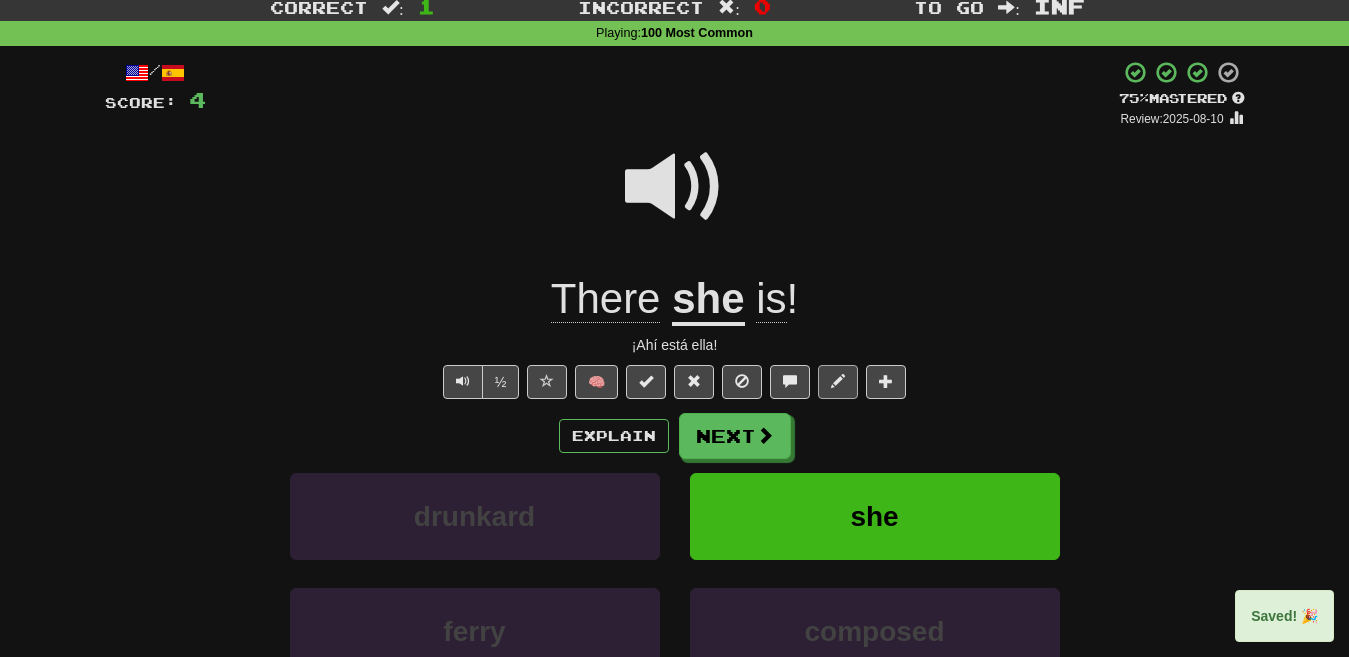 scroll, scrollTop: 67, scrollLeft: 0, axis: vertical 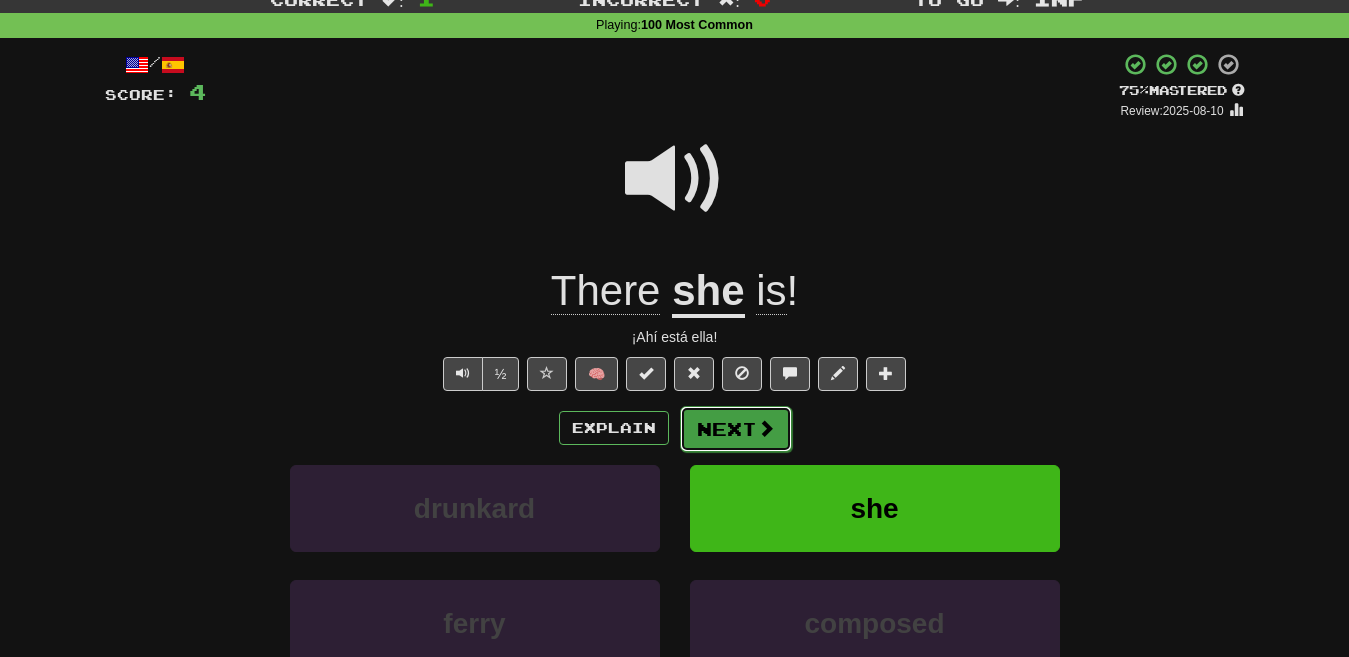 click on "Next" at bounding box center (736, 429) 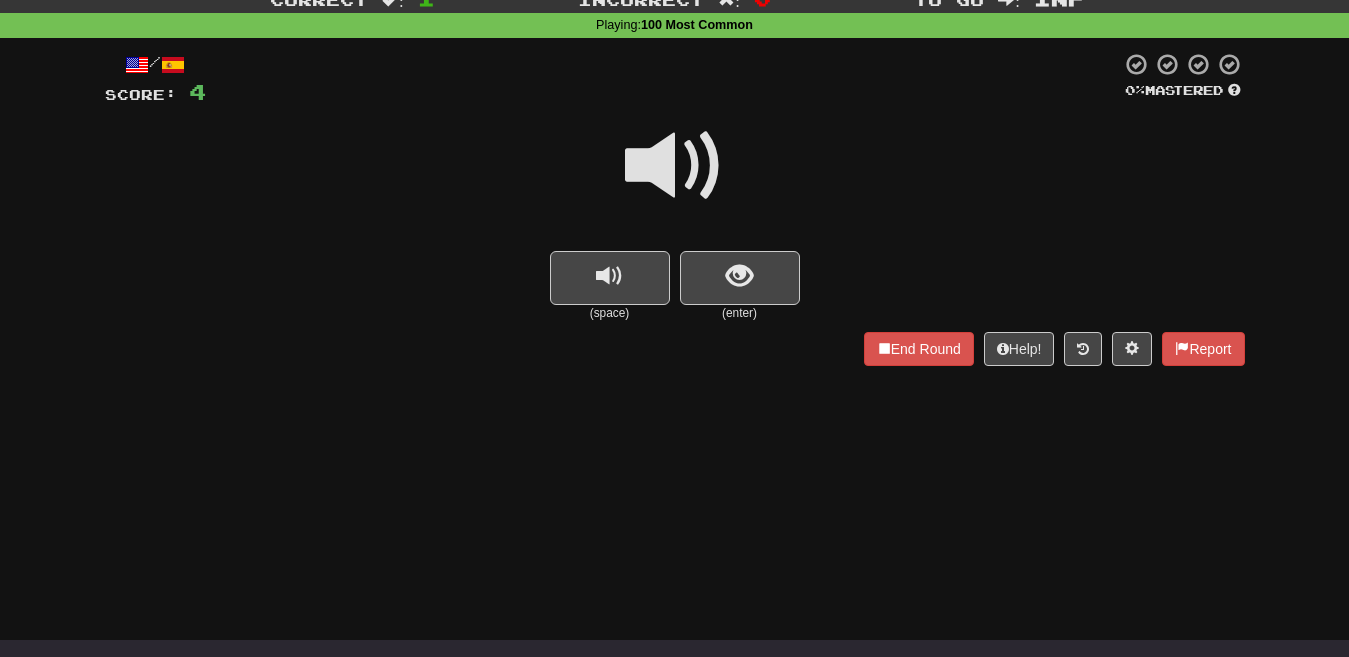 scroll, scrollTop: 0, scrollLeft: 0, axis: both 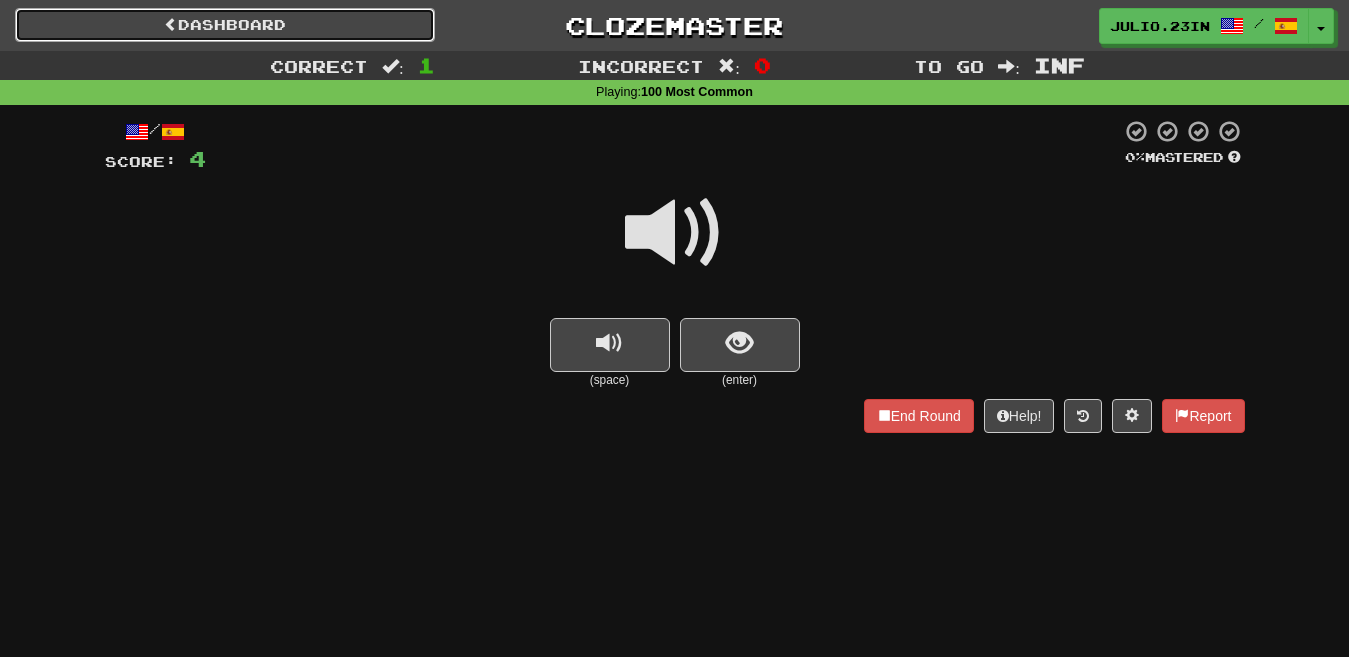 click on "Dashboard" at bounding box center (225, 25) 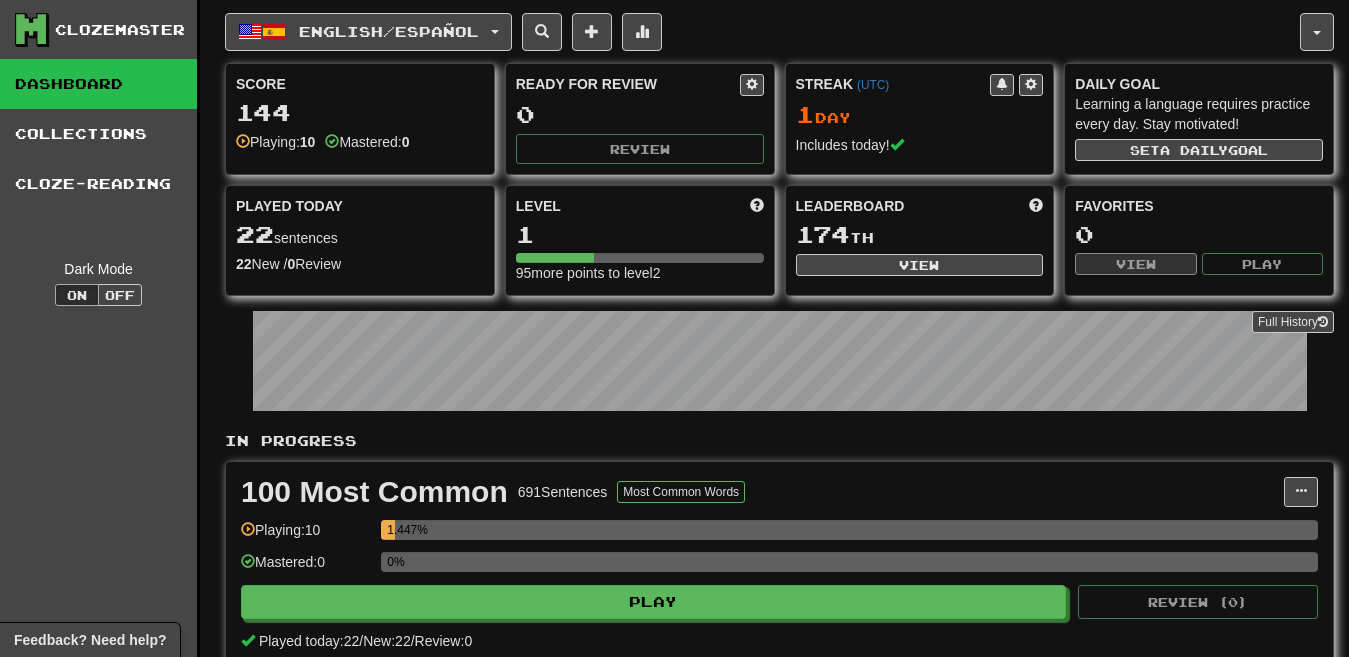 scroll, scrollTop: 0, scrollLeft: 0, axis: both 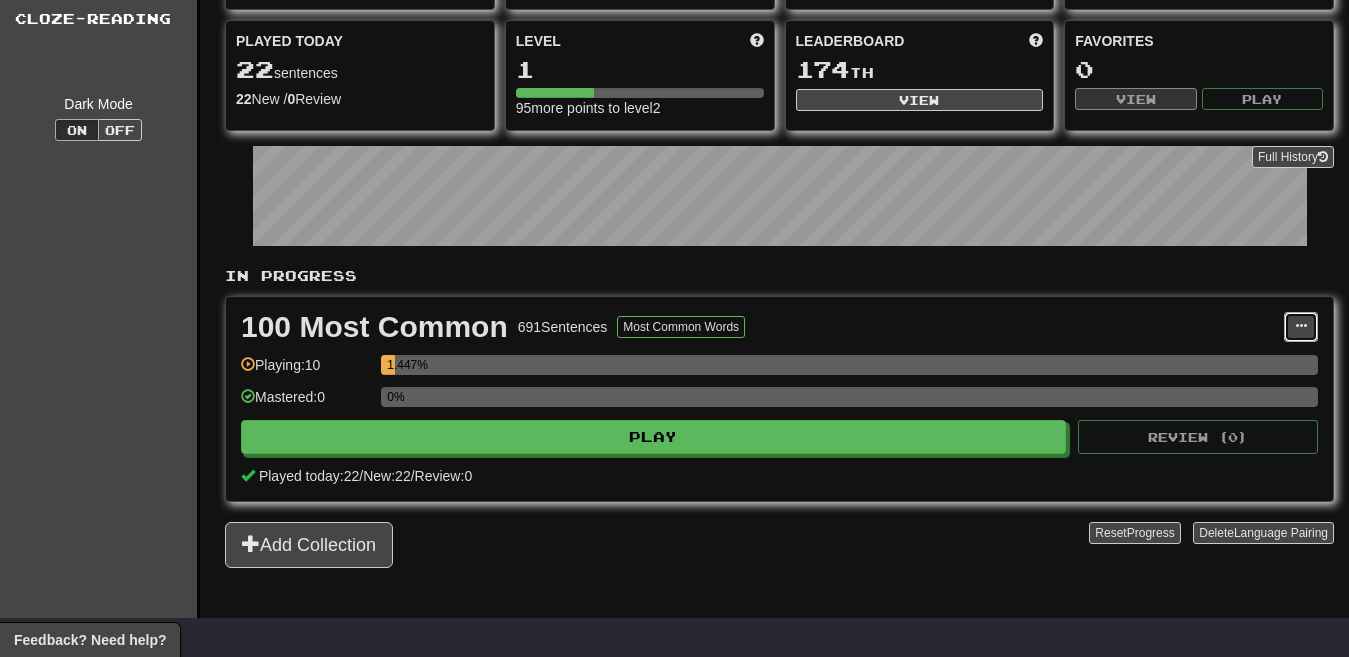 click at bounding box center (1301, 326) 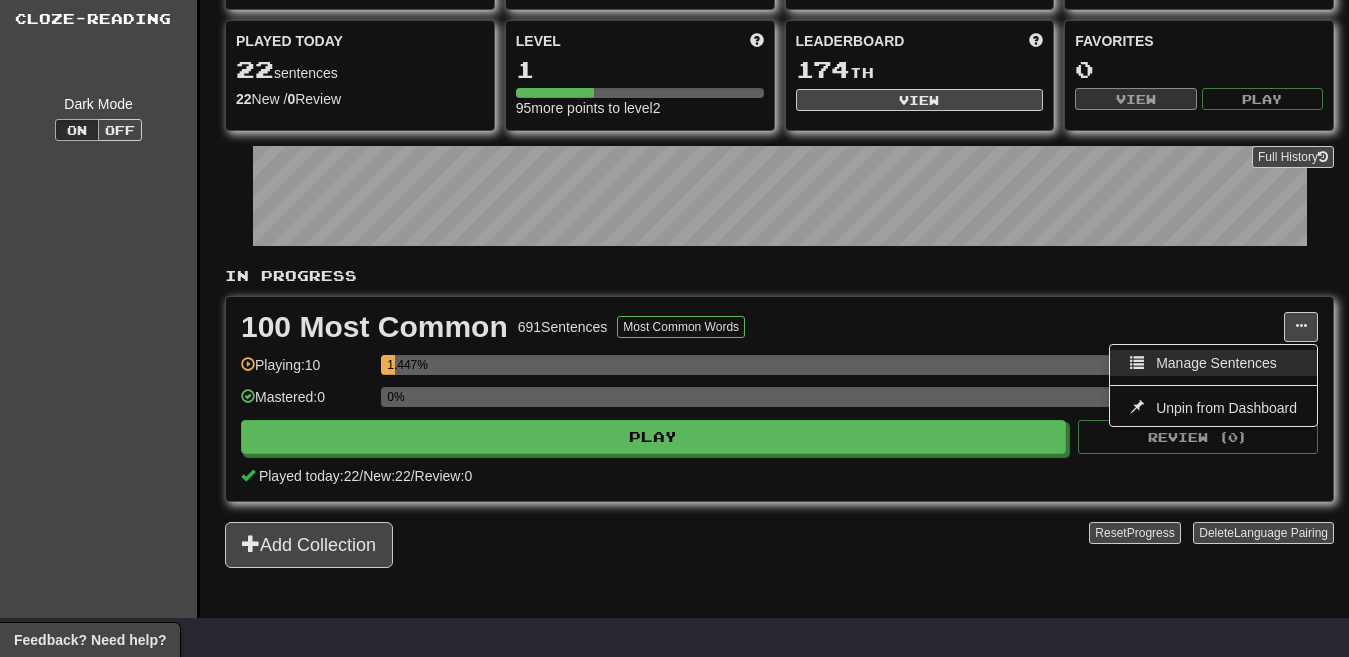 click on "Manage Sentences" at bounding box center [1216, 363] 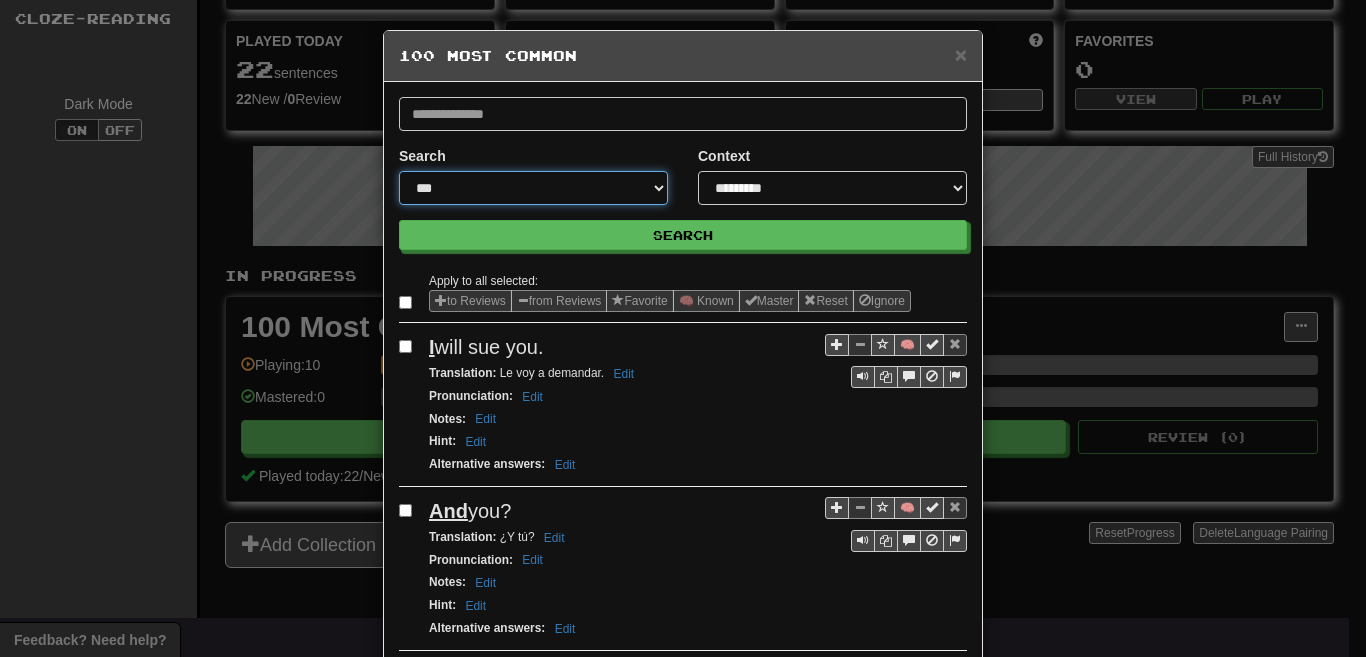 click on "**********" at bounding box center [533, 188] 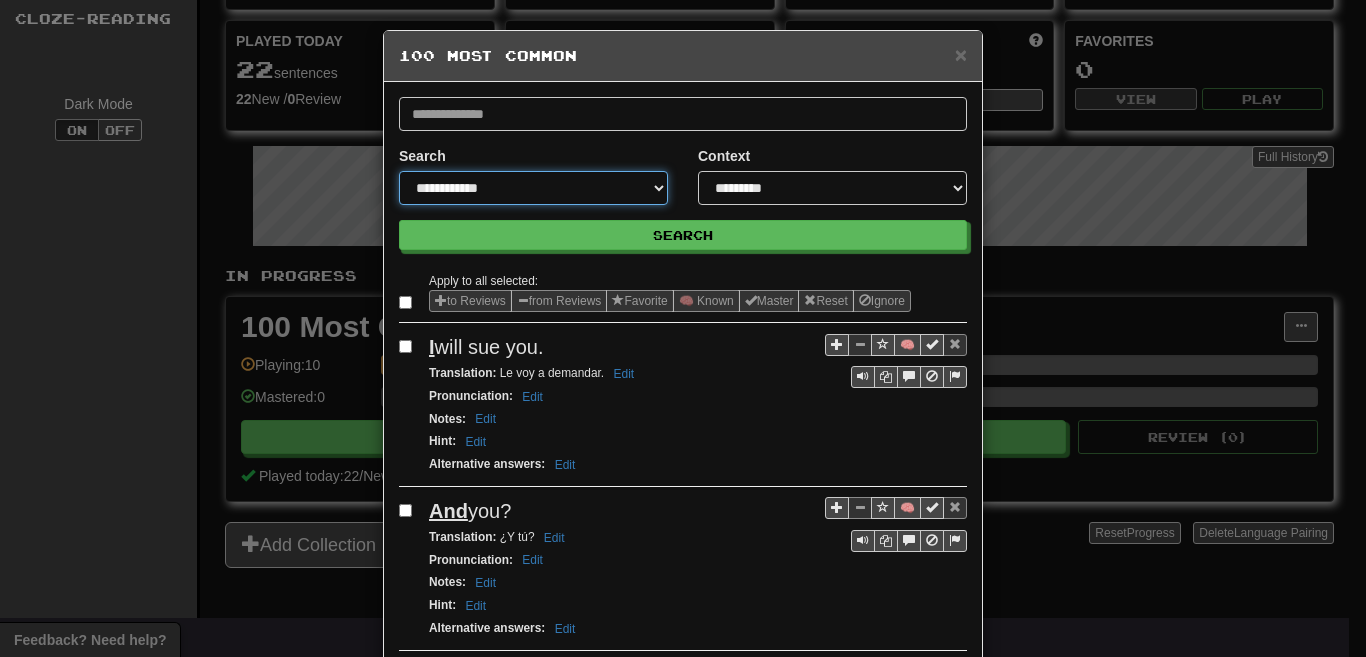 click on "**********" at bounding box center [533, 188] 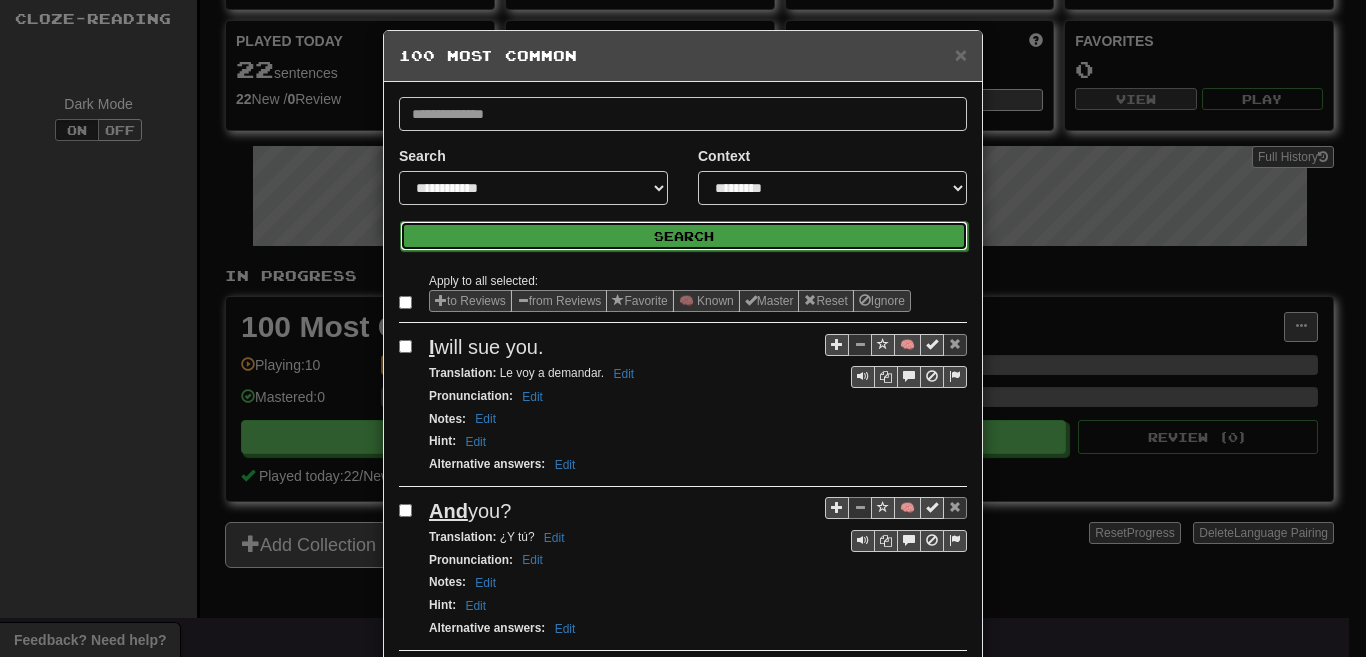 click on "Search" at bounding box center [684, 236] 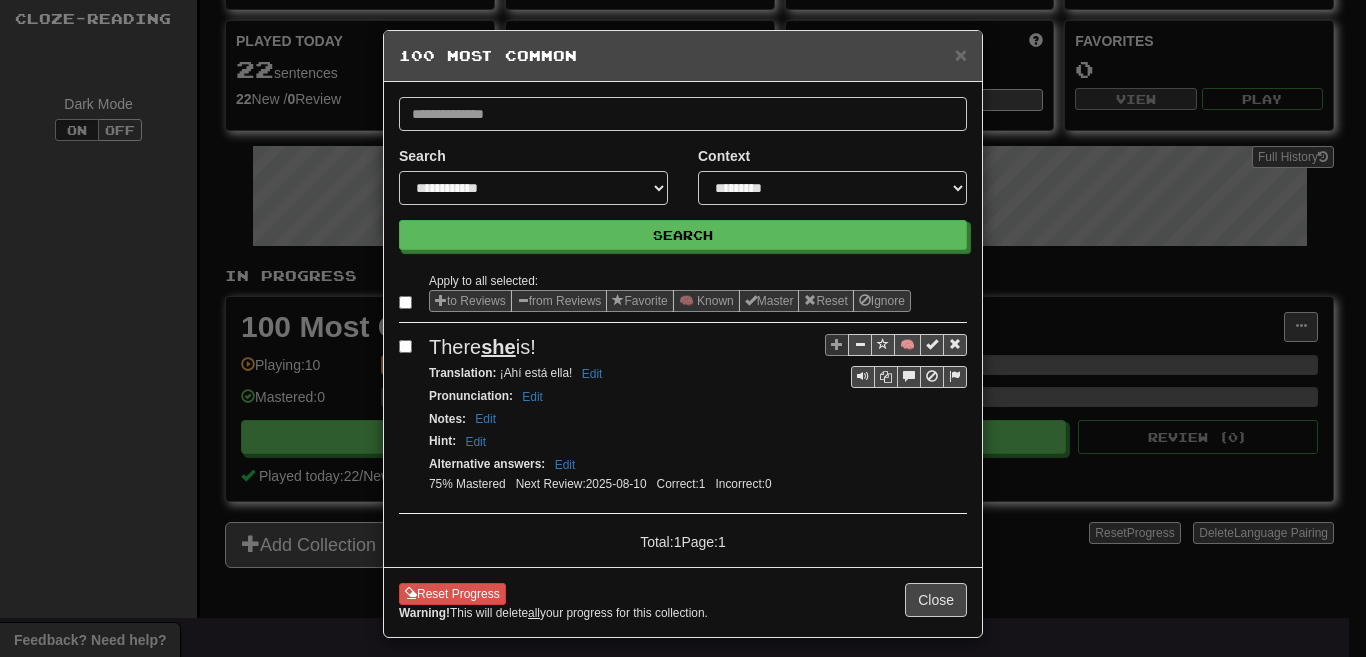 click at bounding box center (409, 346) 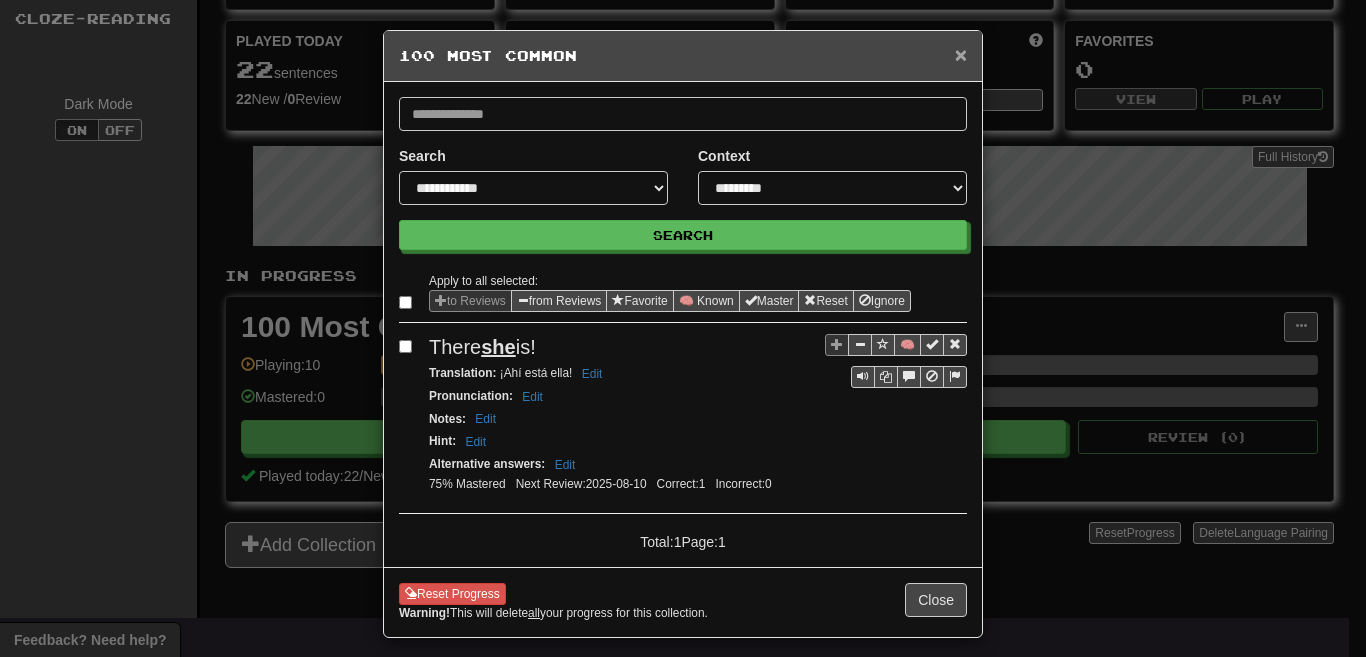 click on "×" at bounding box center (961, 54) 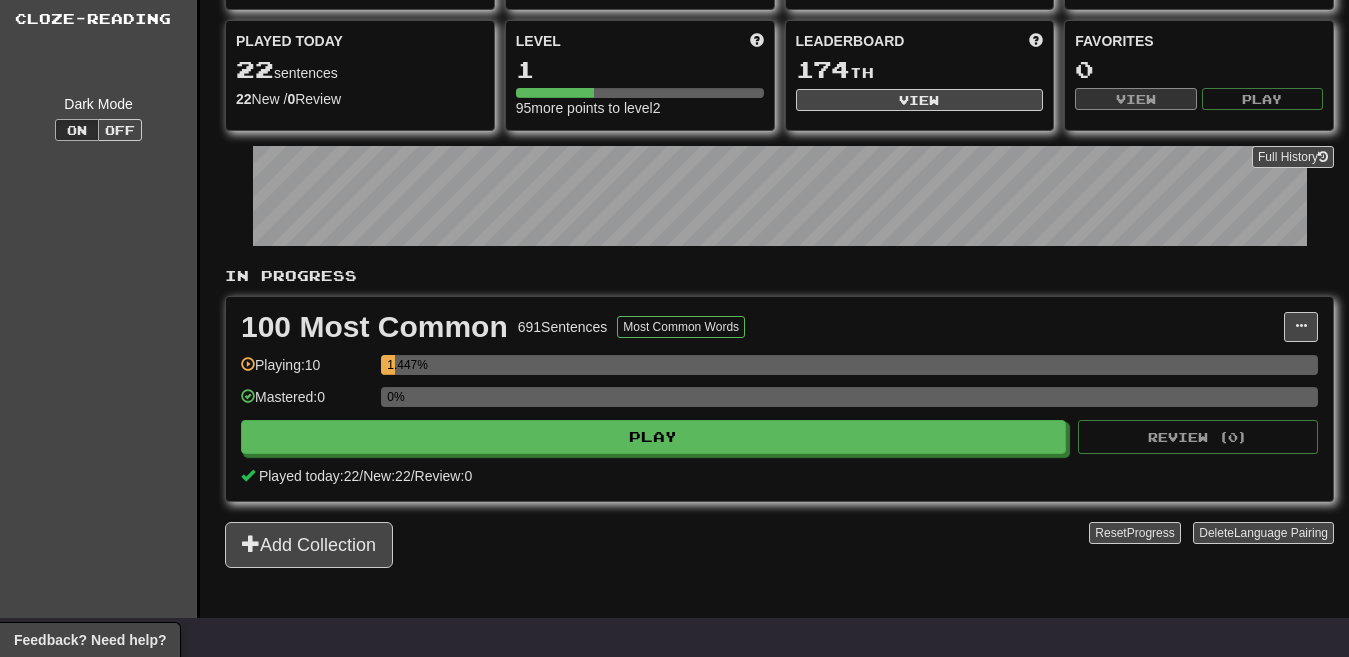 scroll, scrollTop: 0, scrollLeft: 0, axis: both 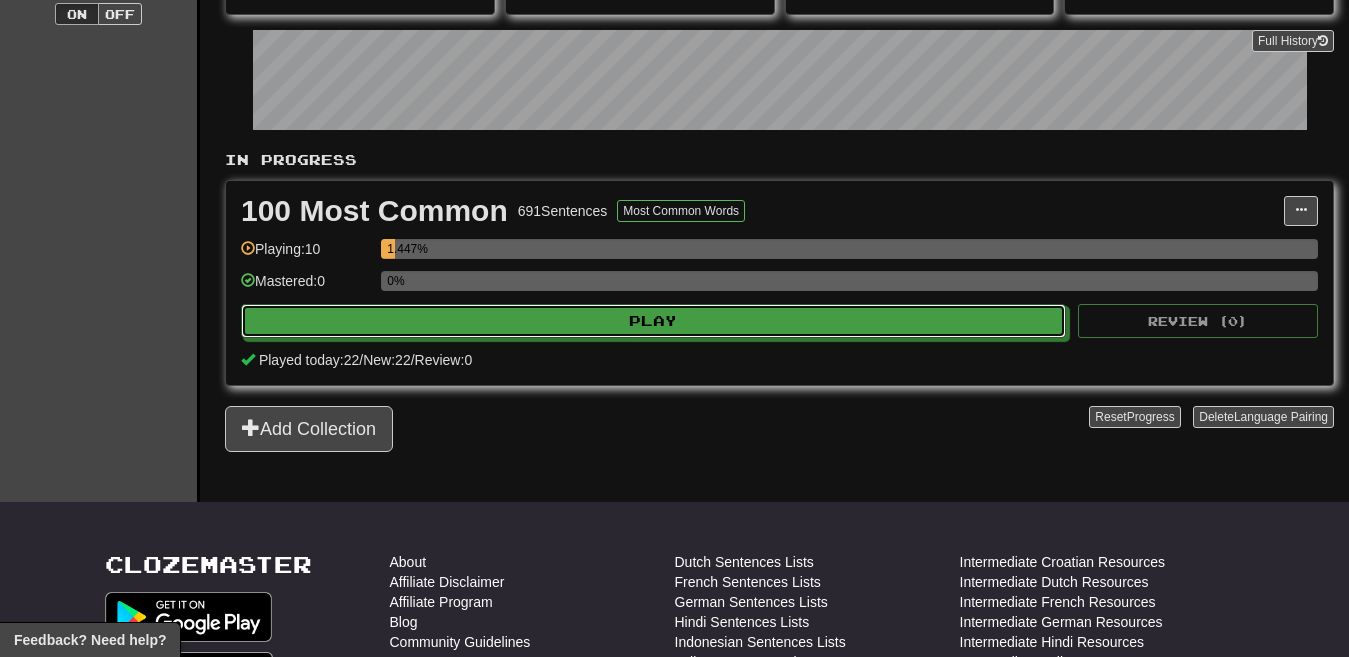 drag, startPoint x: 451, startPoint y: 325, endPoint x: 451, endPoint y: 274, distance: 51 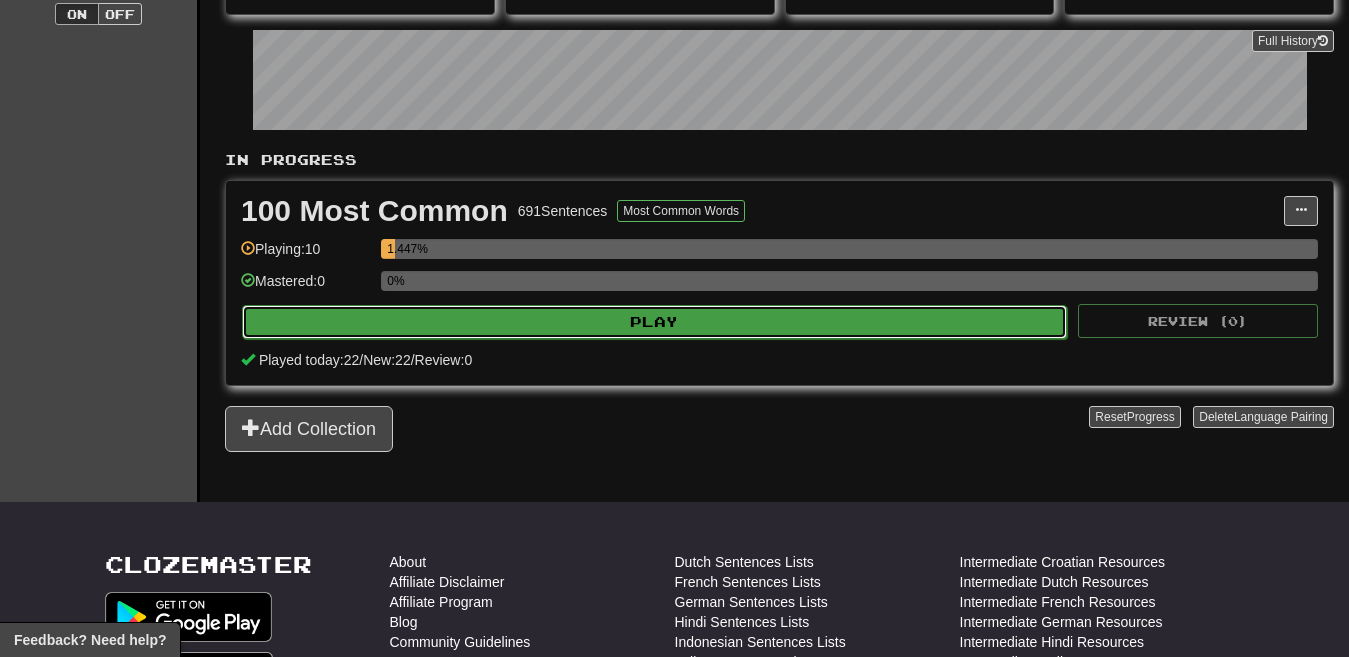 click on "Play" at bounding box center [654, 322] 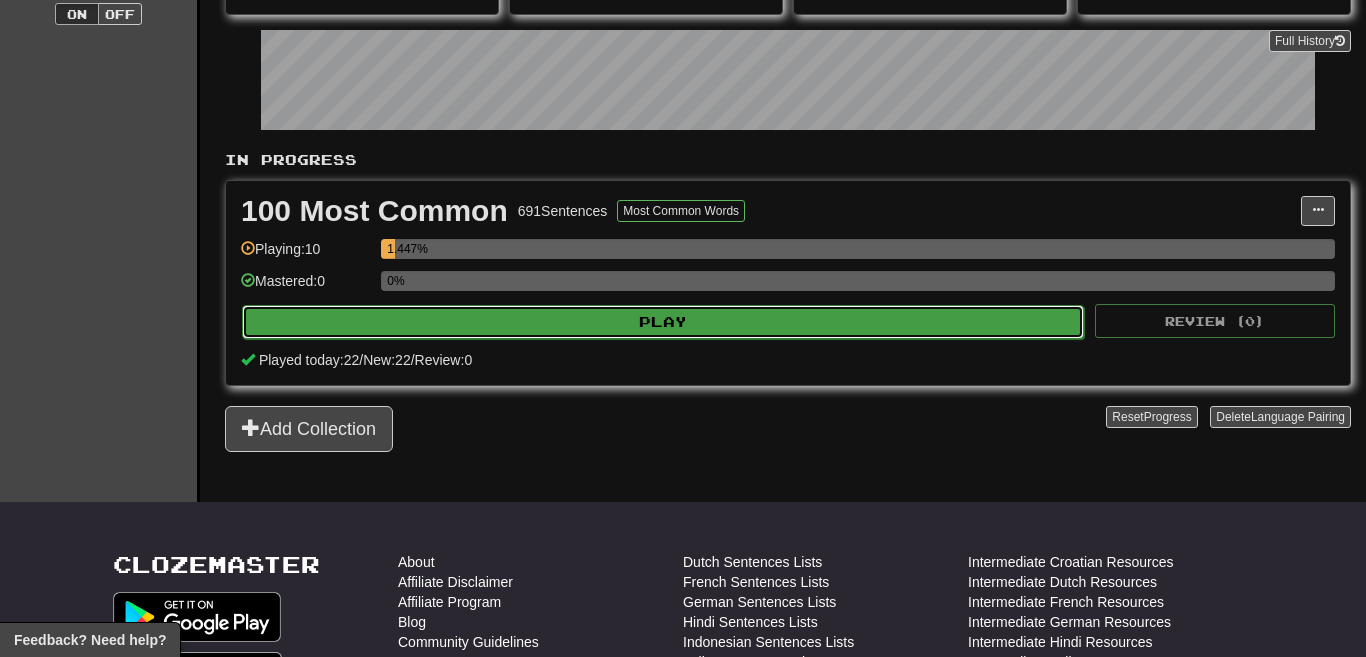 select on "********" 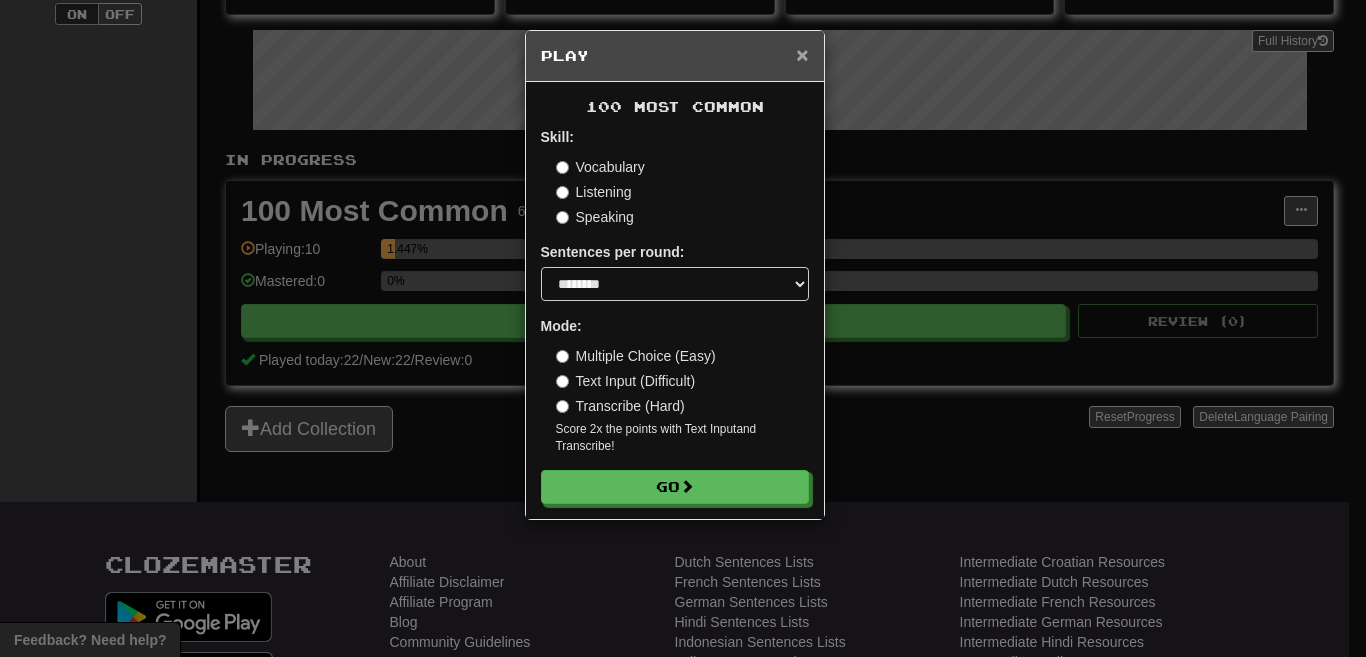 click on "×" at bounding box center [802, 54] 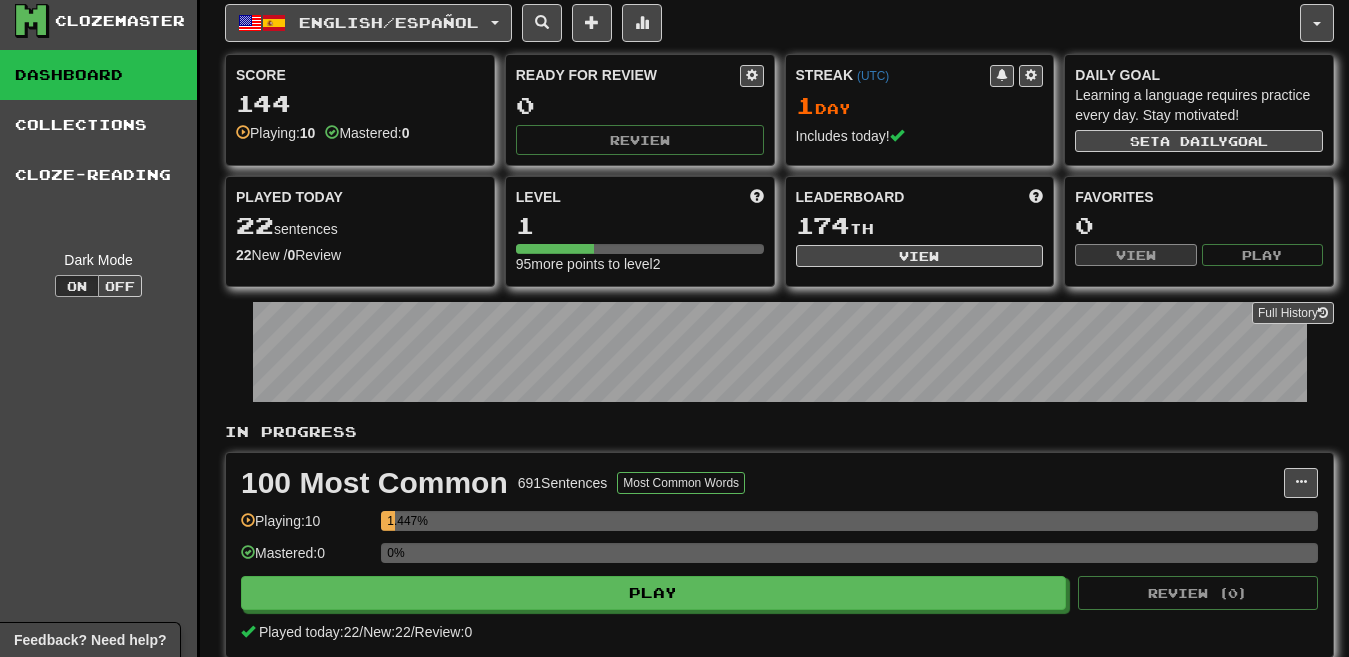 scroll, scrollTop: 0, scrollLeft: 0, axis: both 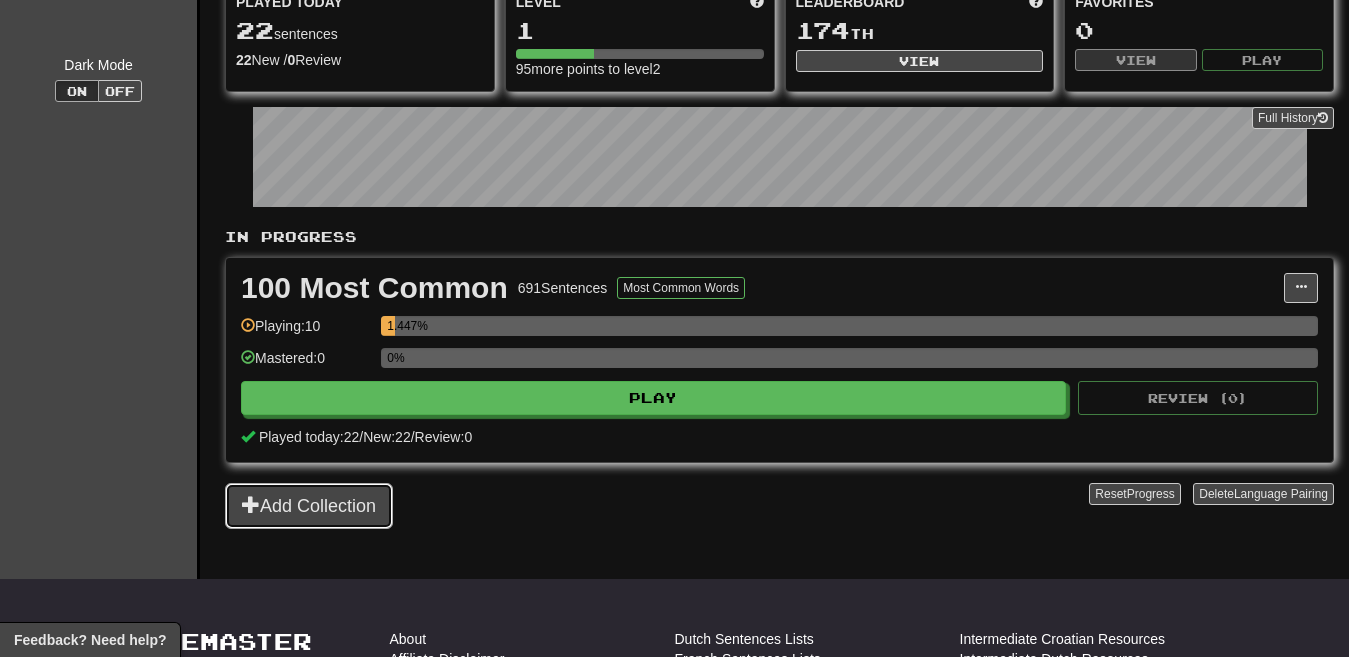 click on "Add Collection" at bounding box center (309, 506) 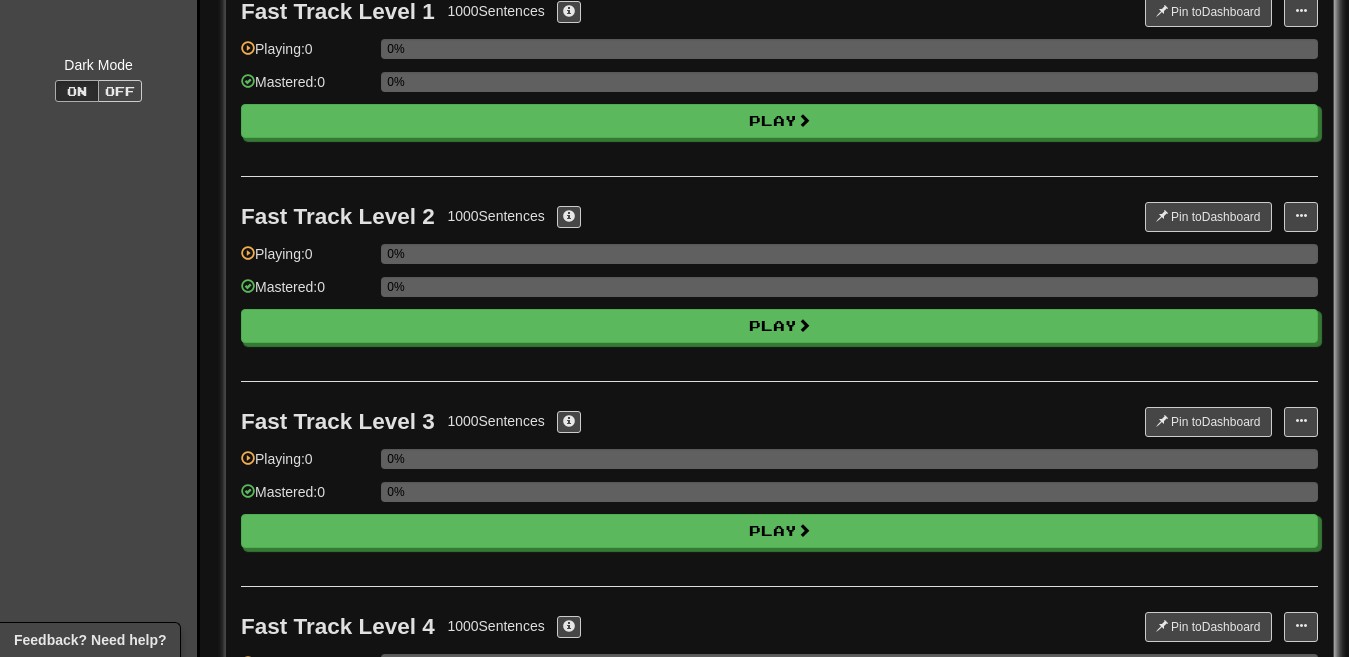 scroll, scrollTop: 0, scrollLeft: 0, axis: both 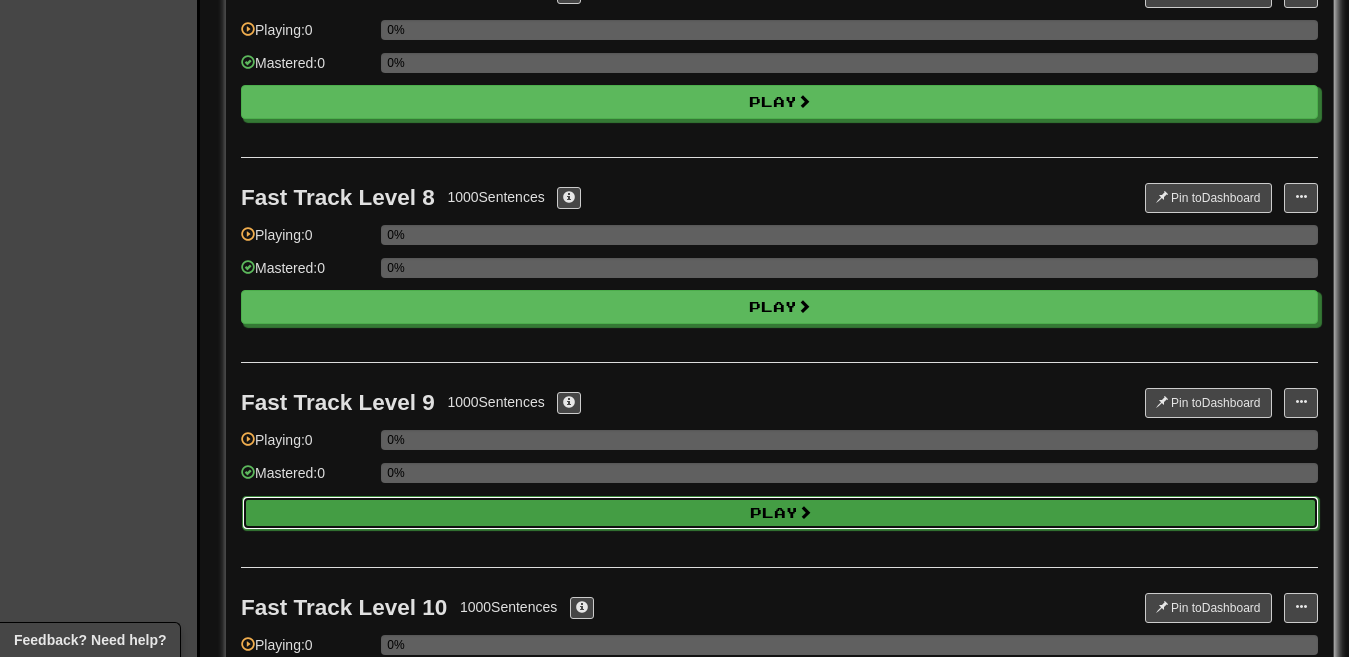 click on "Play" at bounding box center (780, 513) 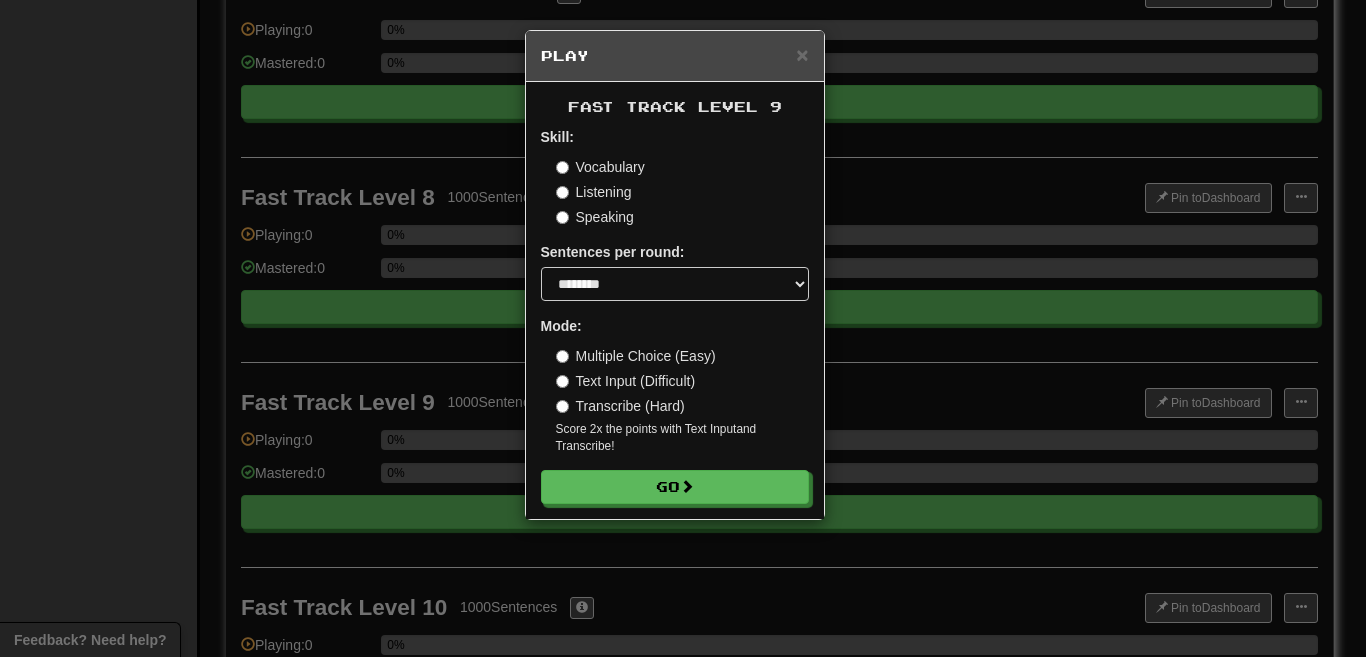 click on "Vocabulary" at bounding box center (600, 167) 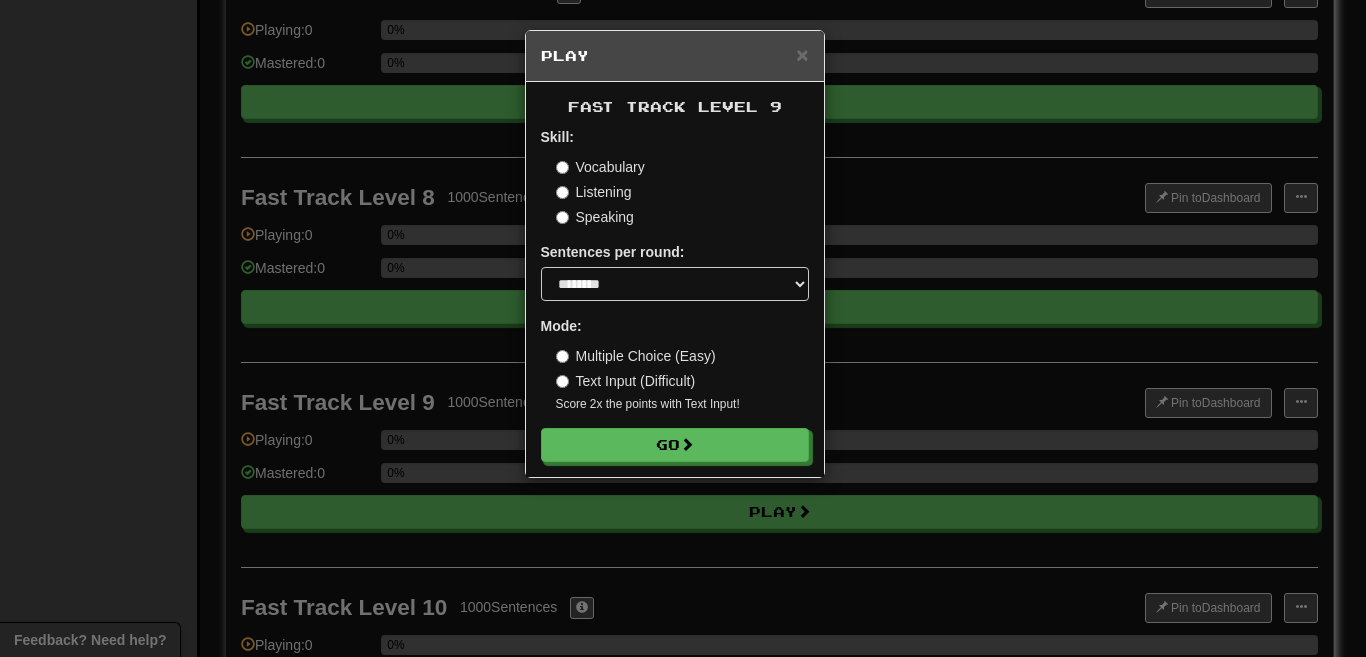 click on "Text Input (Difficult)" at bounding box center (626, 381) 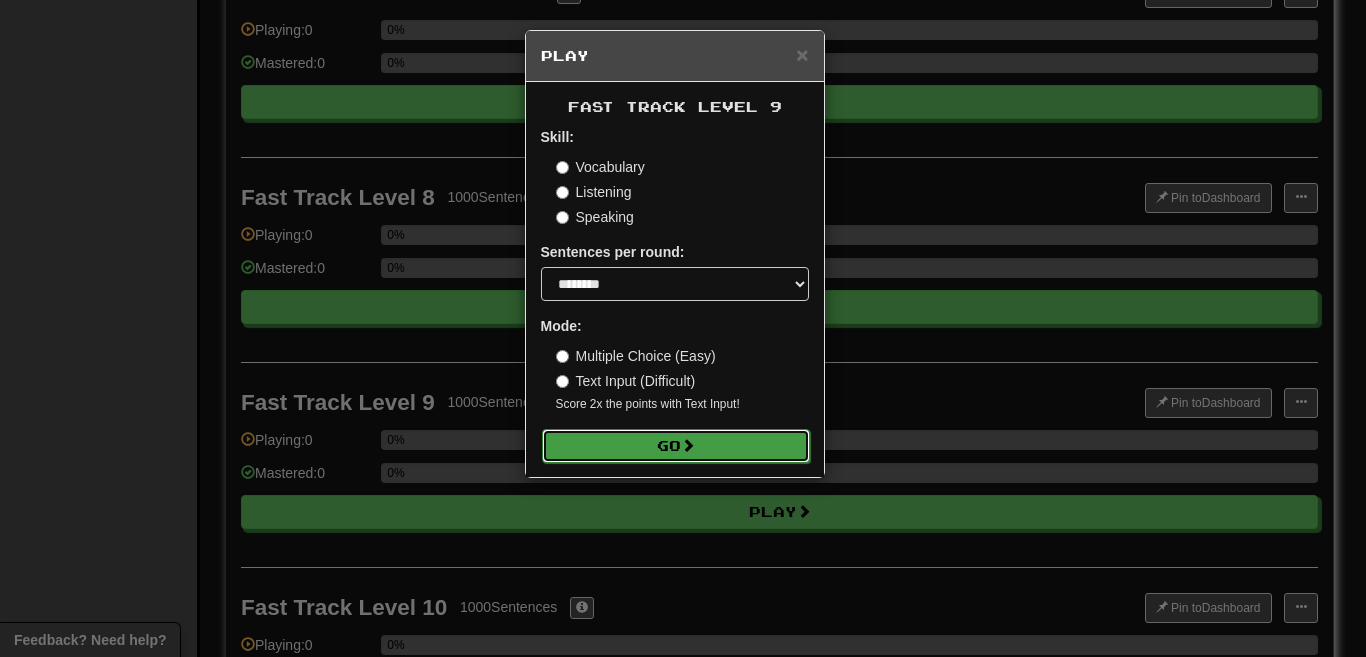 click on "Go" at bounding box center (676, 446) 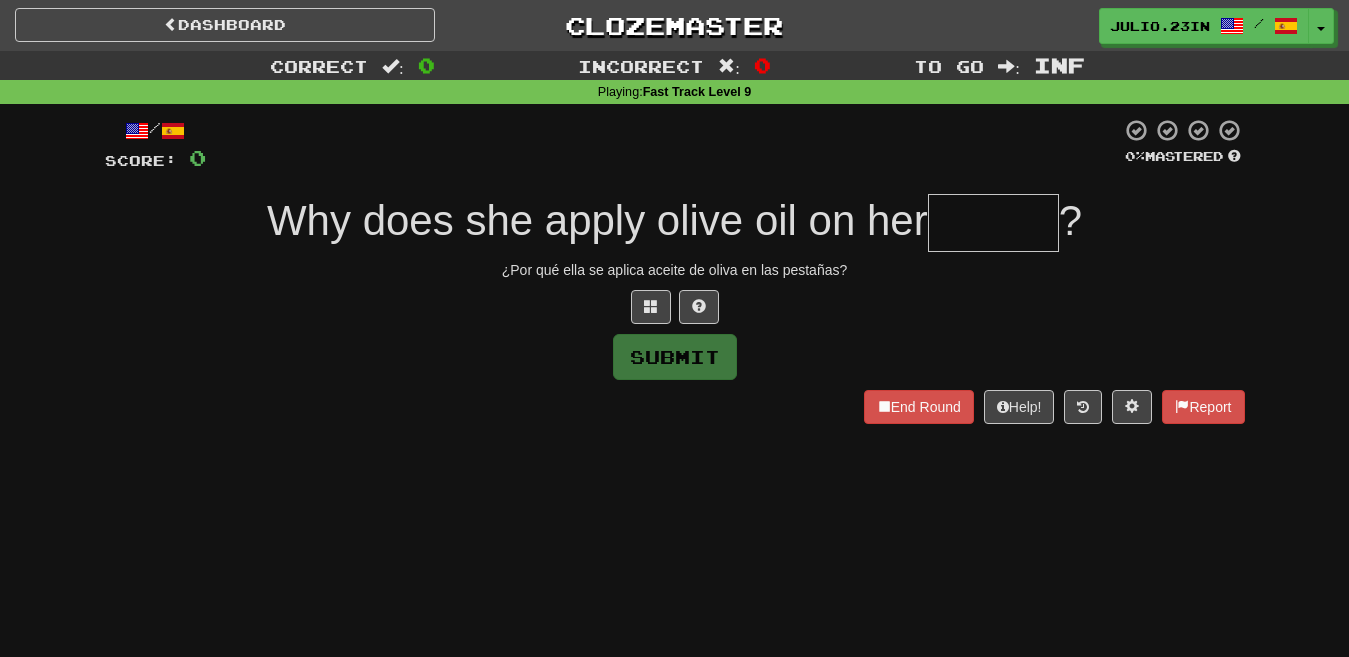 scroll, scrollTop: 0, scrollLeft: 0, axis: both 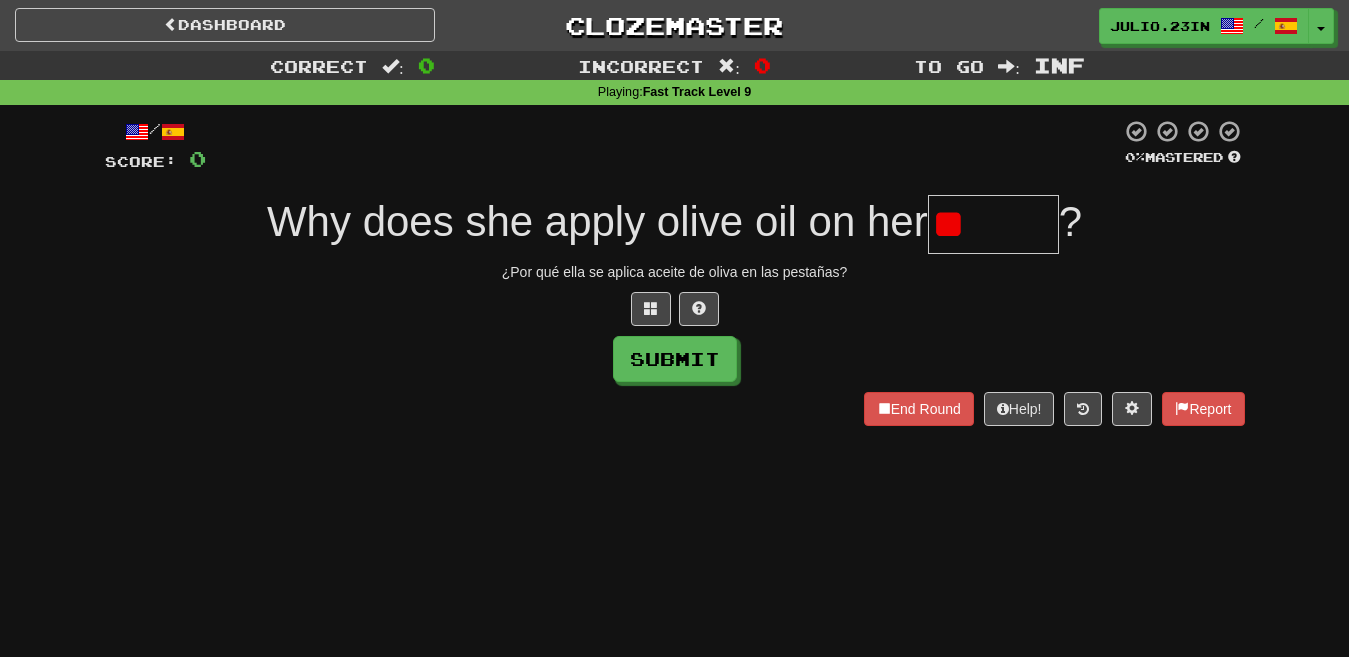 type on "*" 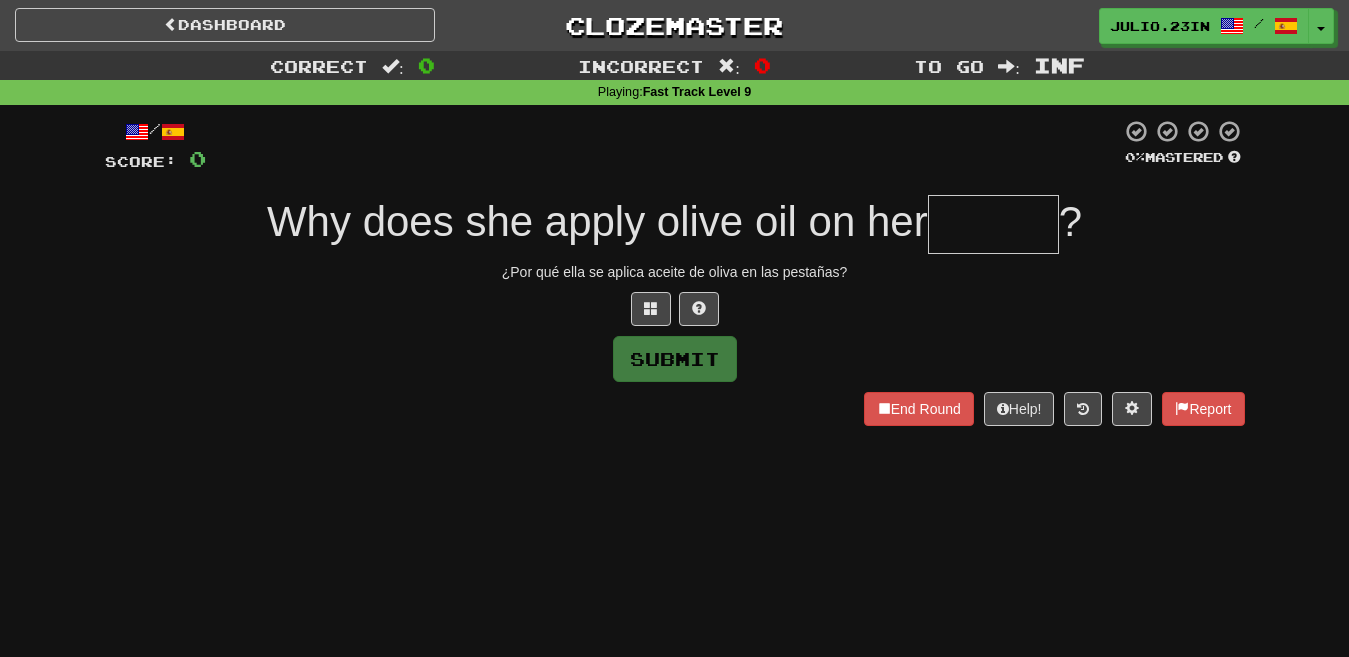 type on "******" 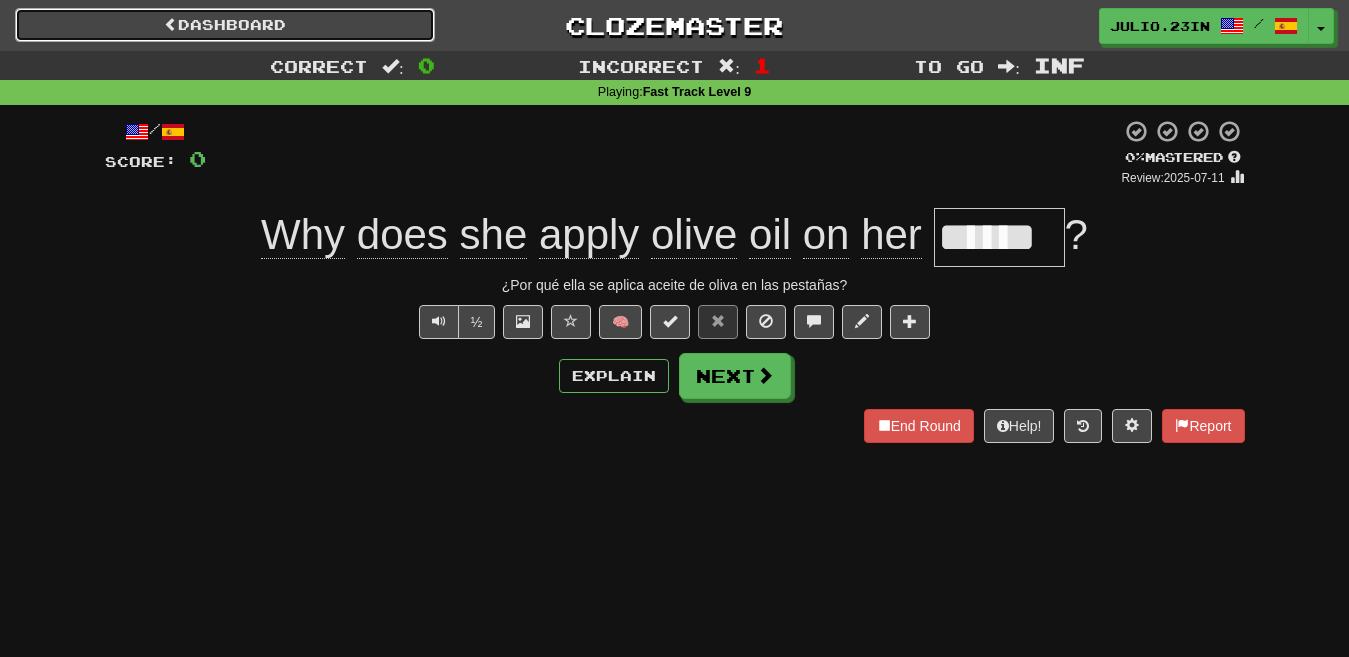 click on "Dashboard" at bounding box center [225, 25] 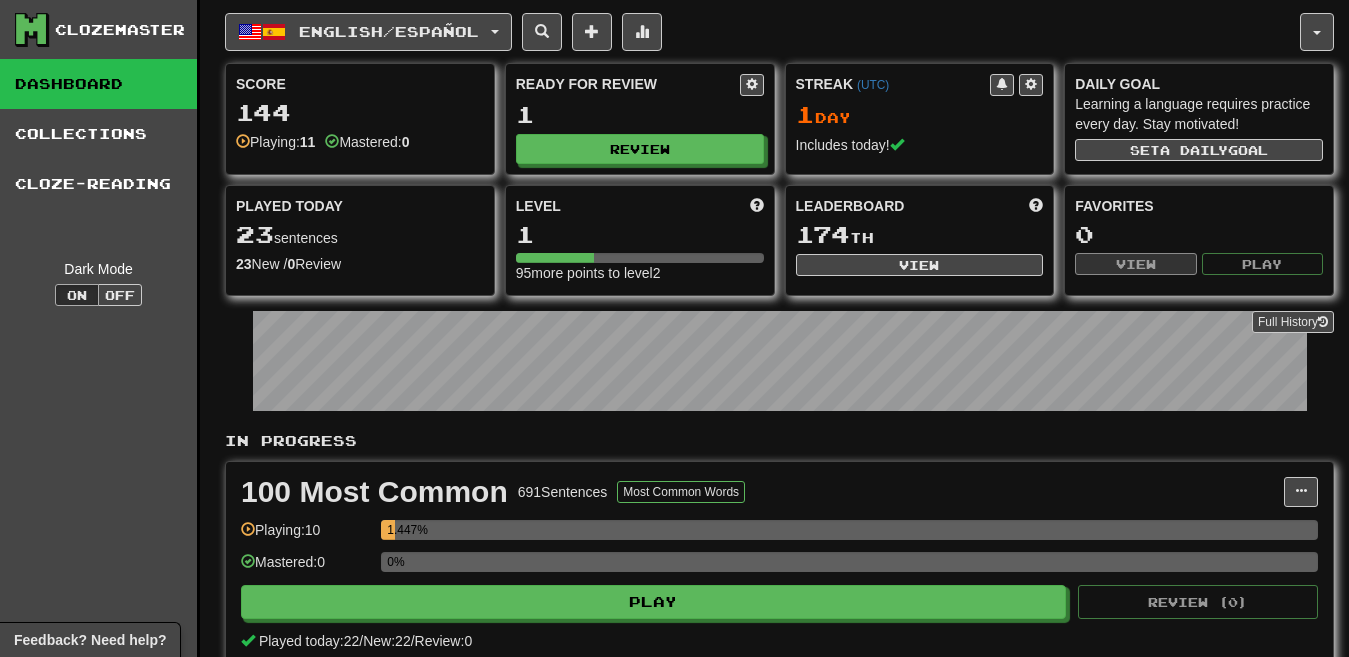 scroll, scrollTop: 0, scrollLeft: 0, axis: both 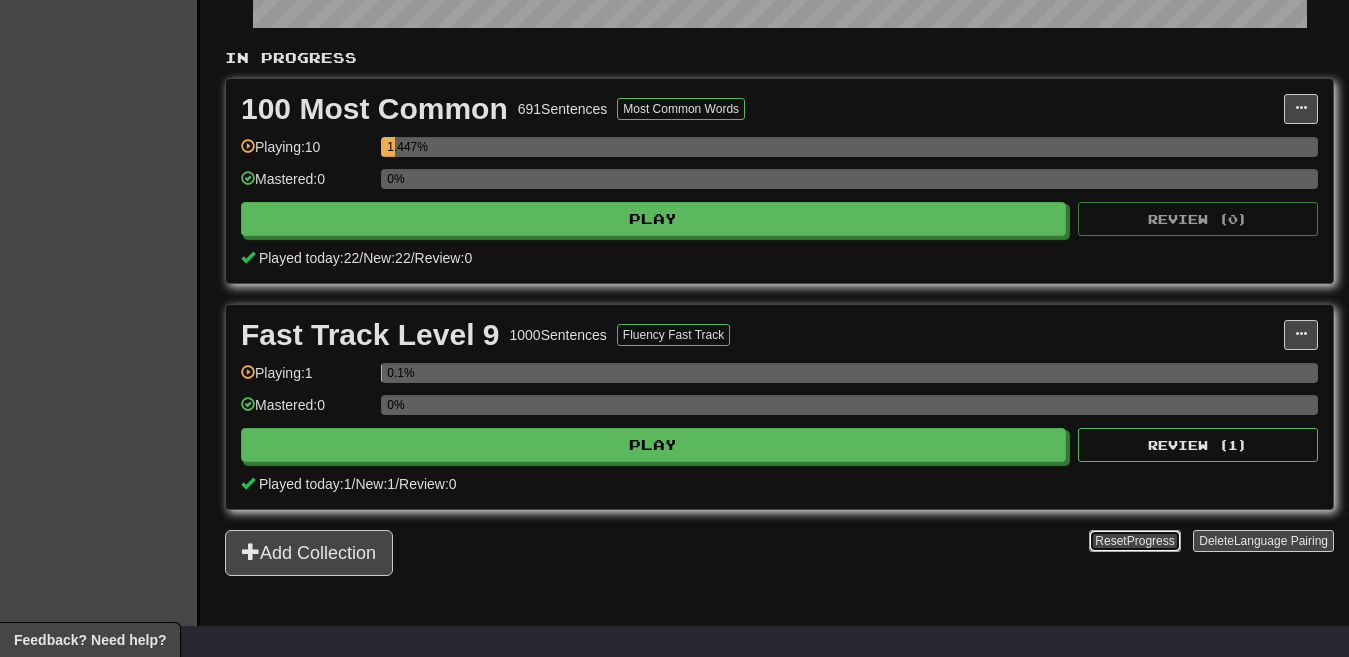 click on "Progress" at bounding box center [1151, 541] 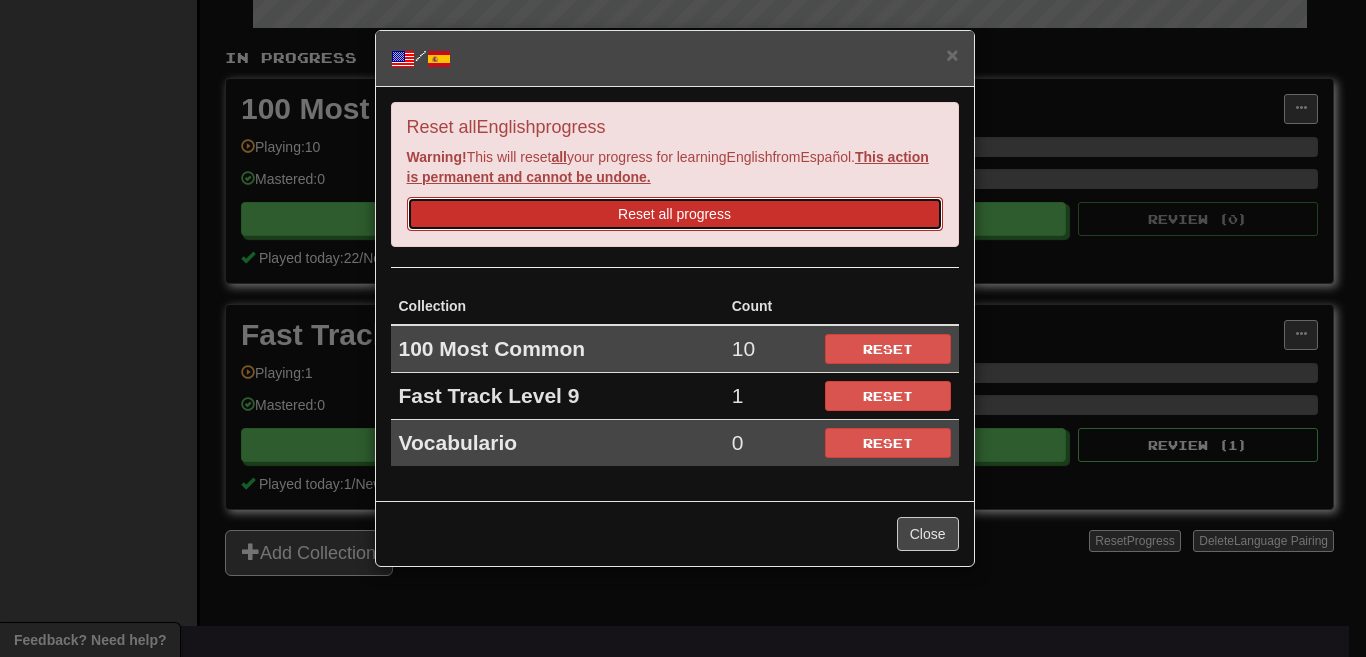 click on "Reset all progress" at bounding box center (675, 214) 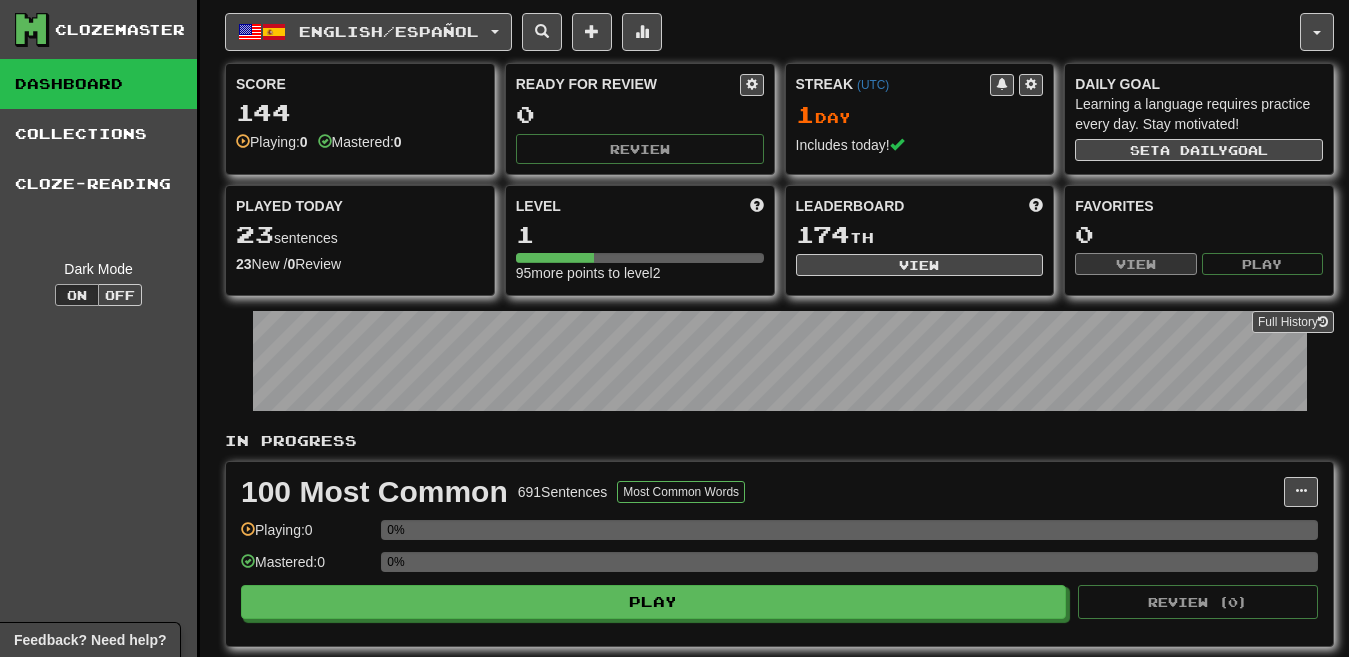 scroll, scrollTop: 0, scrollLeft: 0, axis: both 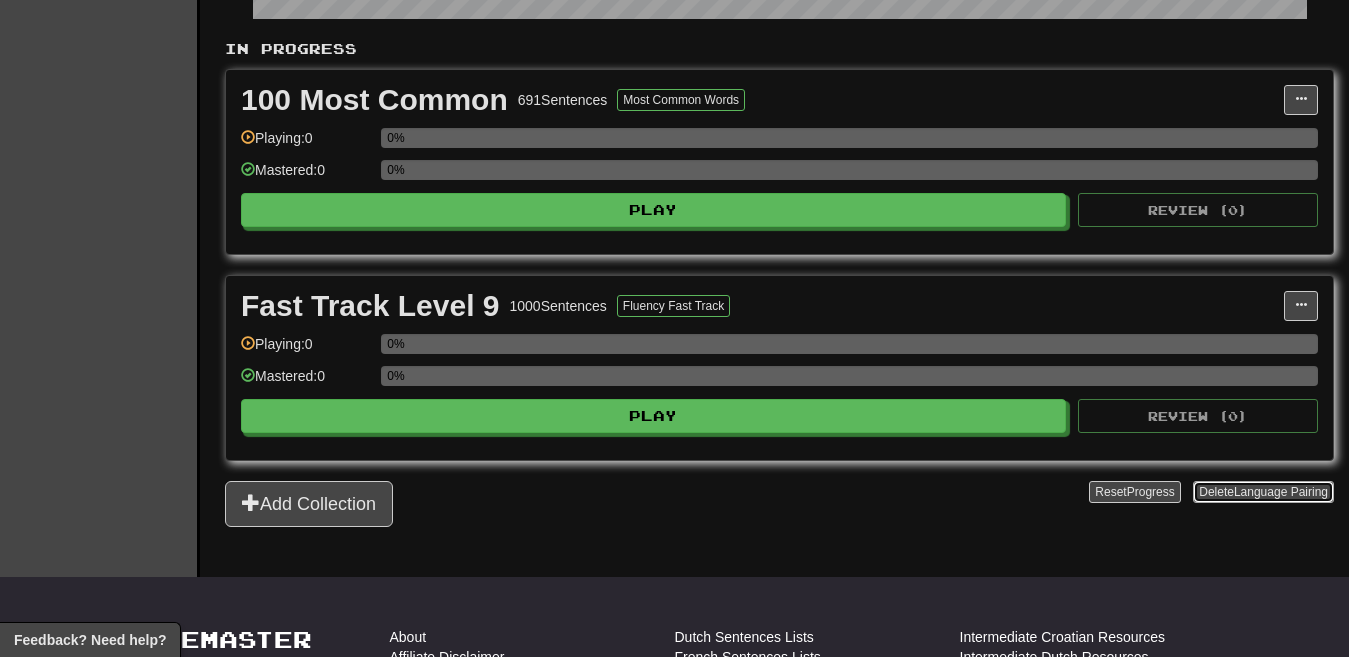 click on "Delete  Language Pairing" at bounding box center [1263, 492] 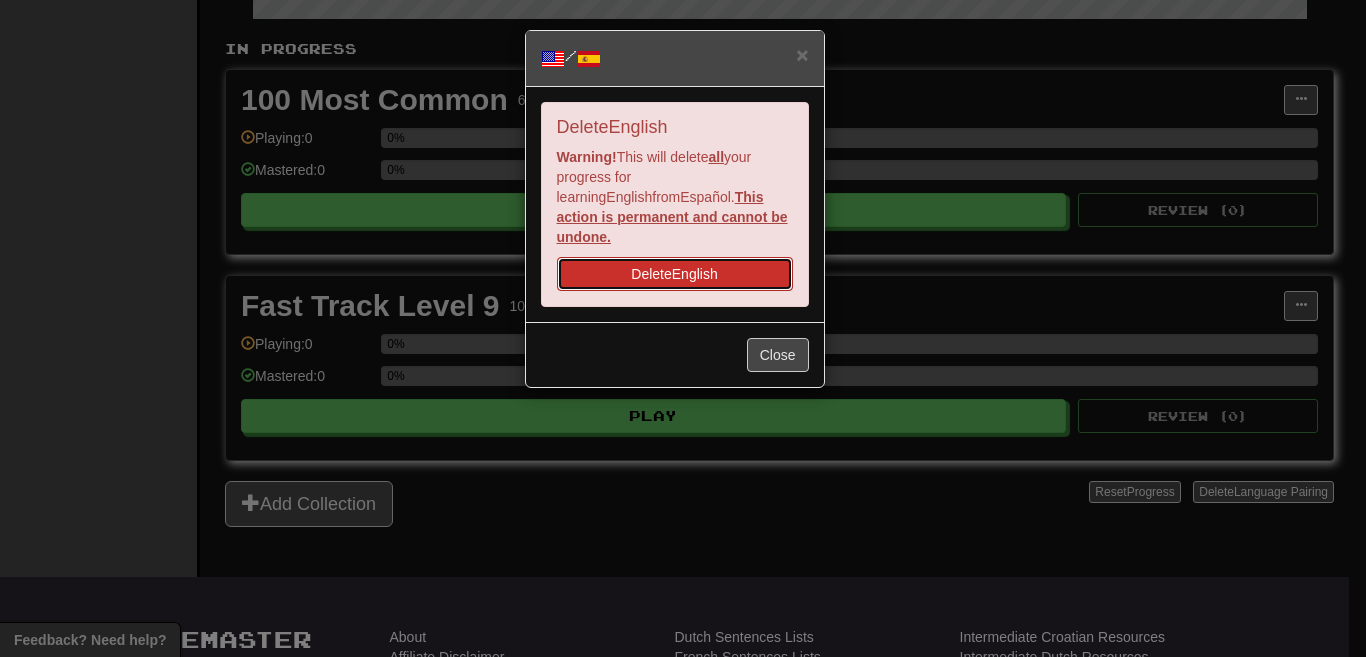click on "Delete  English" at bounding box center (675, 274) 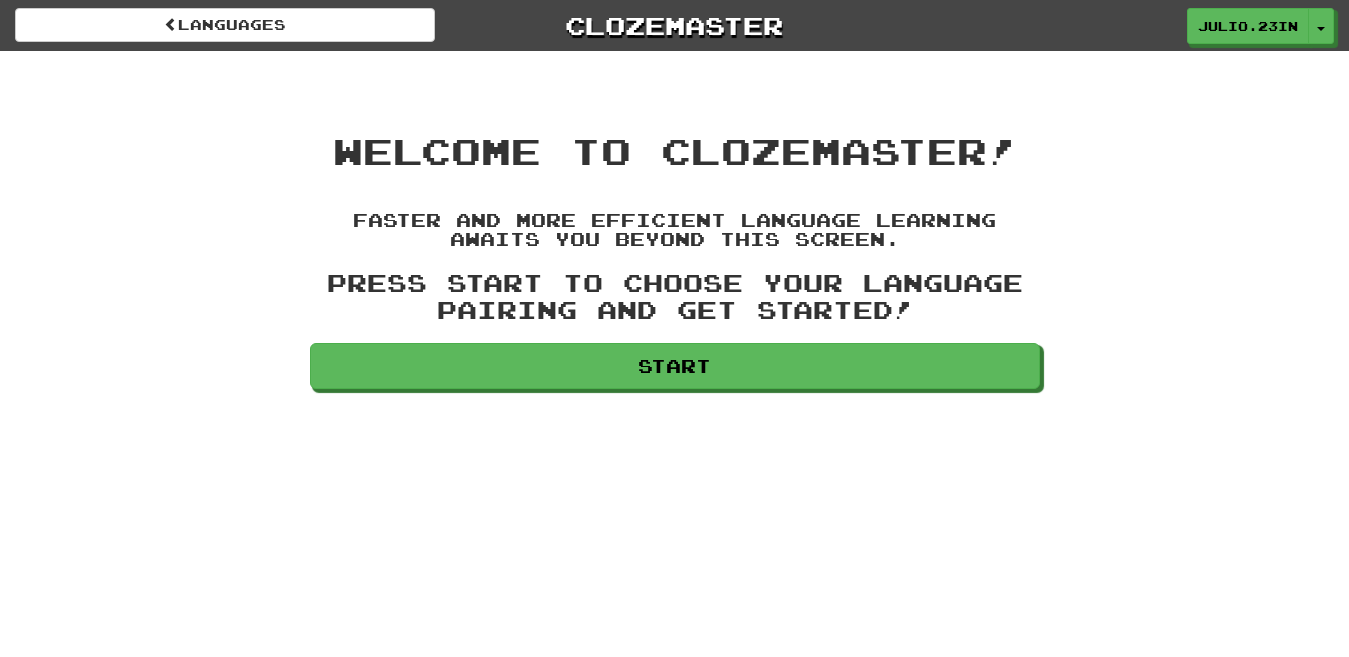 scroll, scrollTop: 0, scrollLeft: 0, axis: both 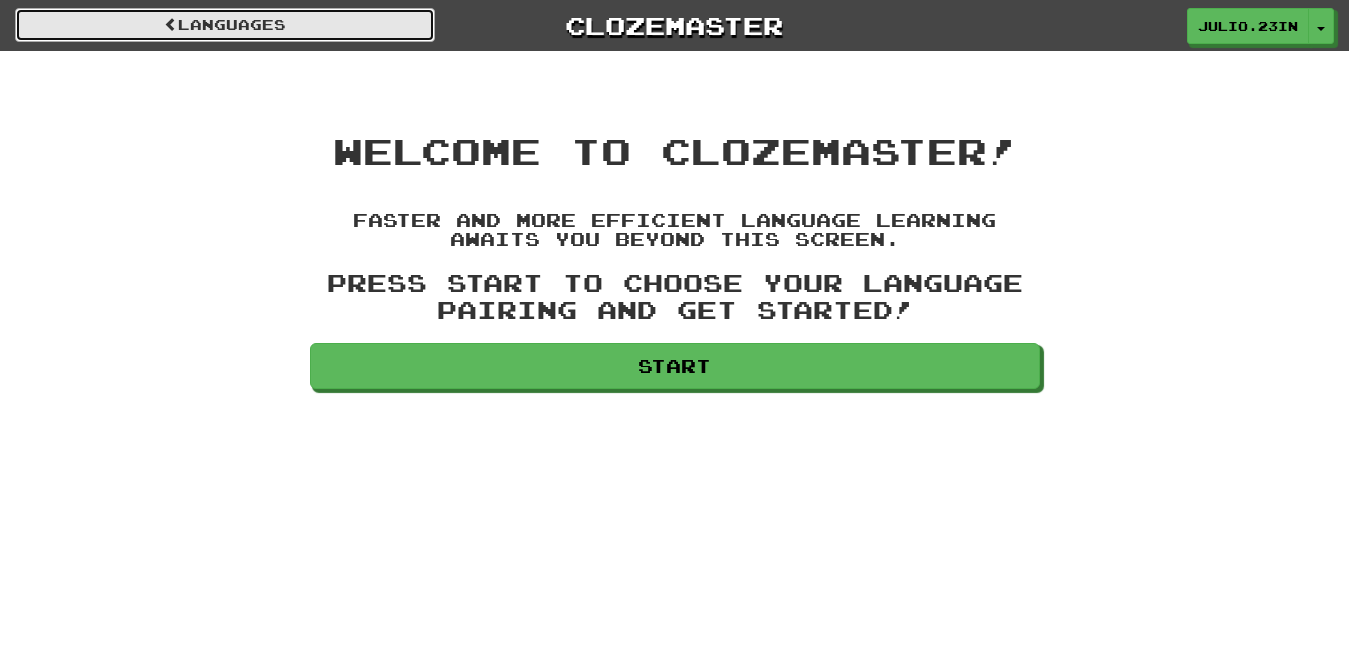 click on "Languages" at bounding box center [225, 25] 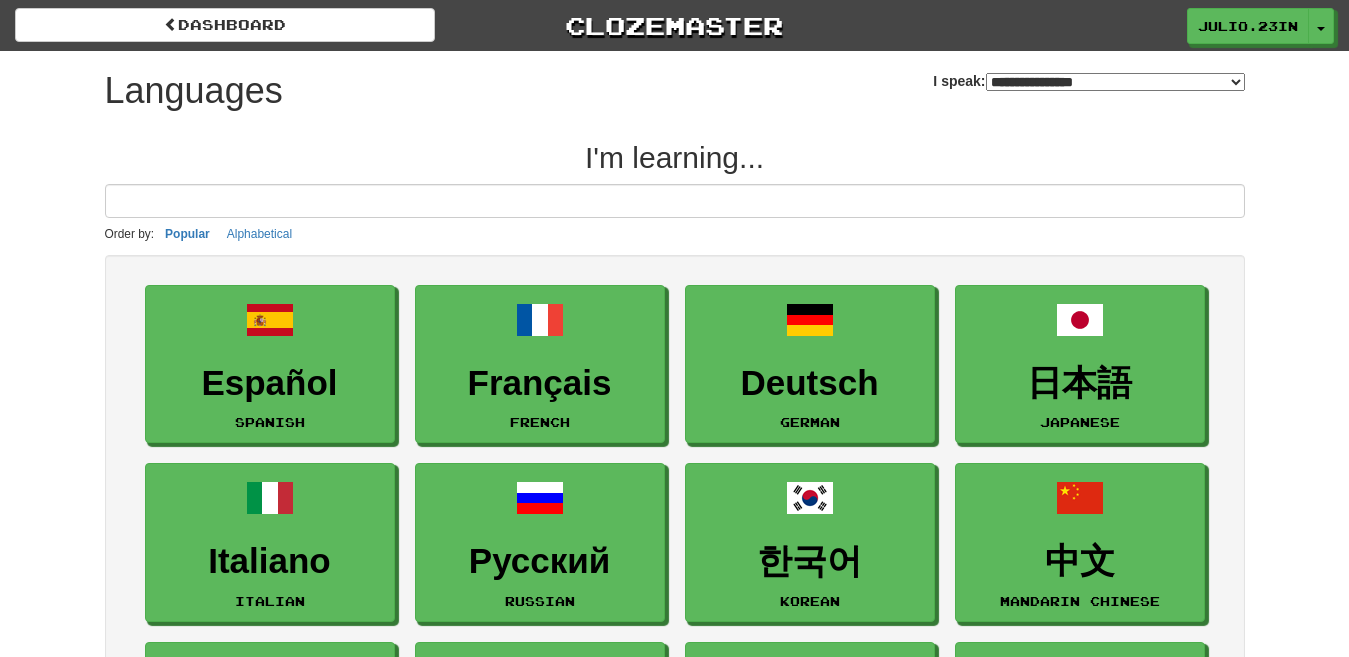 scroll, scrollTop: 0, scrollLeft: 0, axis: both 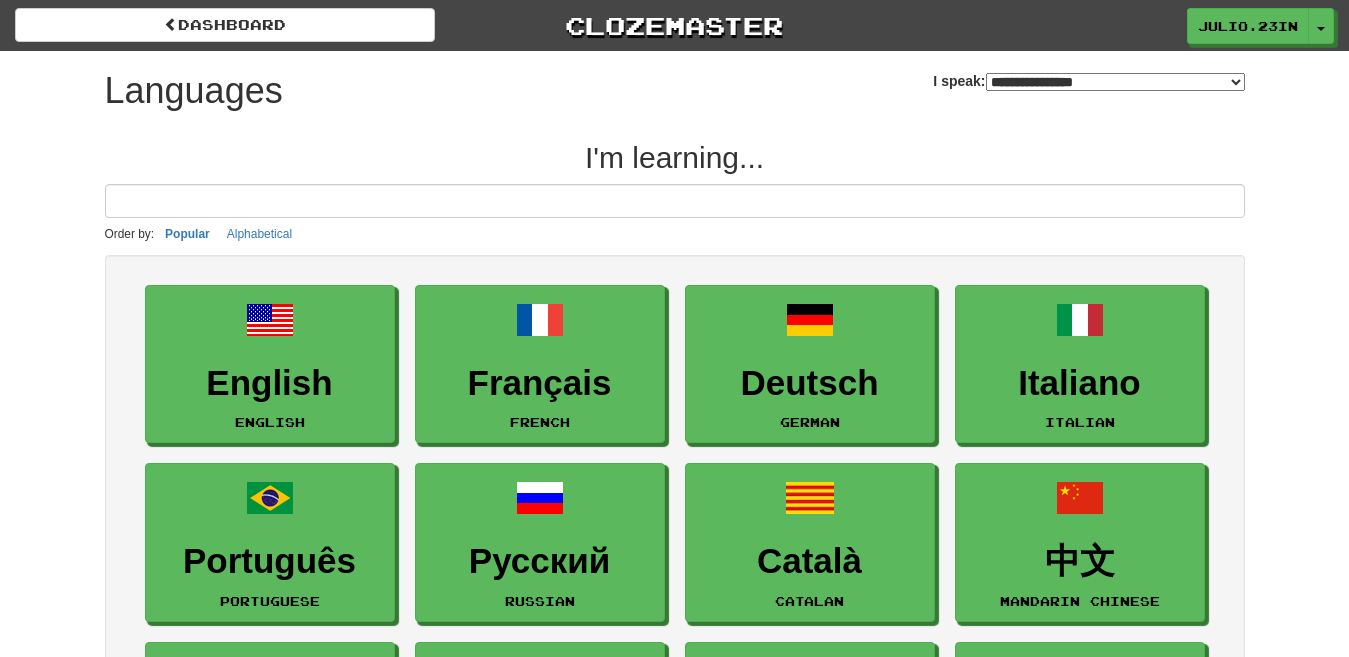 click on "**********" at bounding box center [1115, 82] 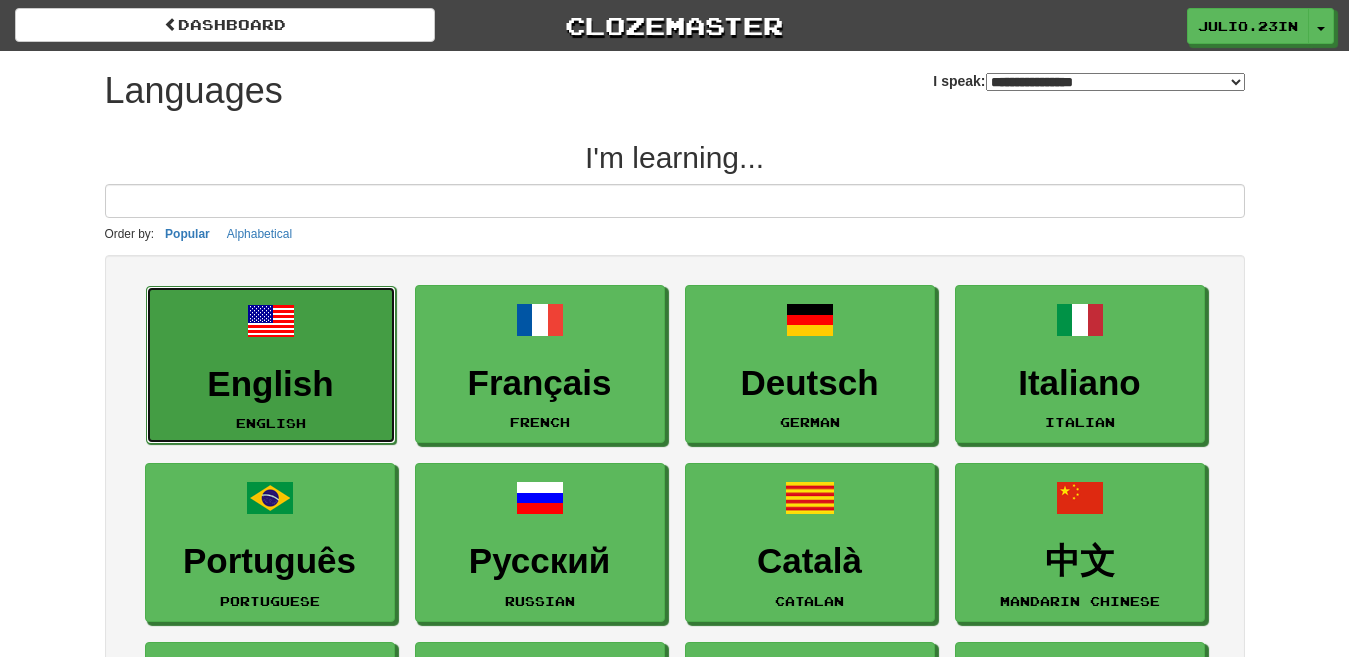 click on "English" at bounding box center (271, 384) 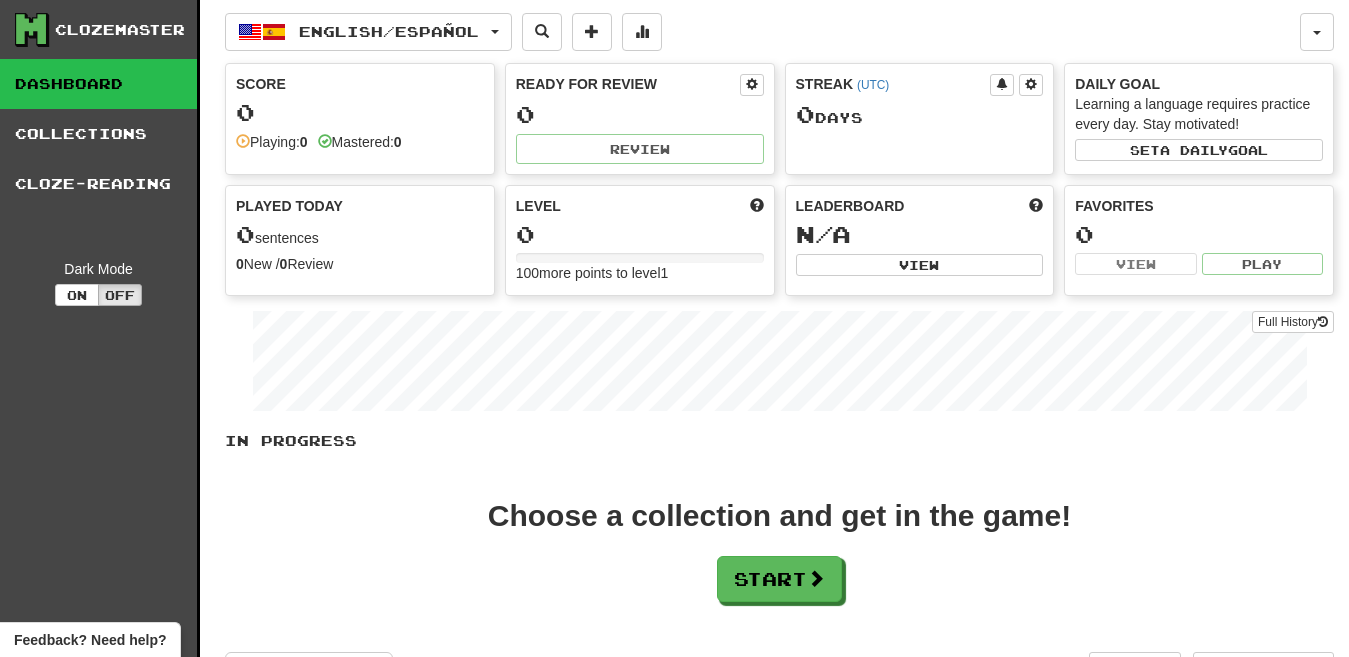 scroll, scrollTop: 0, scrollLeft: 0, axis: both 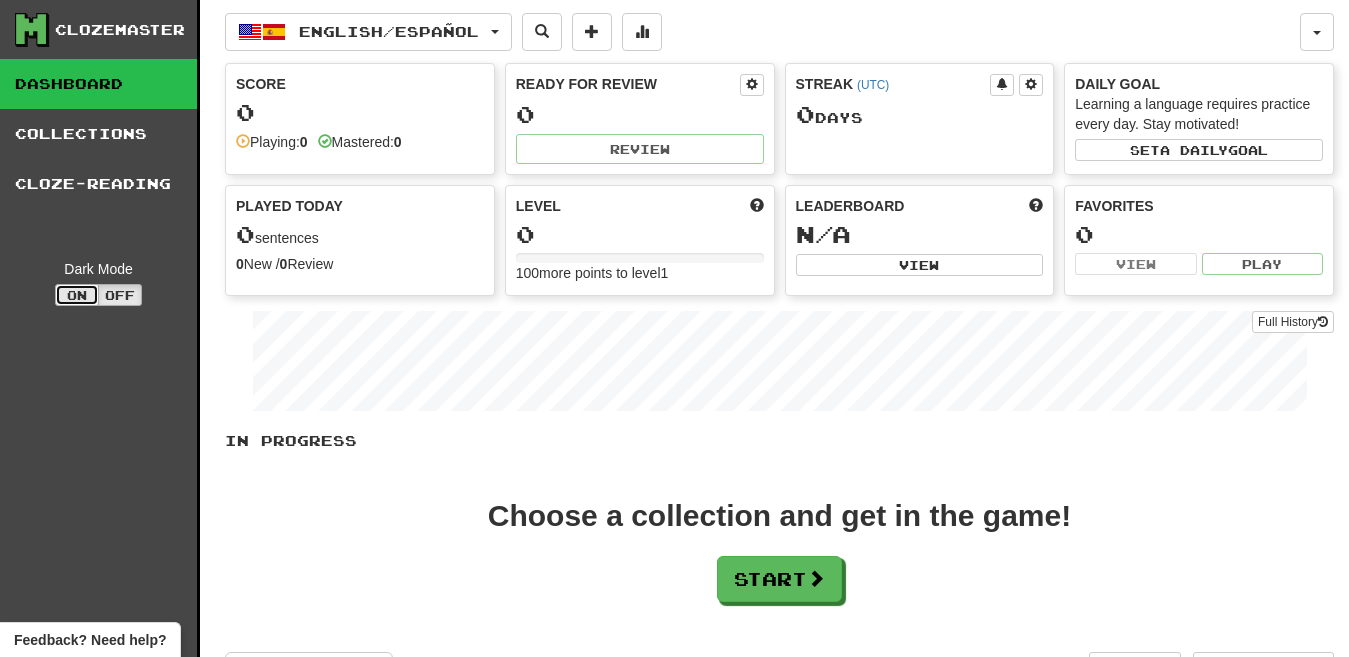 click on "On" at bounding box center (77, 295) 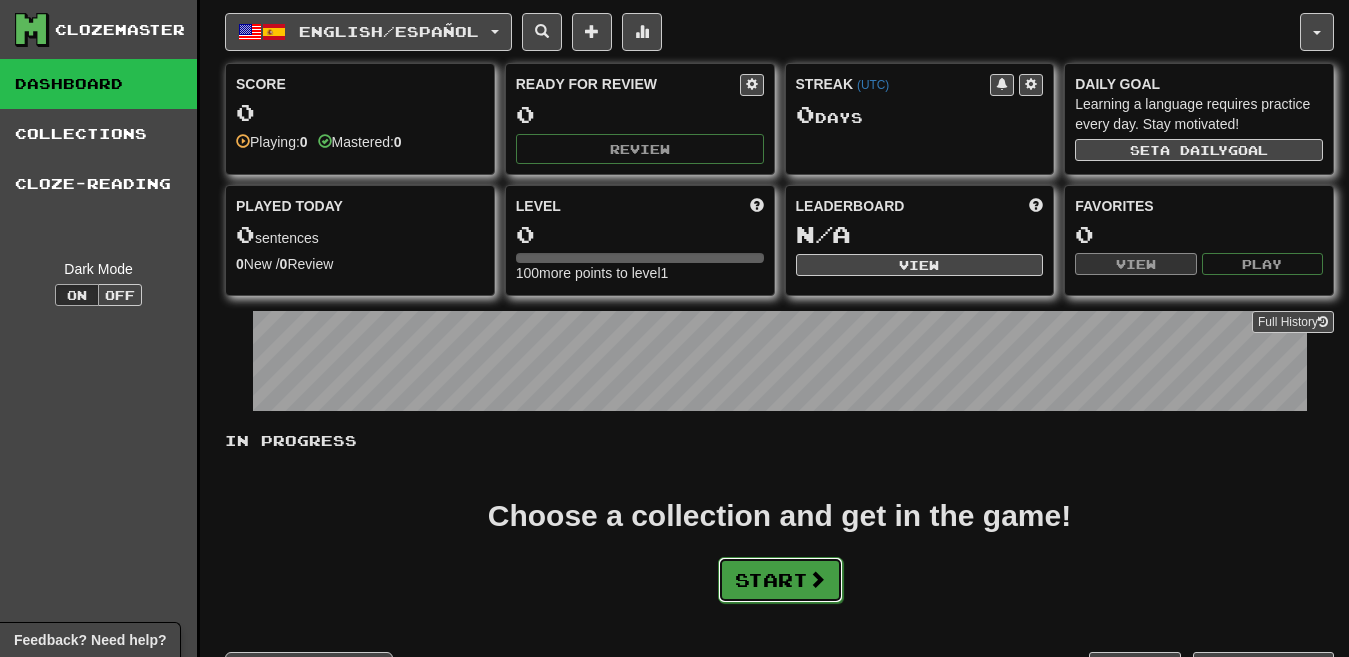 click on "Start" at bounding box center (780, 580) 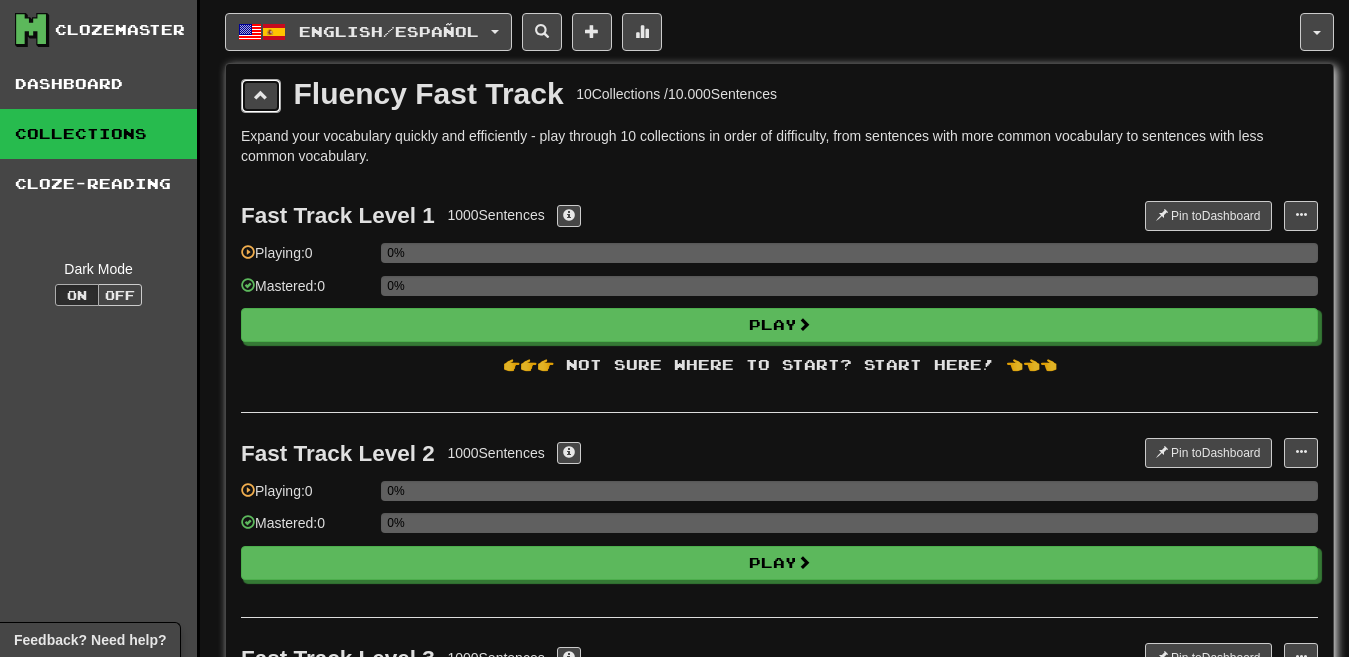 click at bounding box center (261, 95) 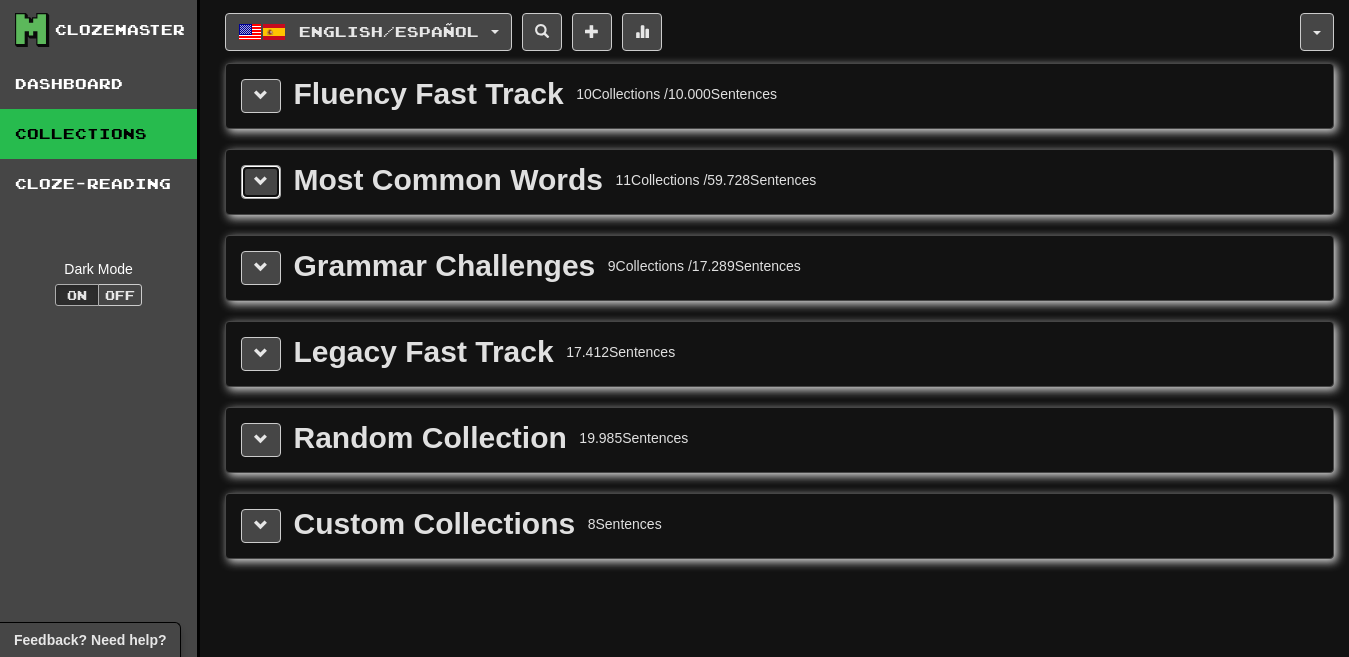 click at bounding box center (261, 182) 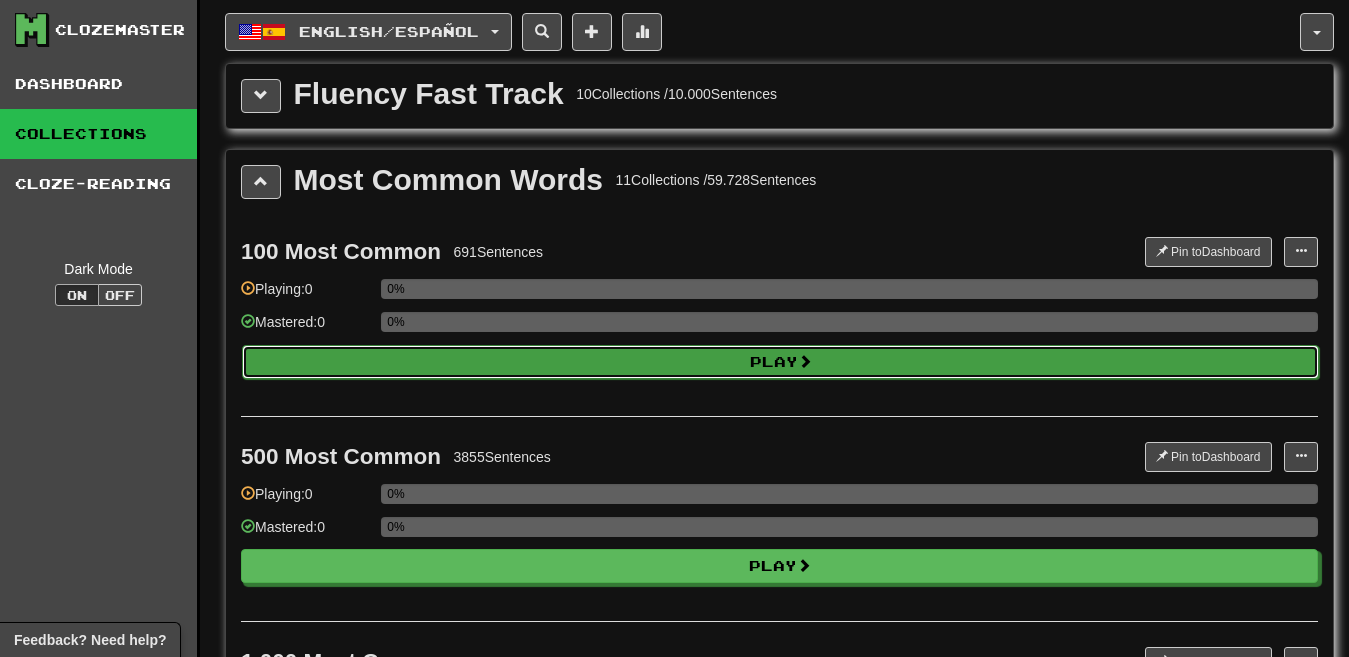 click on "Play" at bounding box center (780, 362) 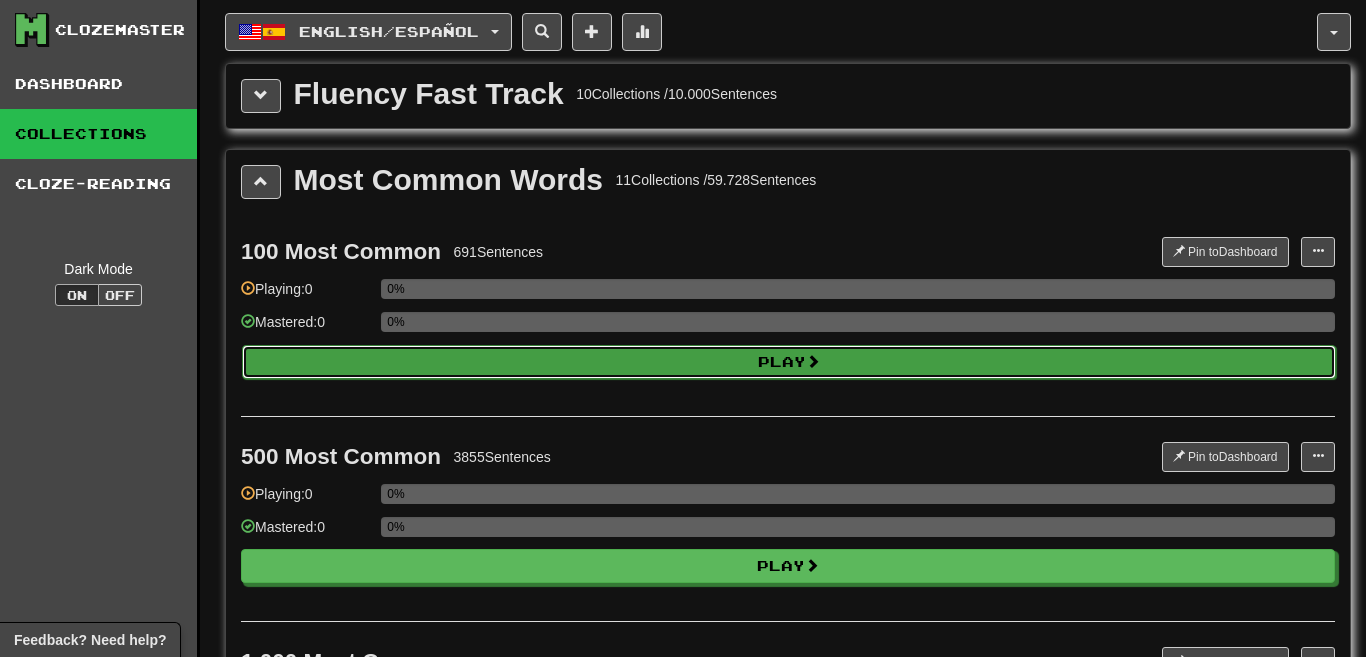 select on "**" 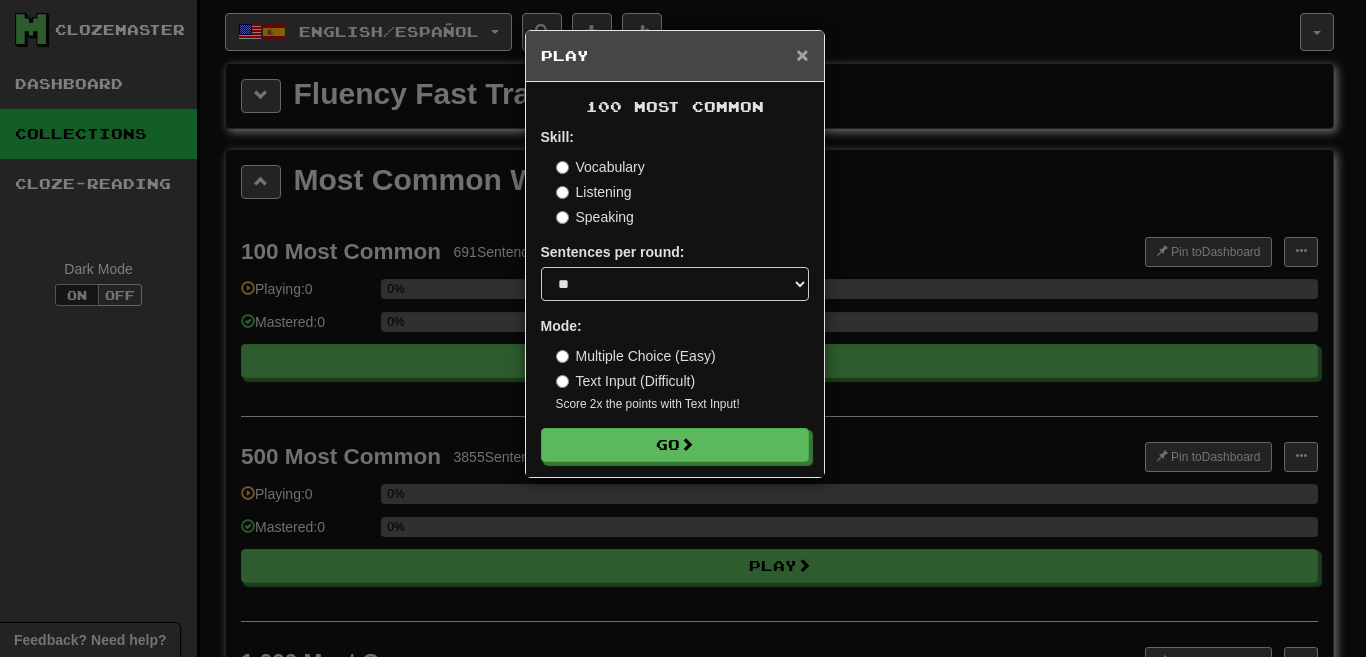click on "×" at bounding box center [802, 54] 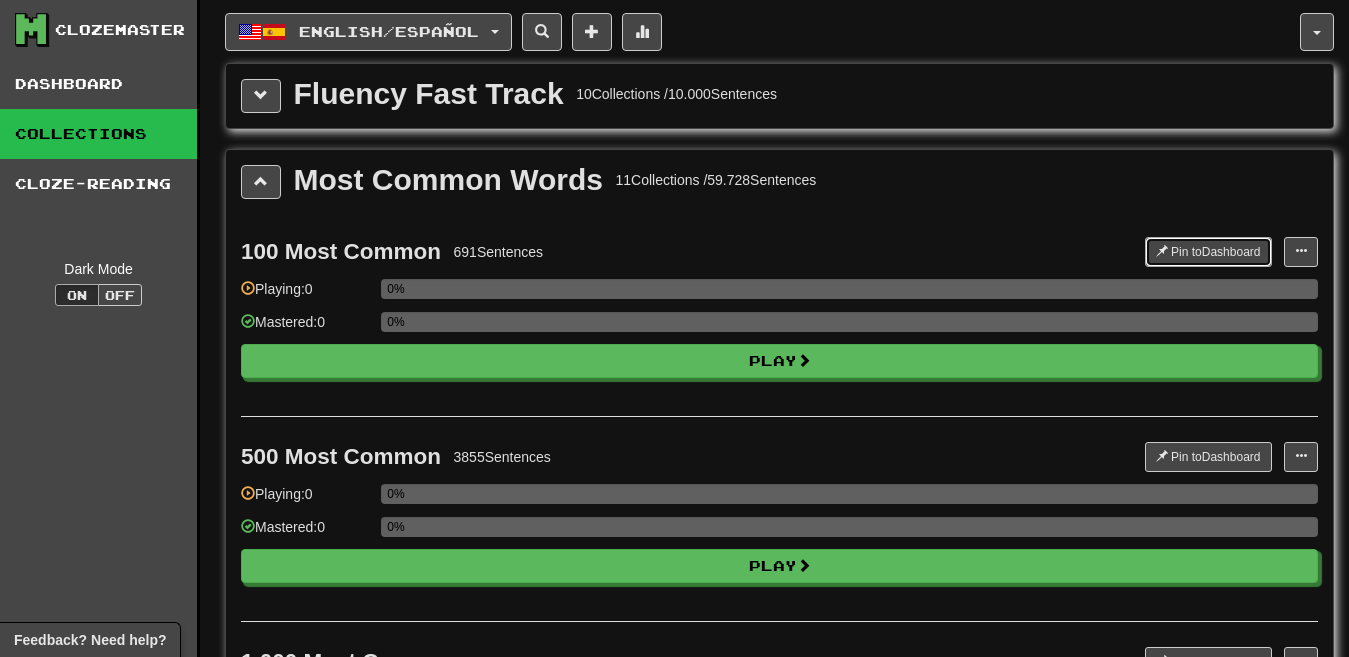 click on "Pin to  Dashboard" at bounding box center (1208, 252) 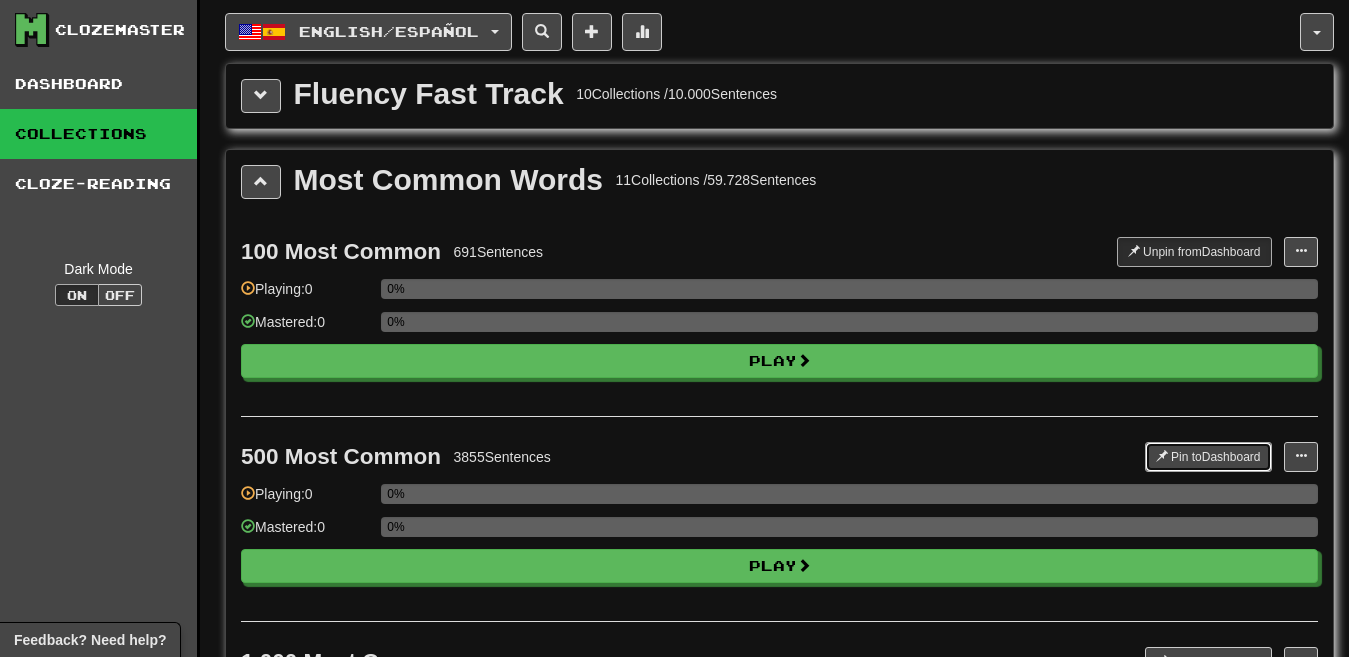 click on "Pin to  Dashboard" at bounding box center (1208, 457) 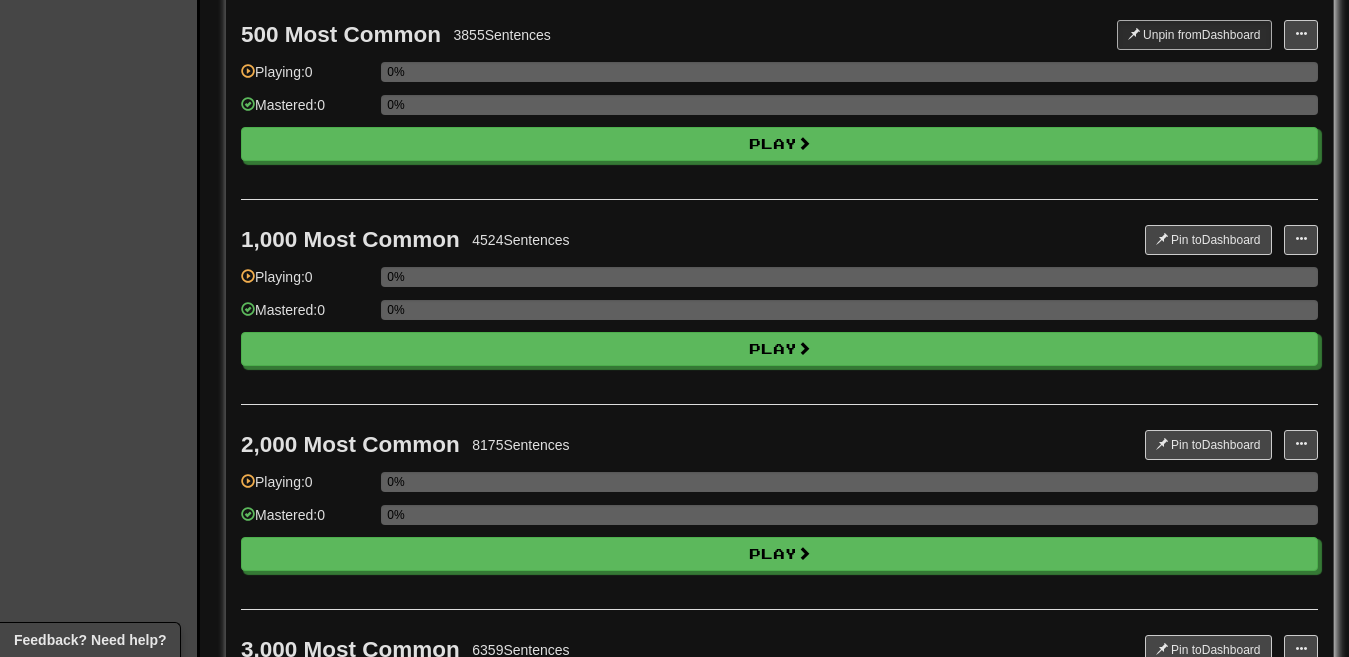 scroll, scrollTop: 457, scrollLeft: 0, axis: vertical 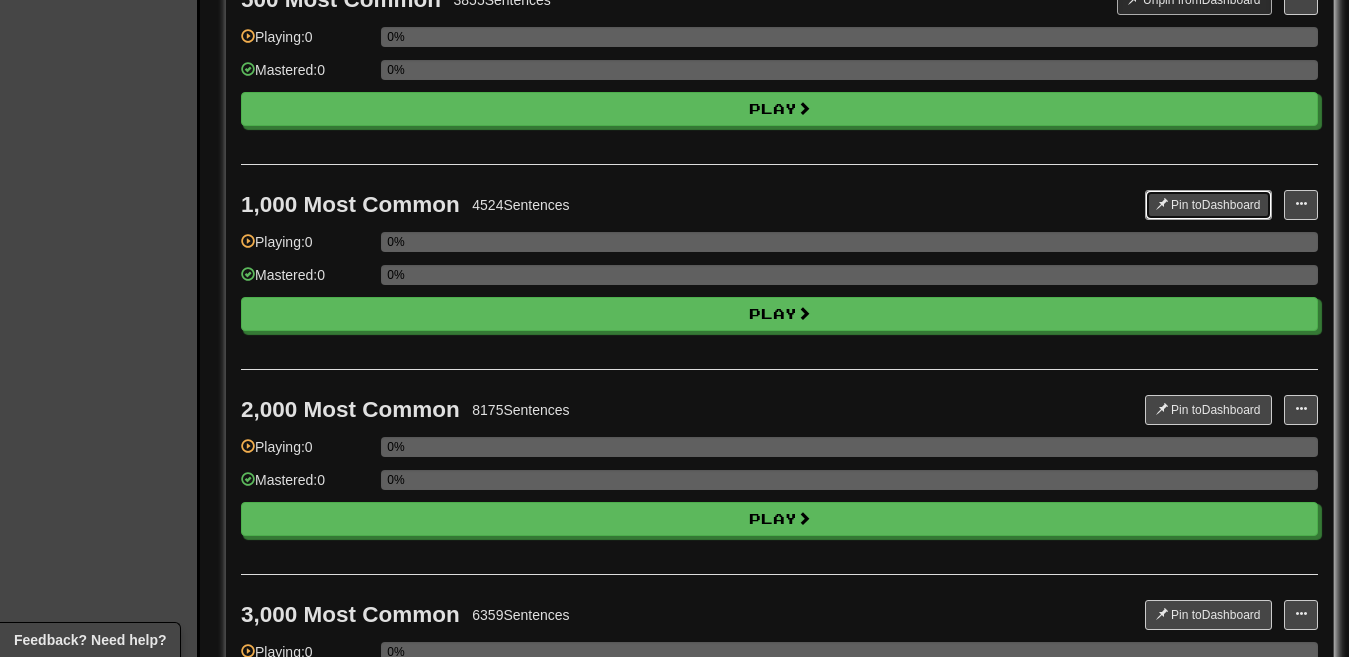 click on "Pin to  Dashboard" at bounding box center (1208, 205) 